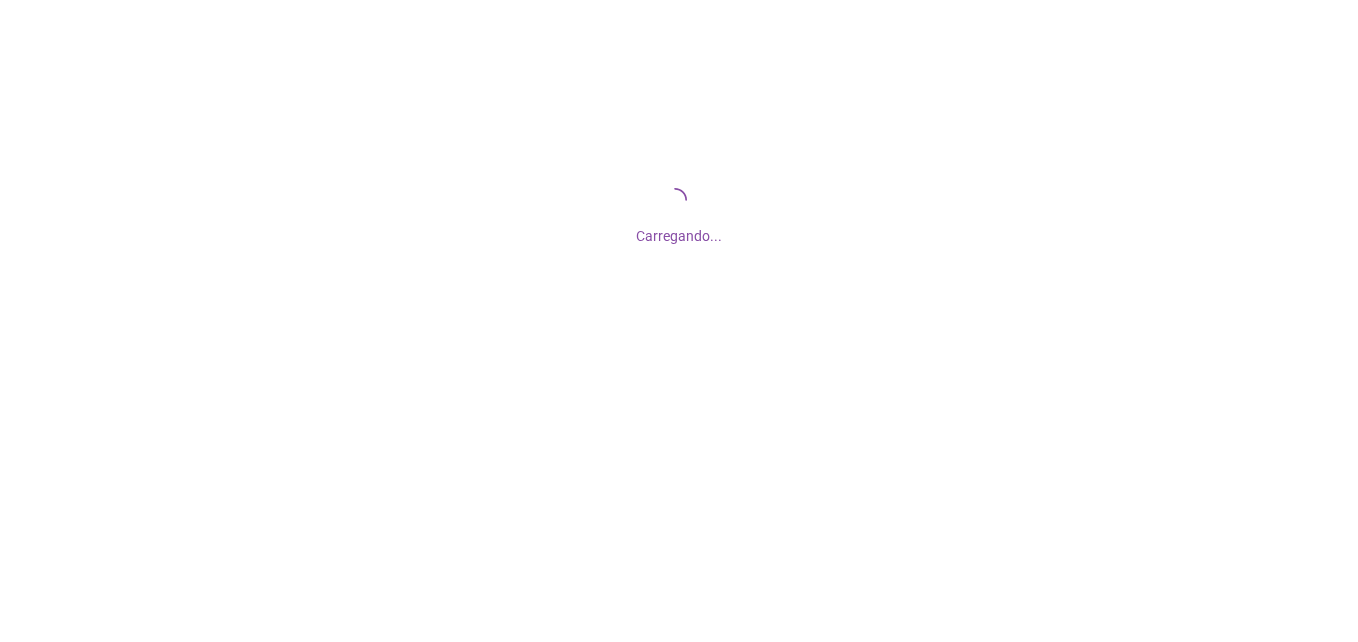 scroll, scrollTop: 0, scrollLeft: 0, axis: both 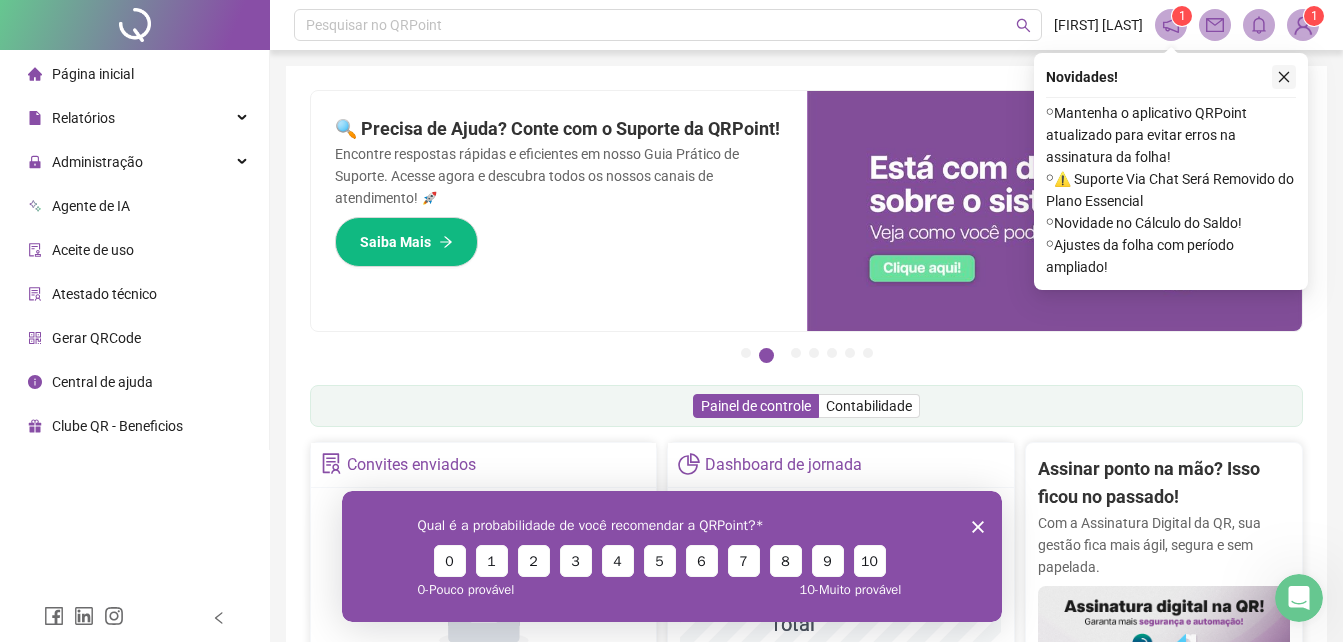 click 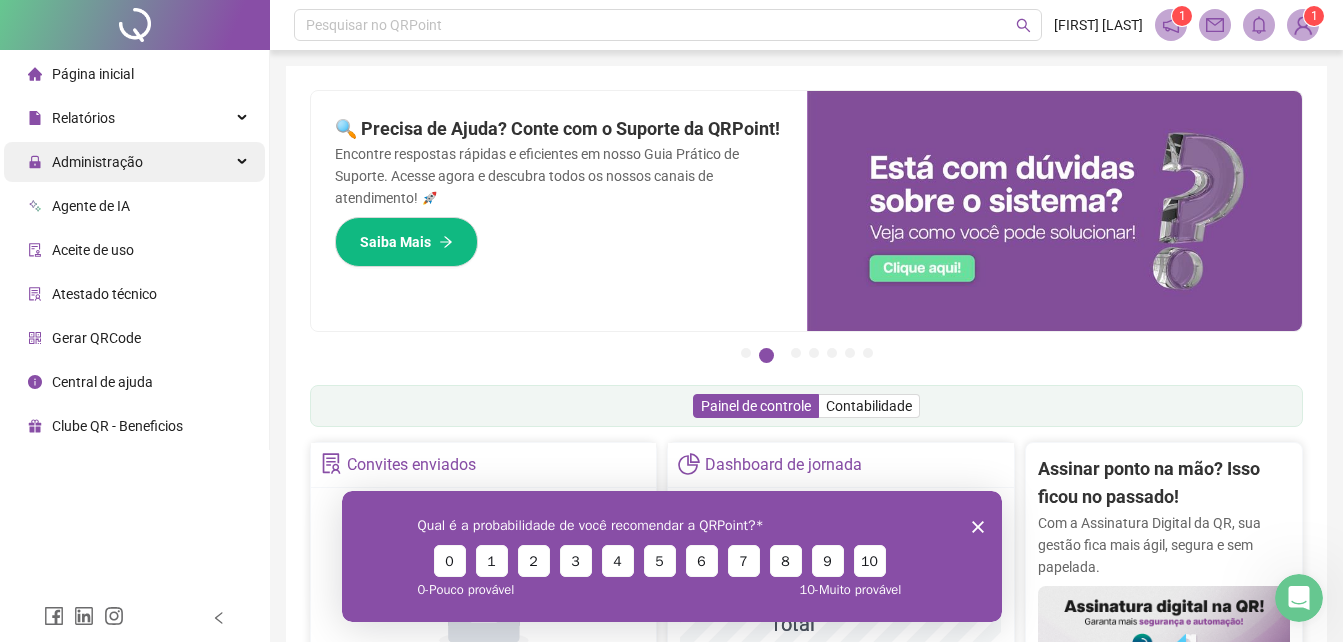 click on "Administração" at bounding box center [134, 162] 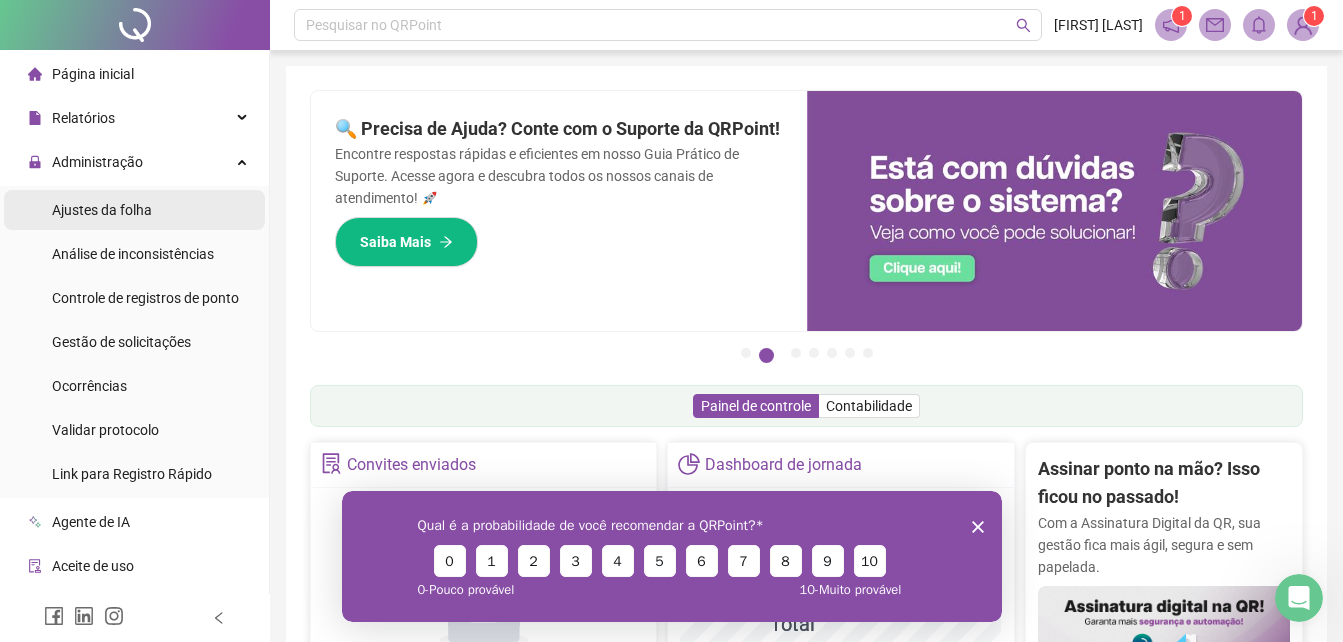click on "Ajustes da folha" at bounding box center (102, 210) 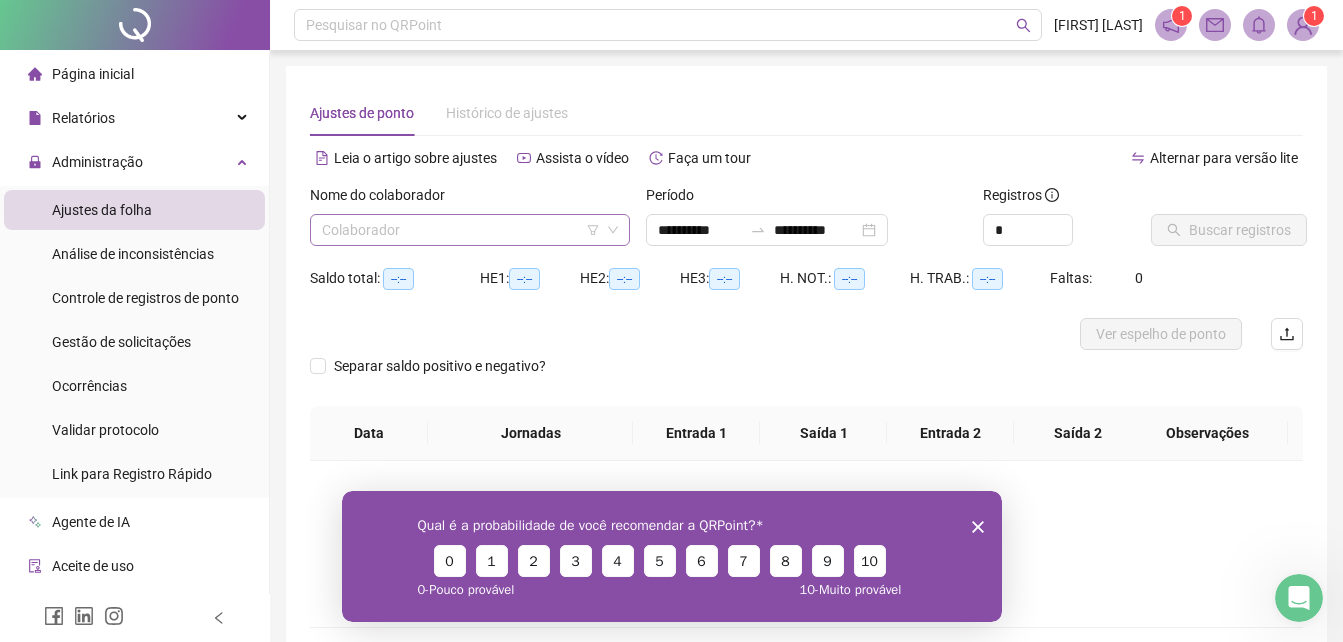 click 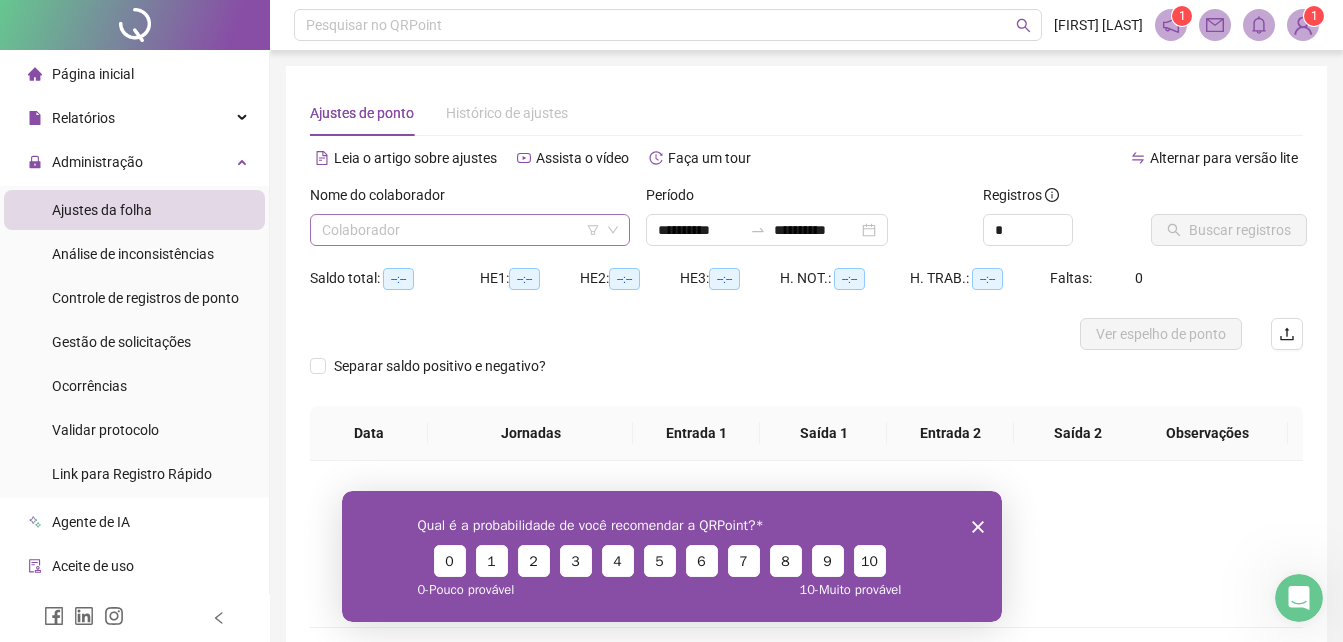 click at bounding box center [461, 230] 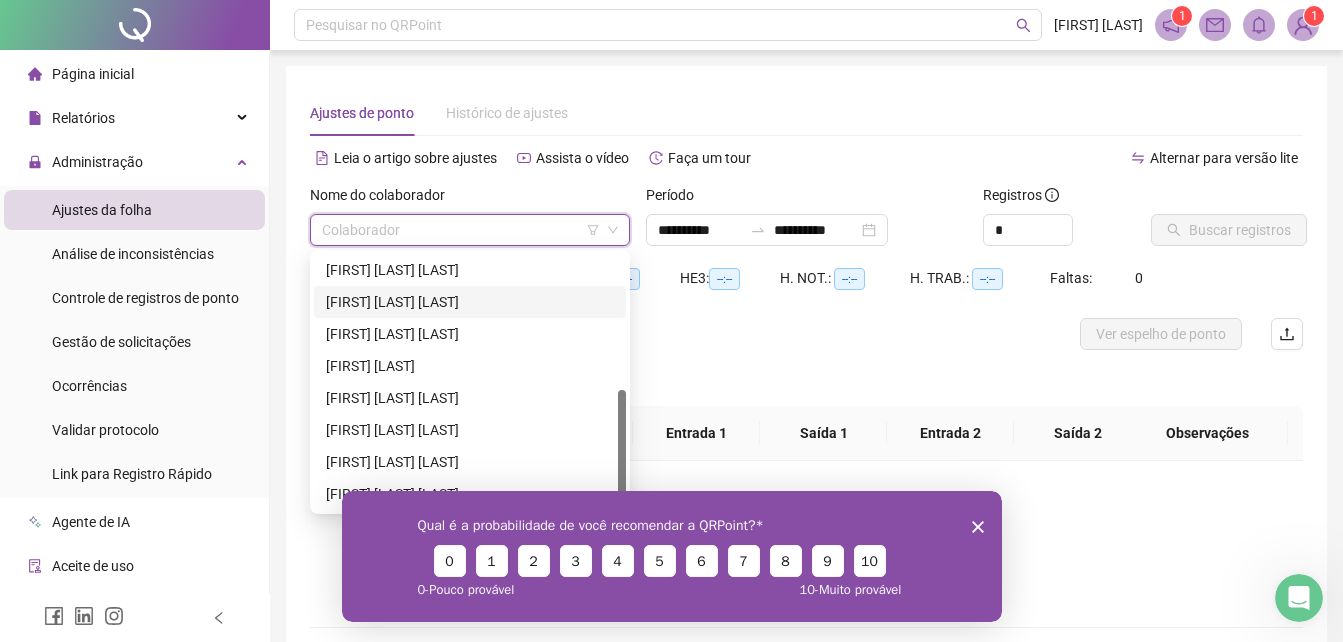 scroll, scrollTop: 0, scrollLeft: 0, axis: both 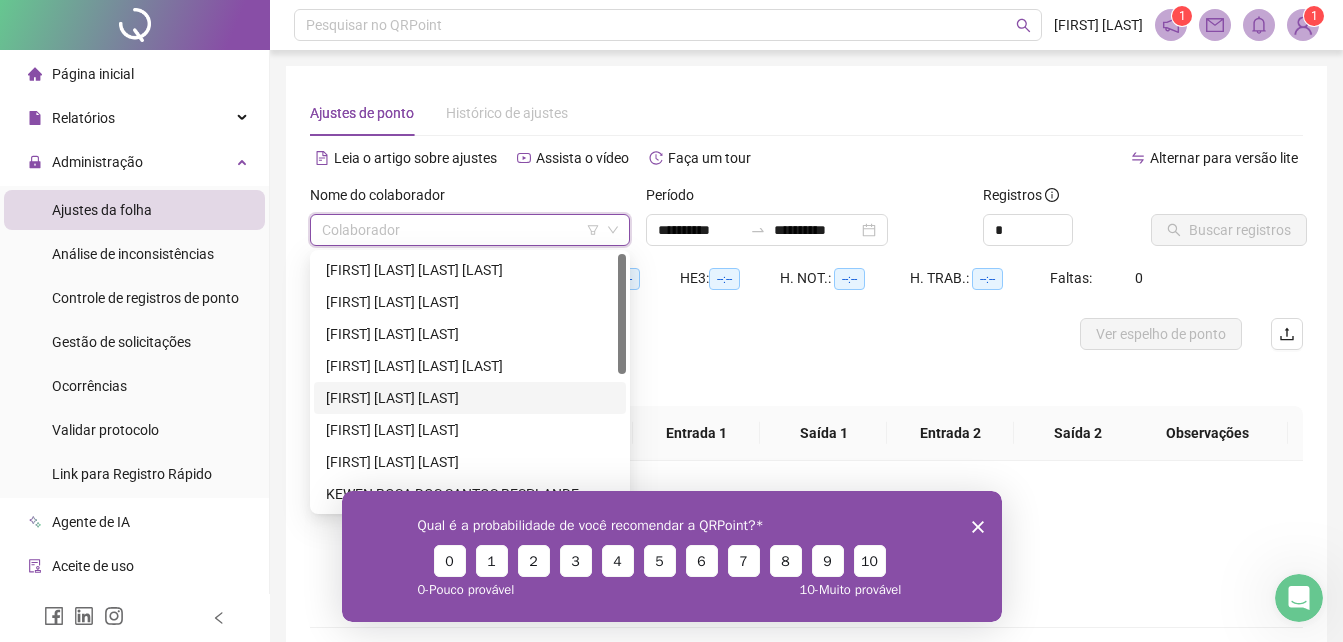 click on "[FIRST] [LAST] [LAST]" at bounding box center [470, 398] 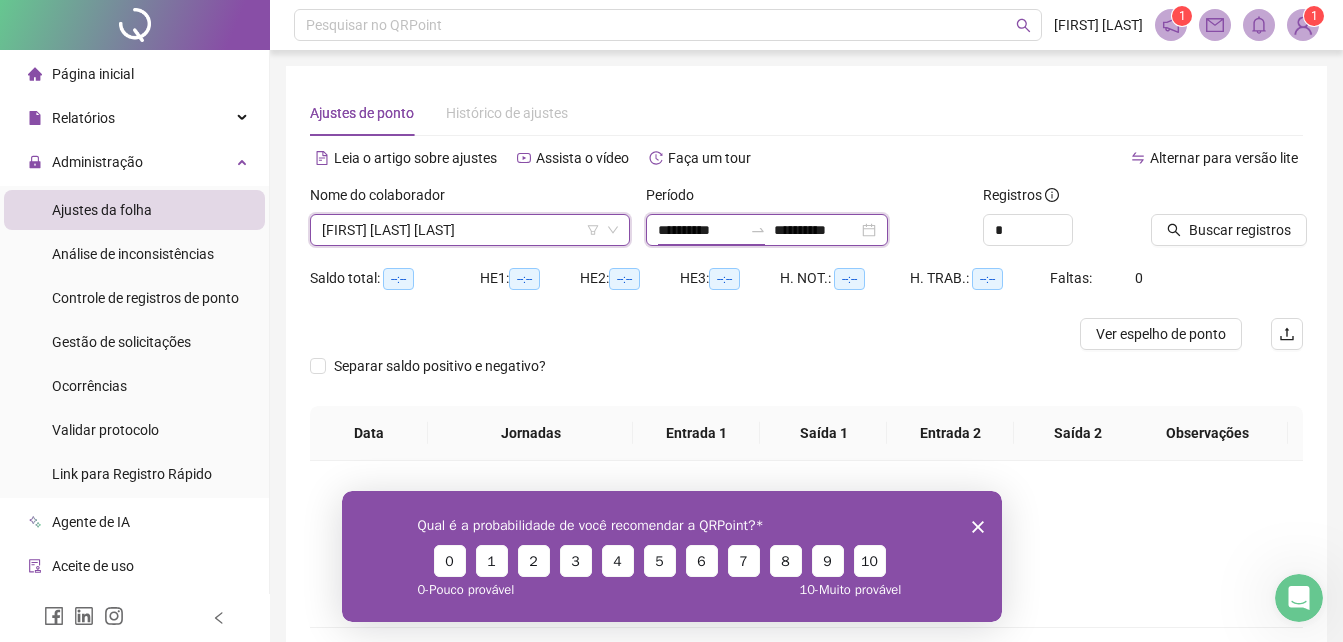 click on "**********" at bounding box center [700, 230] 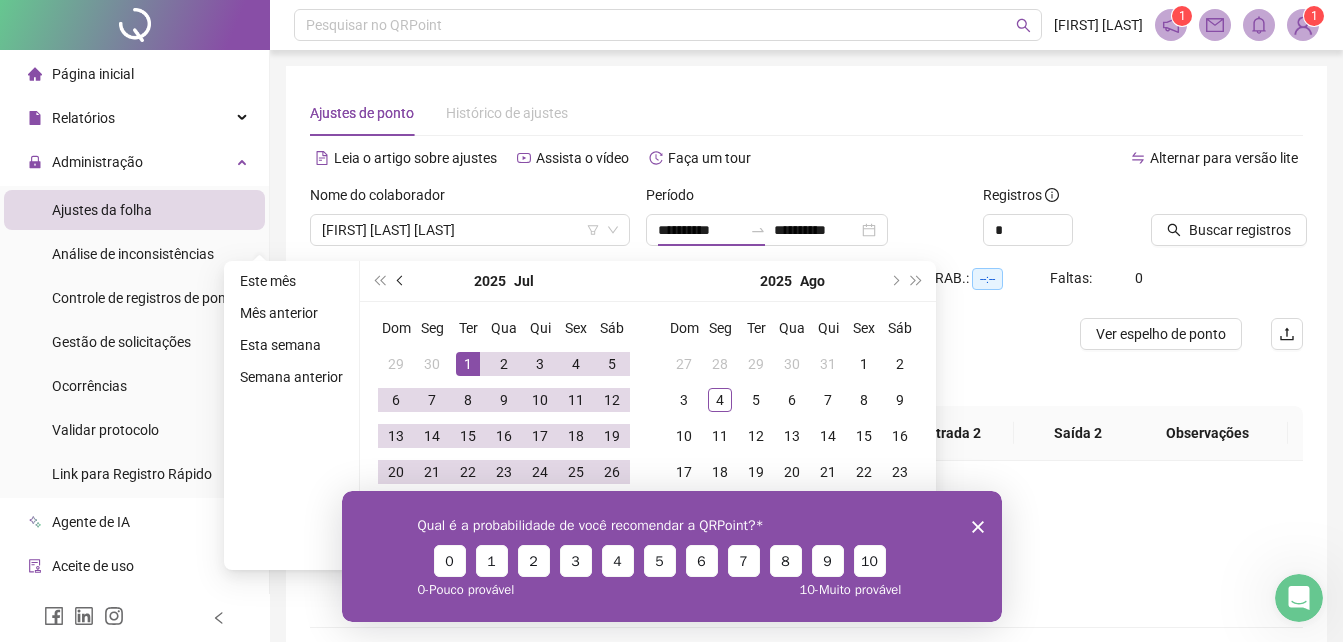 click at bounding box center [402, 281] 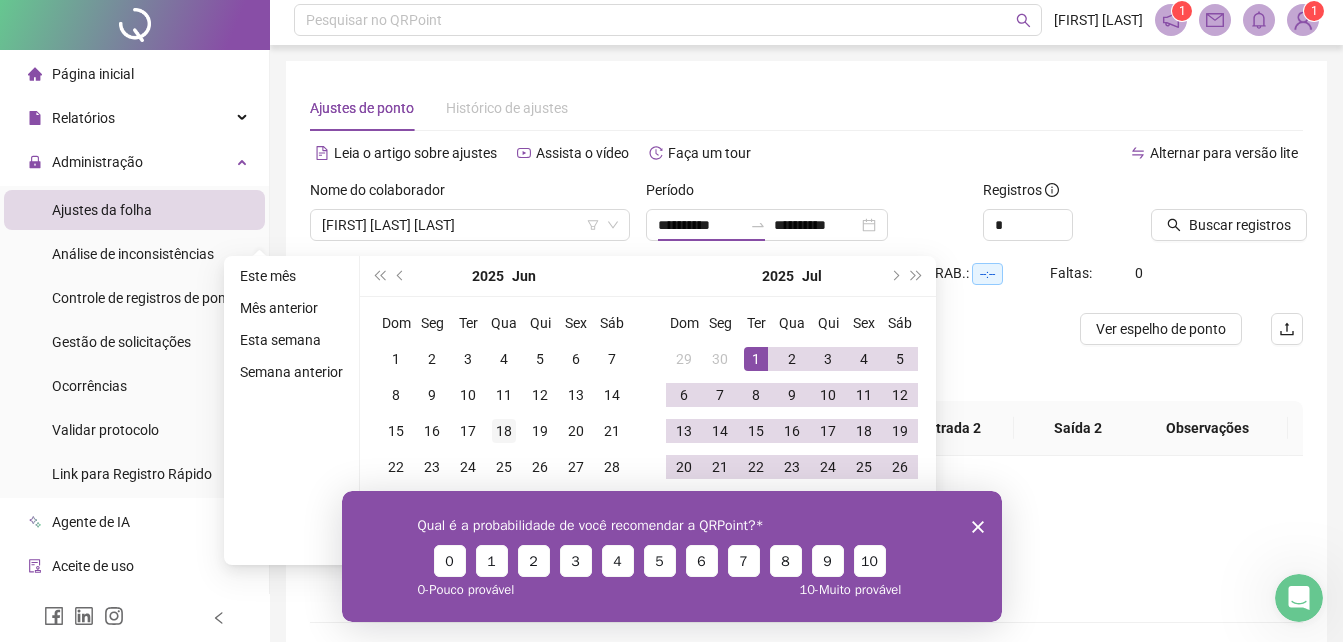 scroll, scrollTop: 96, scrollLeft: 0, axis: vertical 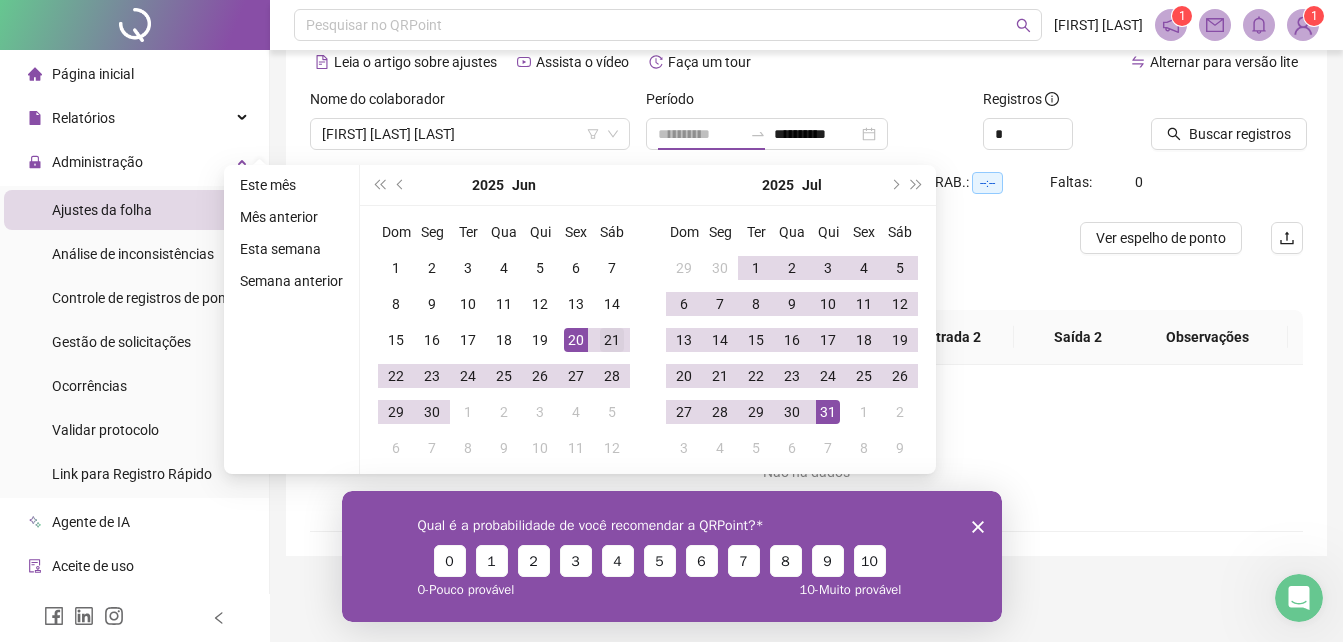 type on "**********" 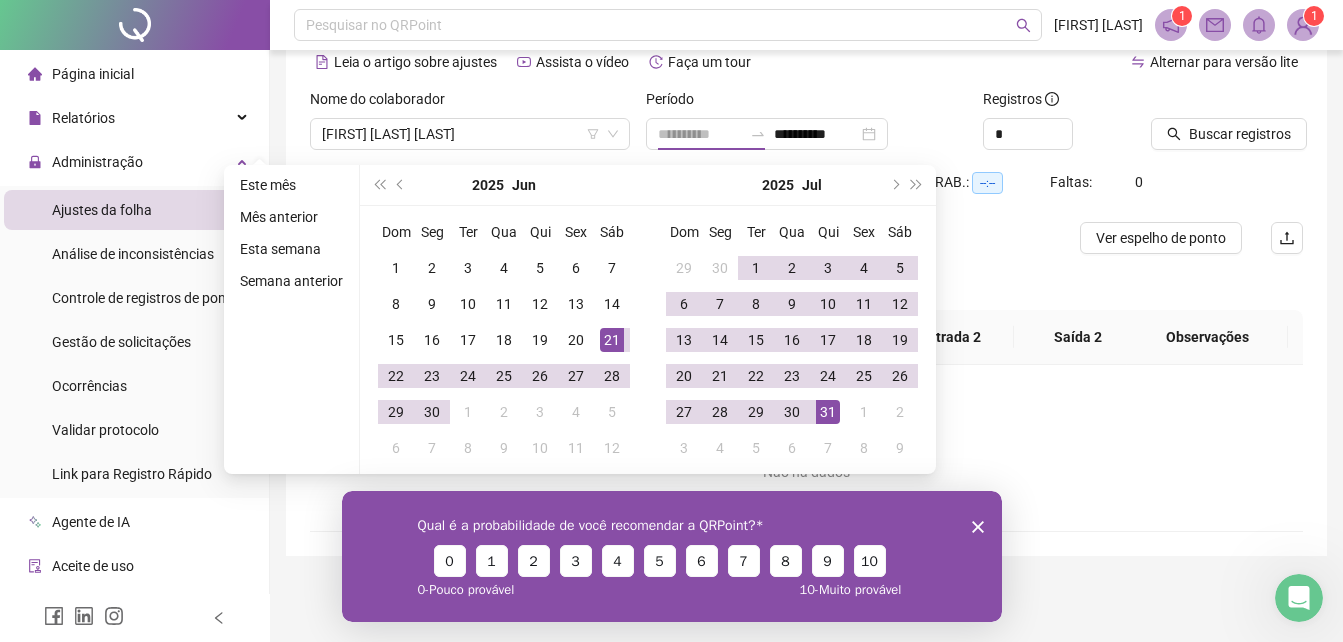 click on "21" at bounding box center [612, 340] 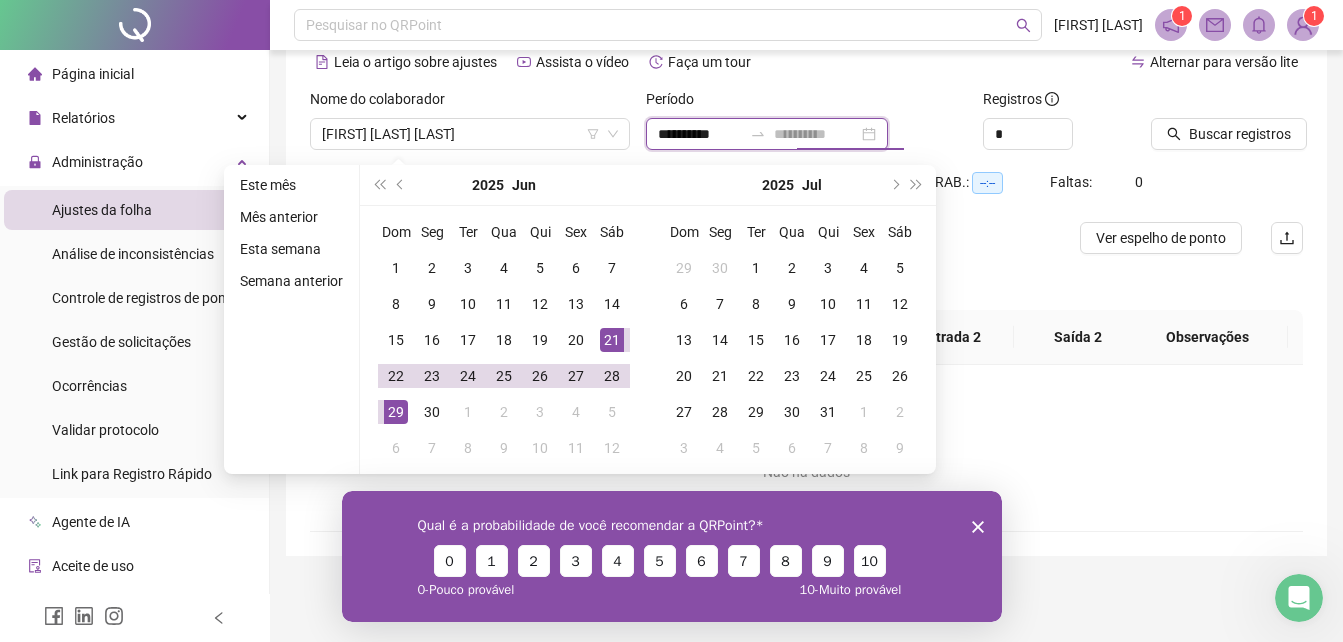 type on "**********" 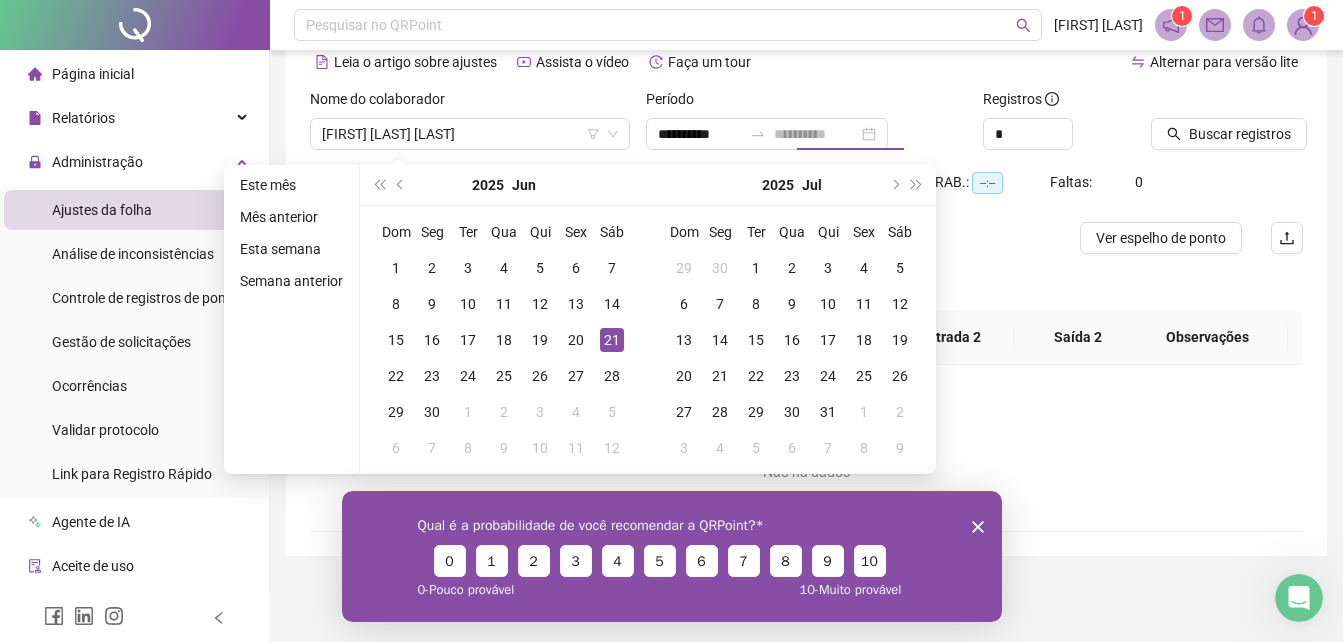 click on "21" at bounding box center [612, 340] 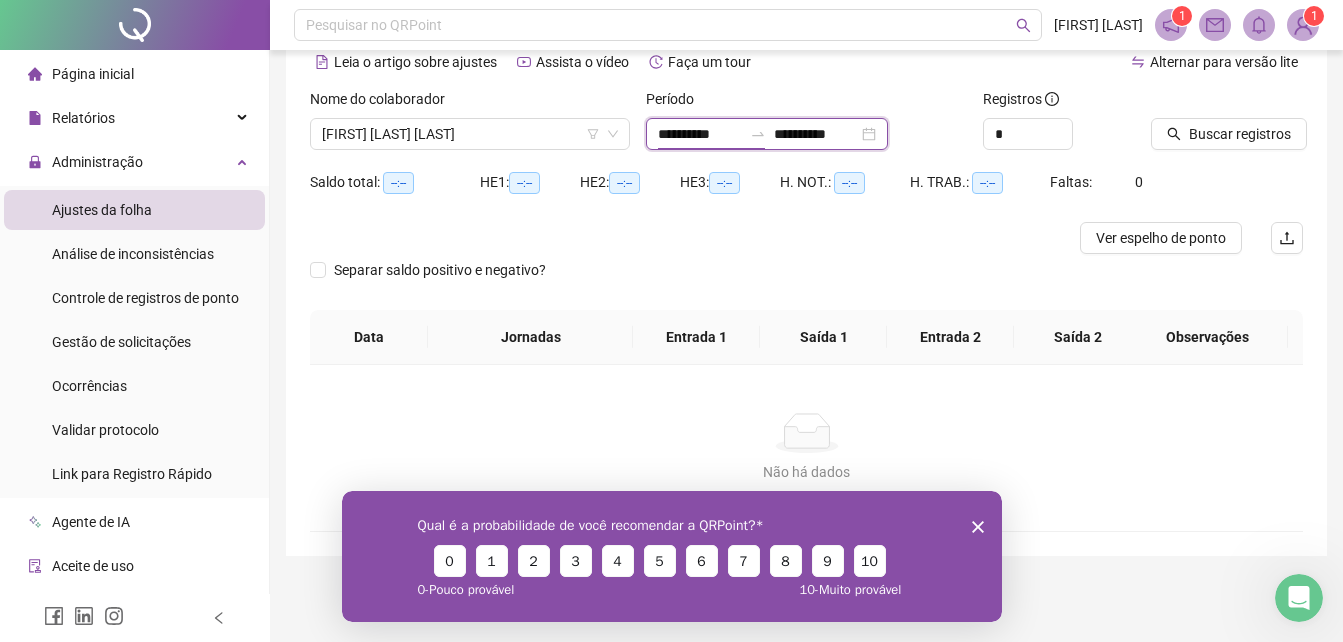 click on "**********" at bounding box center (700, 134) 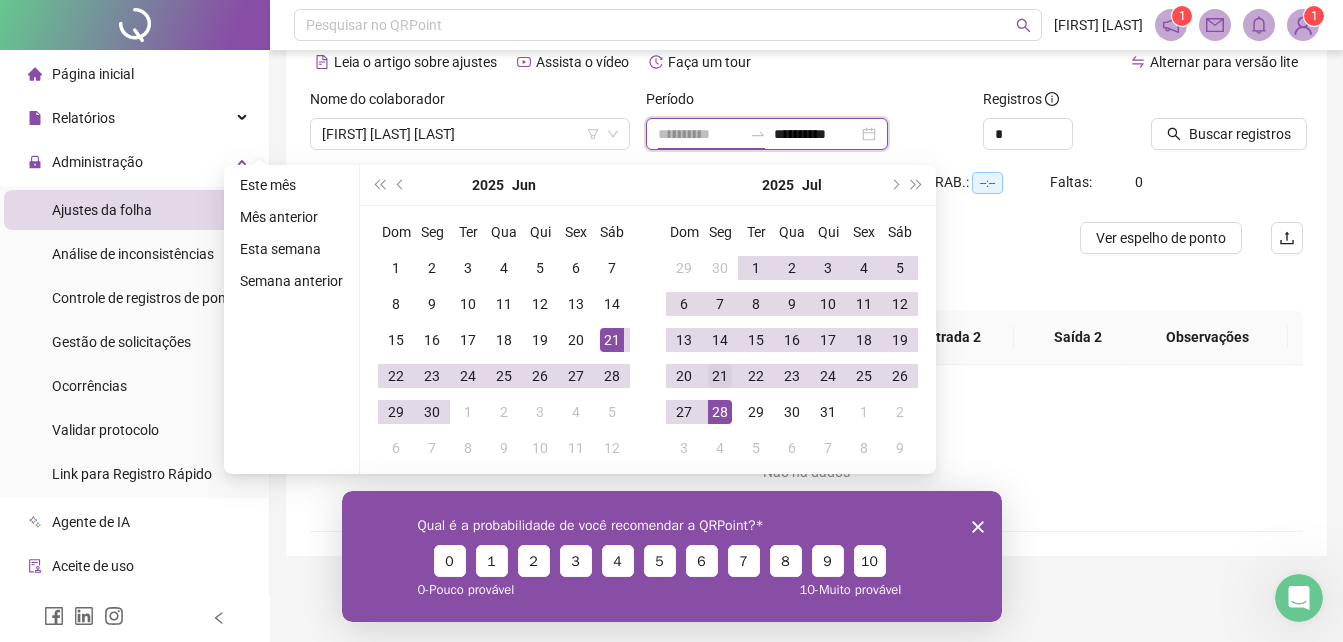 type on "**********" 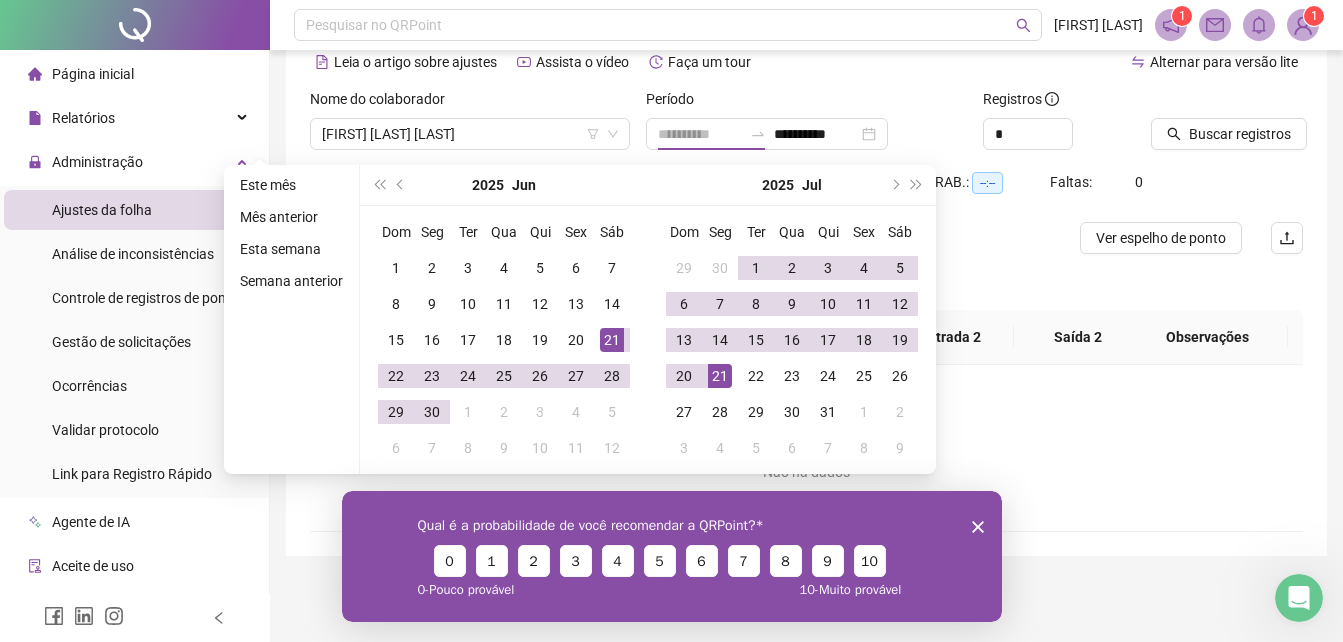 click on "21" at bounding box center [720, 376] 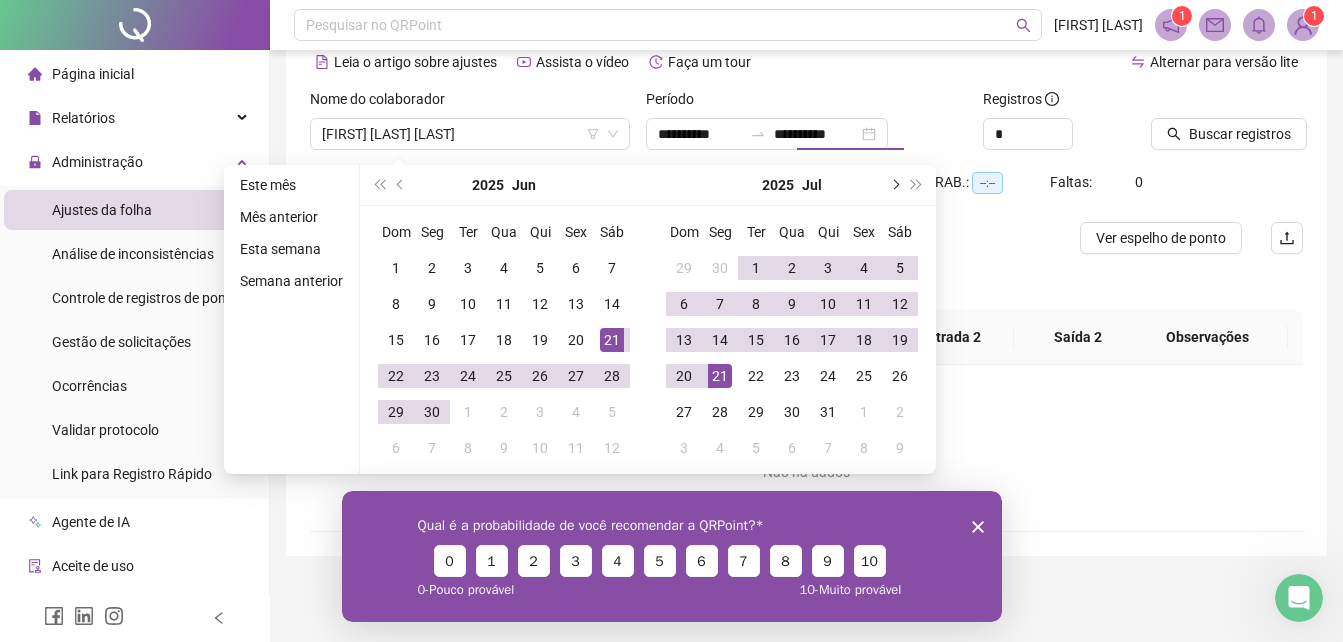 click at bounding box center (894, 185) 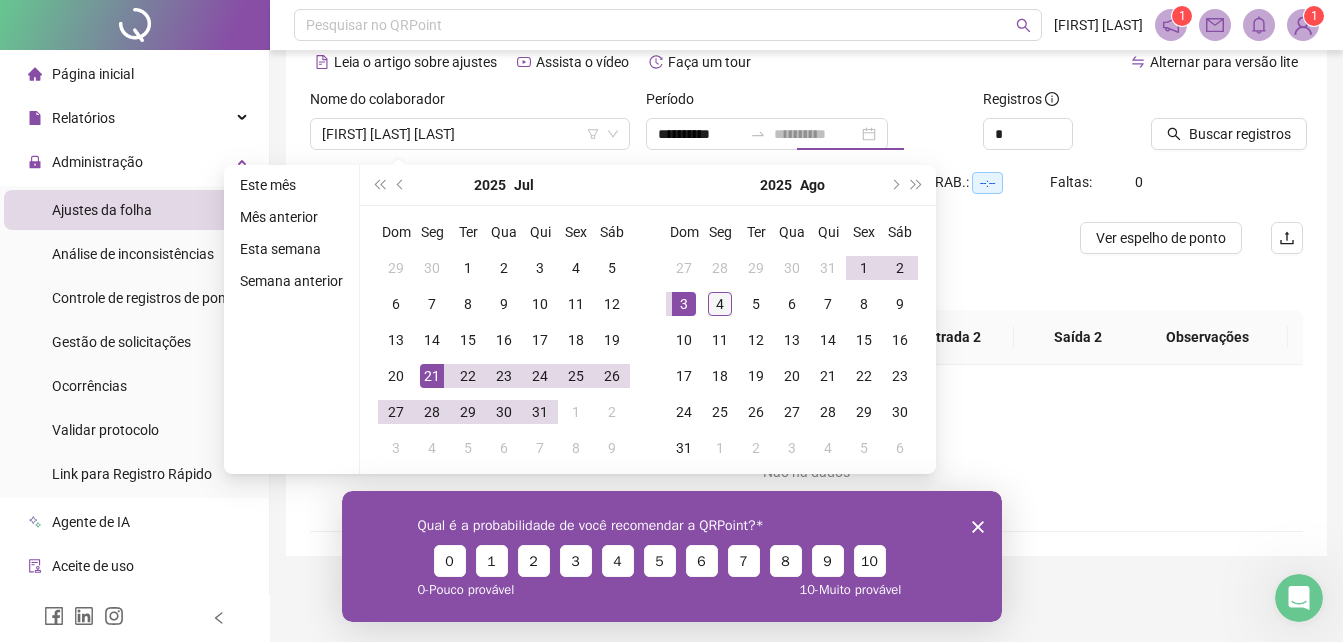 type on "**********" 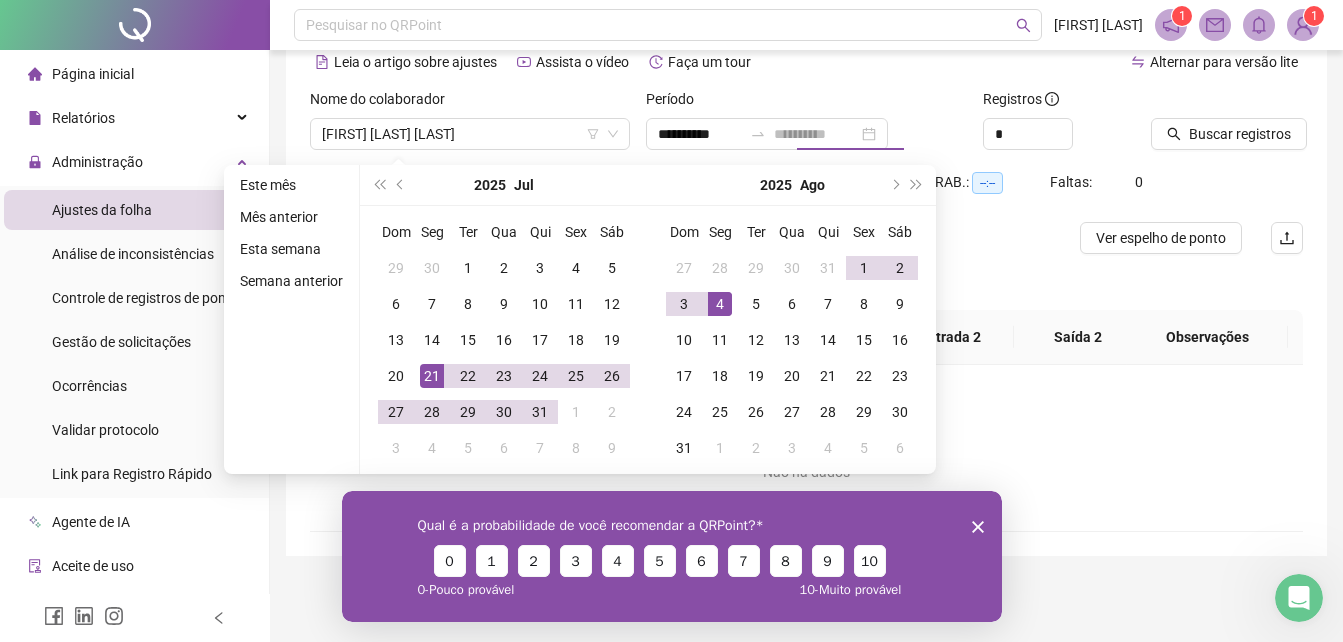 click on "4" at bounding box center [720, 304] 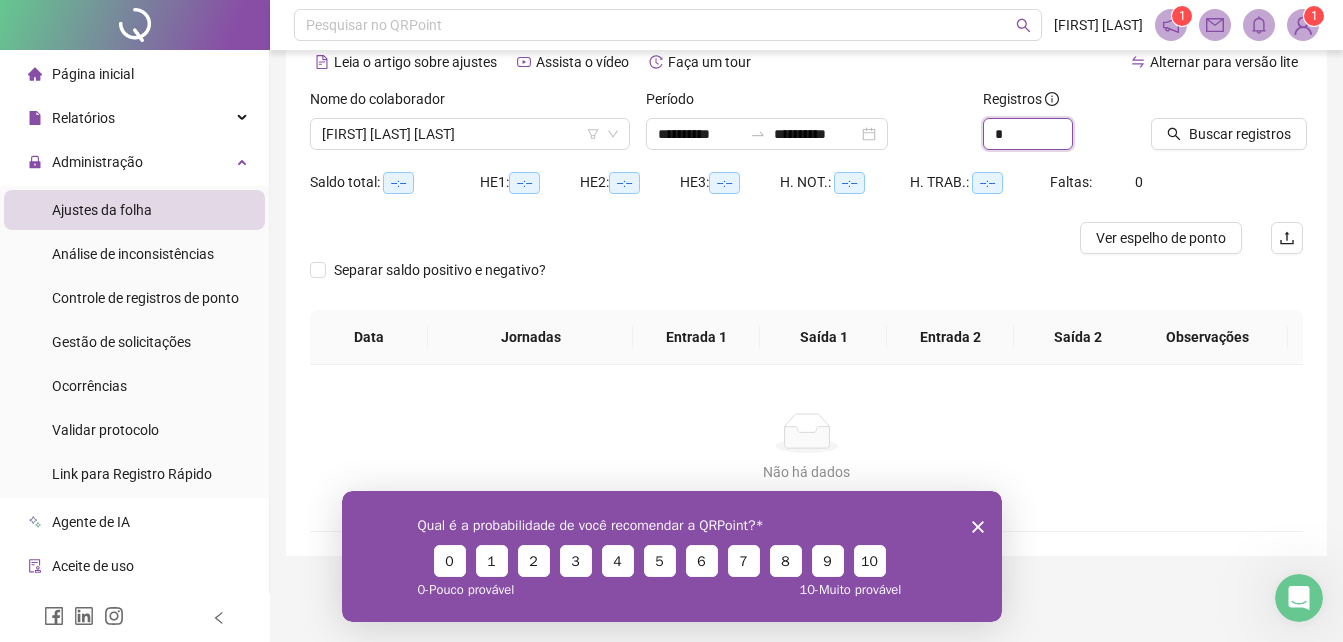 drag, startPoint x: 1009, startPoint y: 132, endPoint x: 952, endPoint y: 144, distance: 58.249462 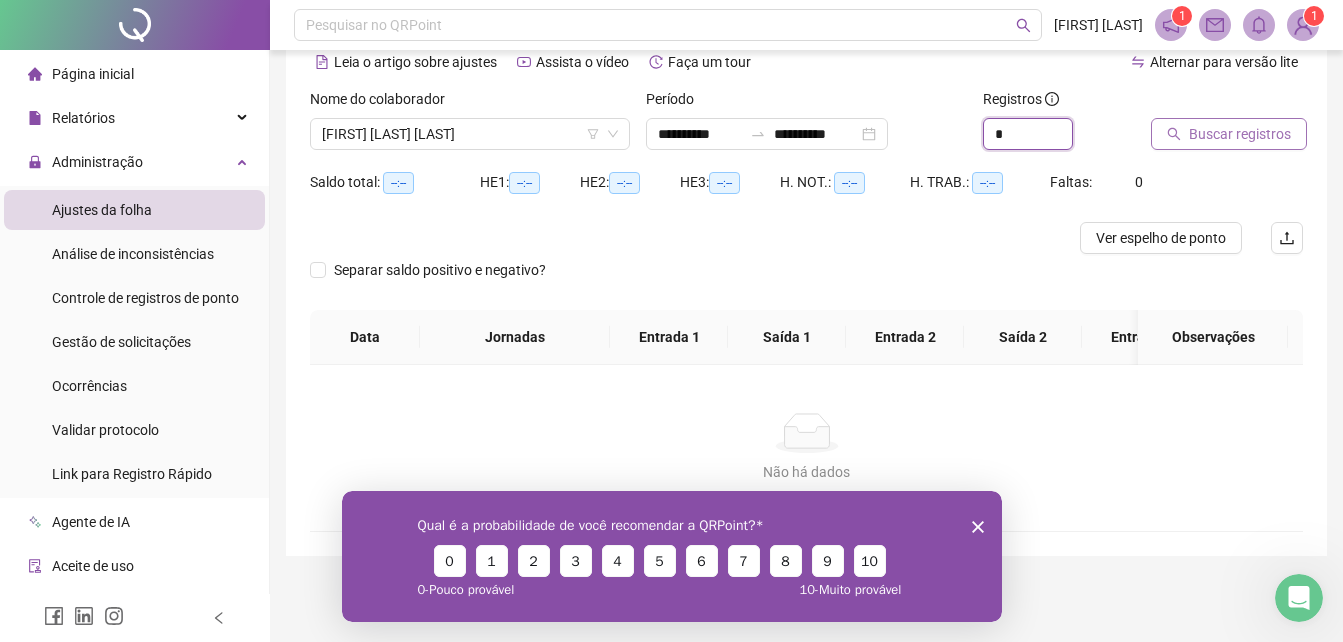 type on "*" 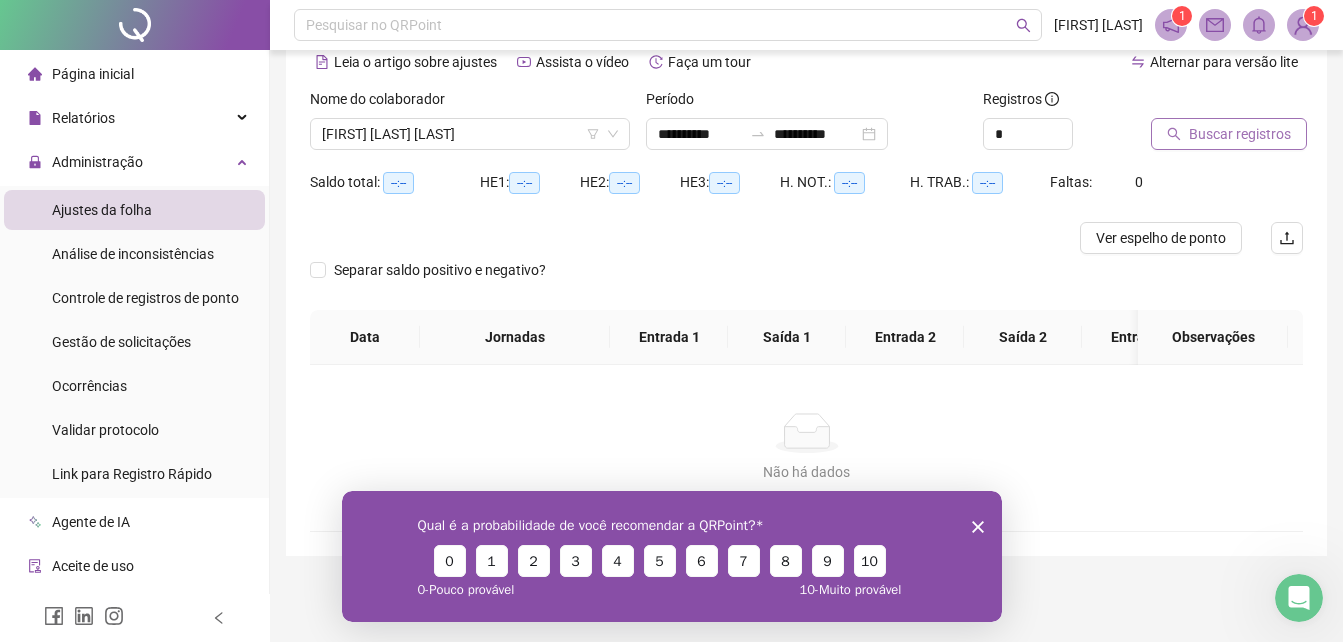 click on "Buscar registros" at bounding box center [1240, 134] 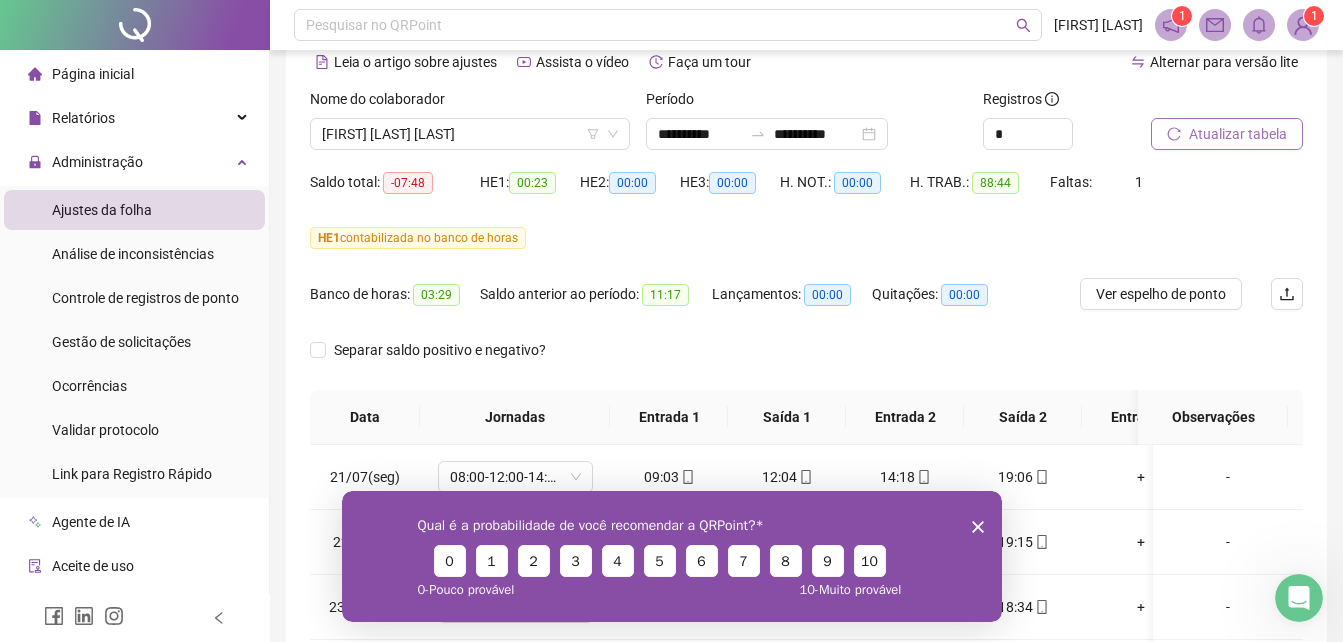 click 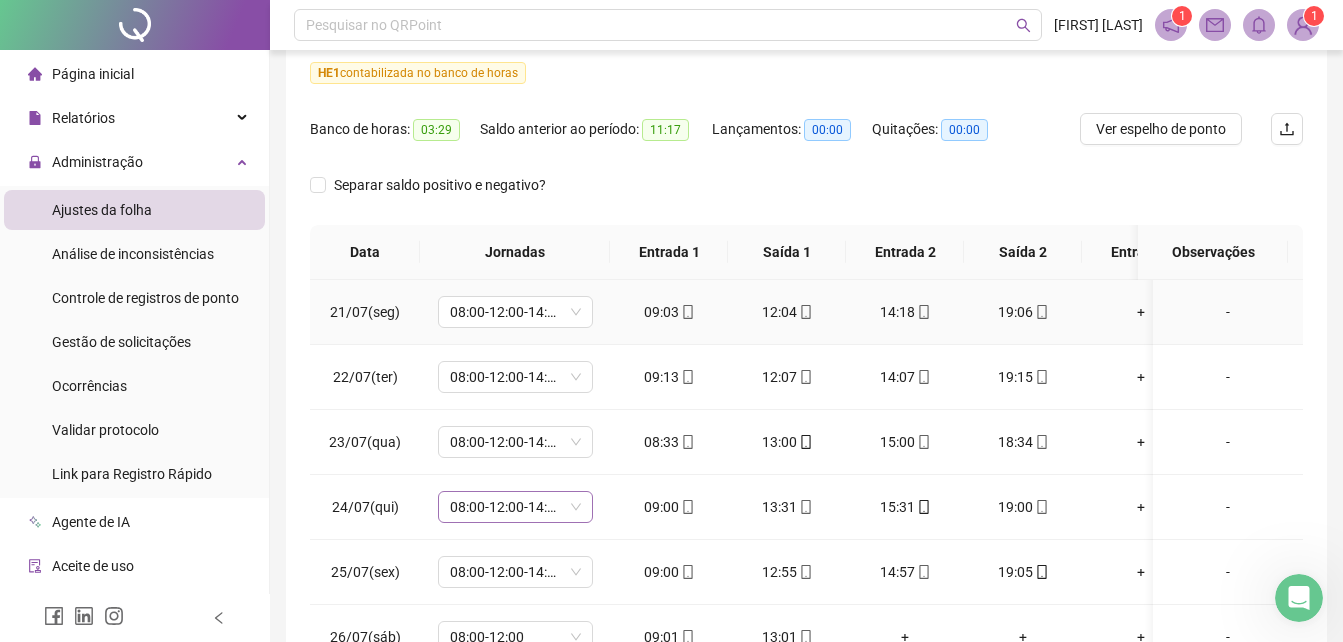 scroll, scrollTop: 296, scrollLeft: 0, axis: vertical 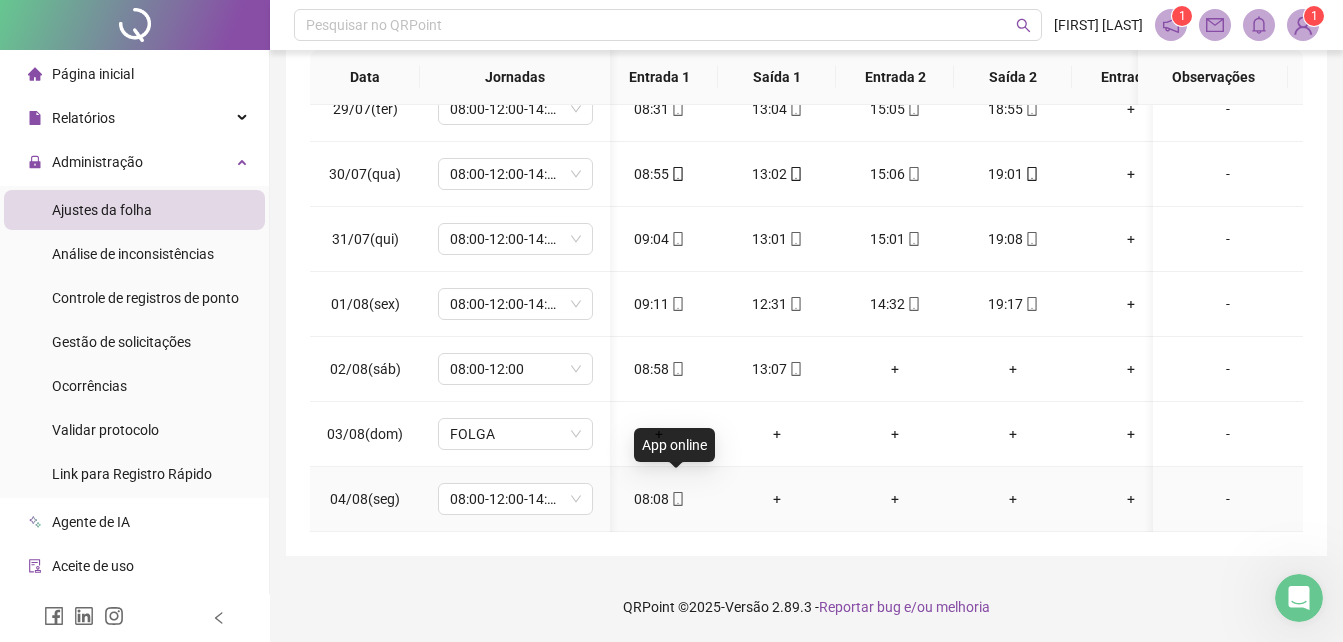 click 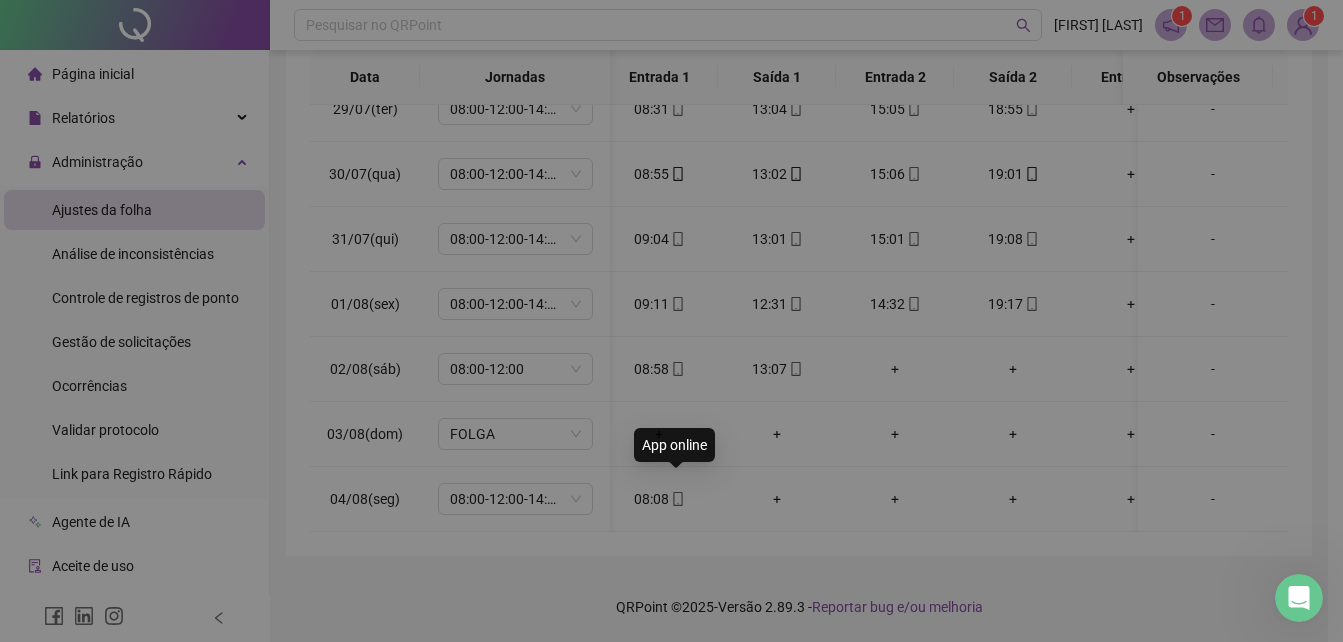 type on "**********" 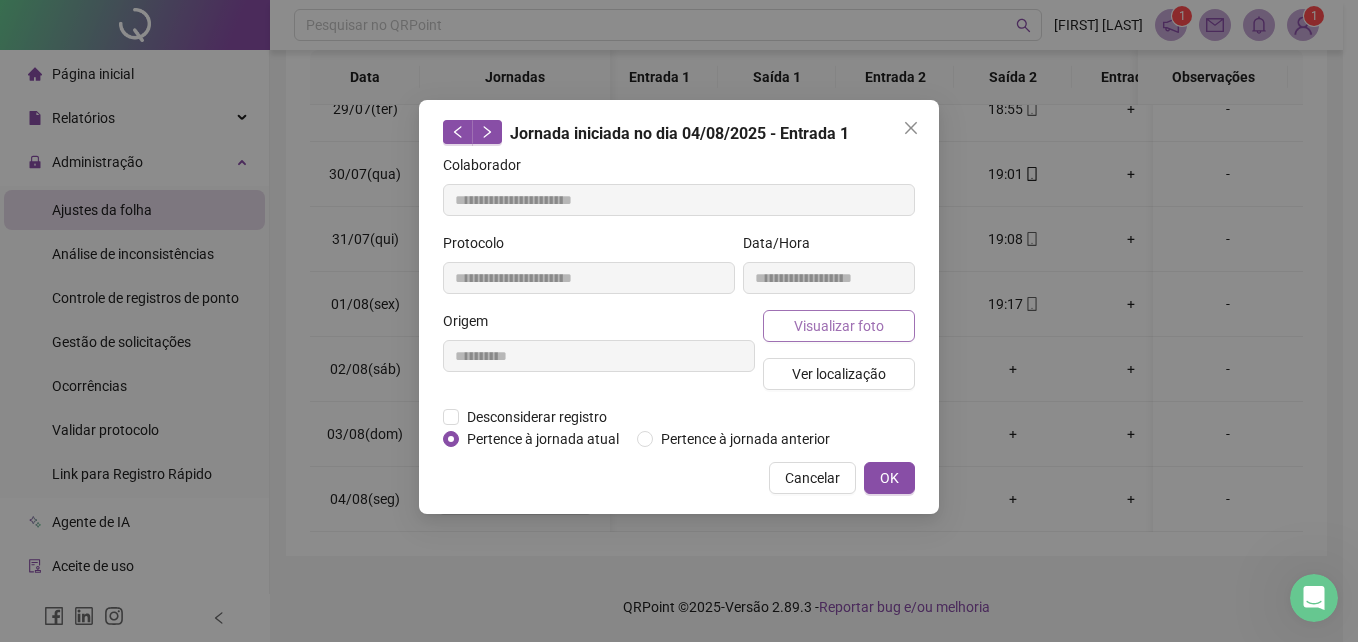 click on "Visualizar foto" at bounding box center (839, 326) 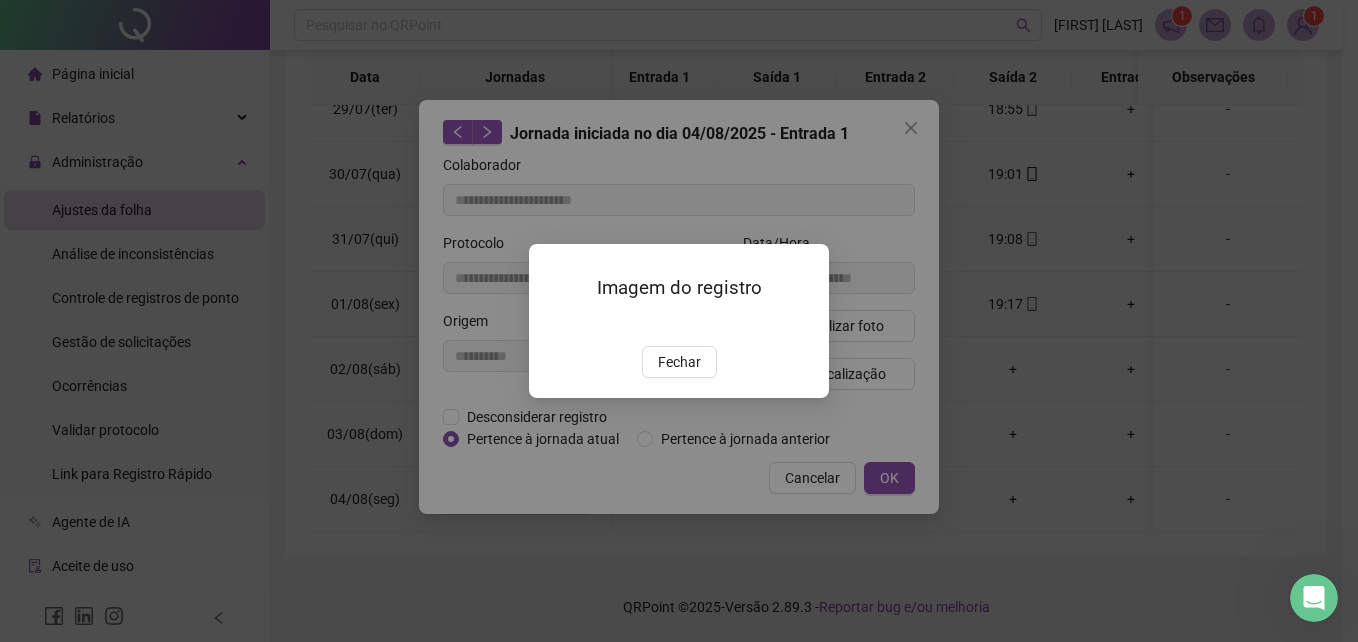 click at bounding box center [553, 324] 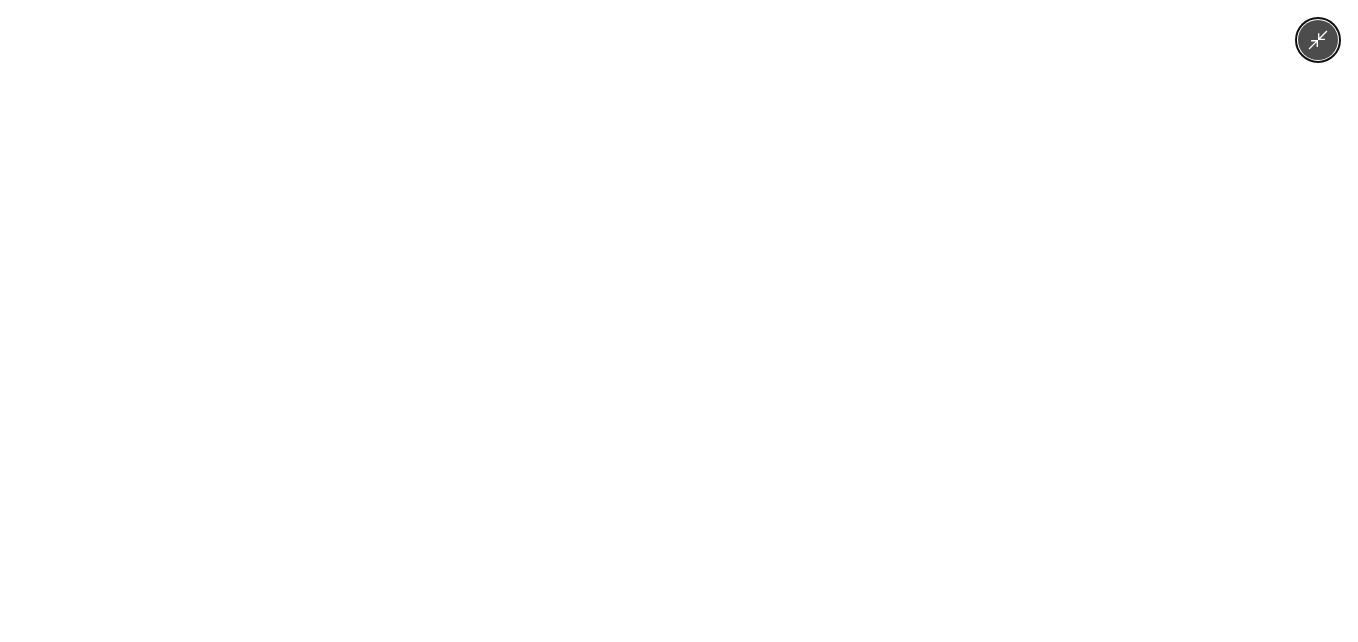 click at bounding box center [679, 321] 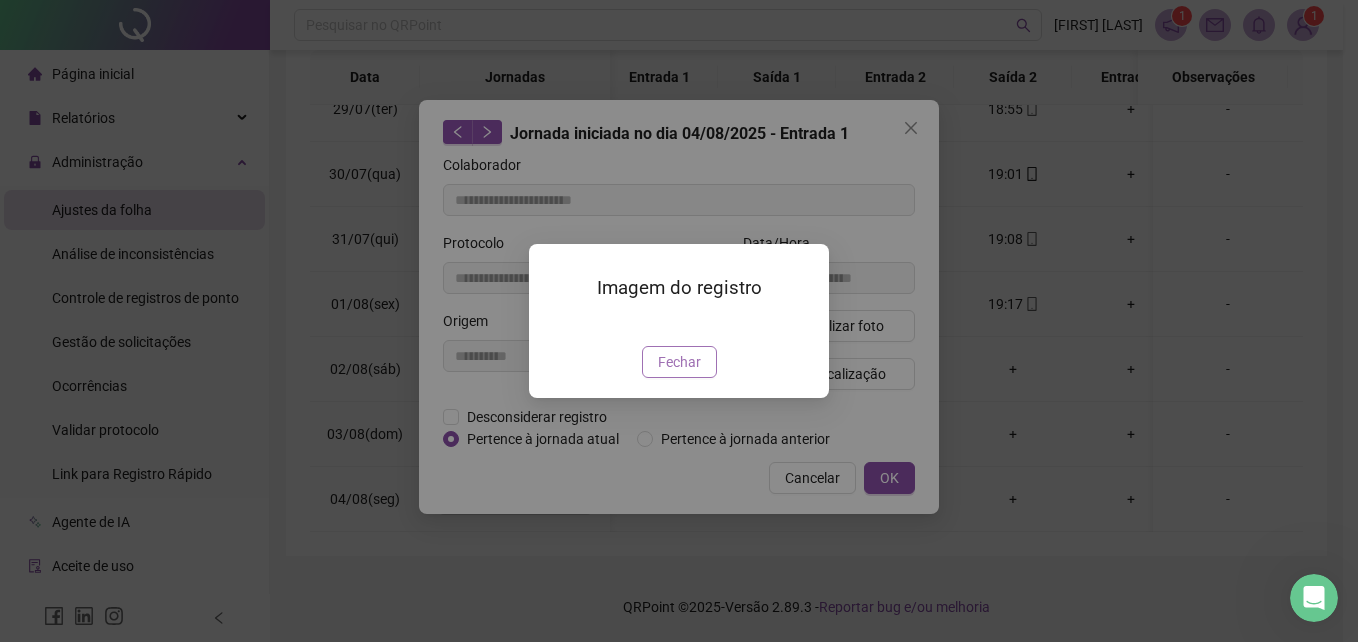 click on "Fechar" at bounding box center (679, 362) 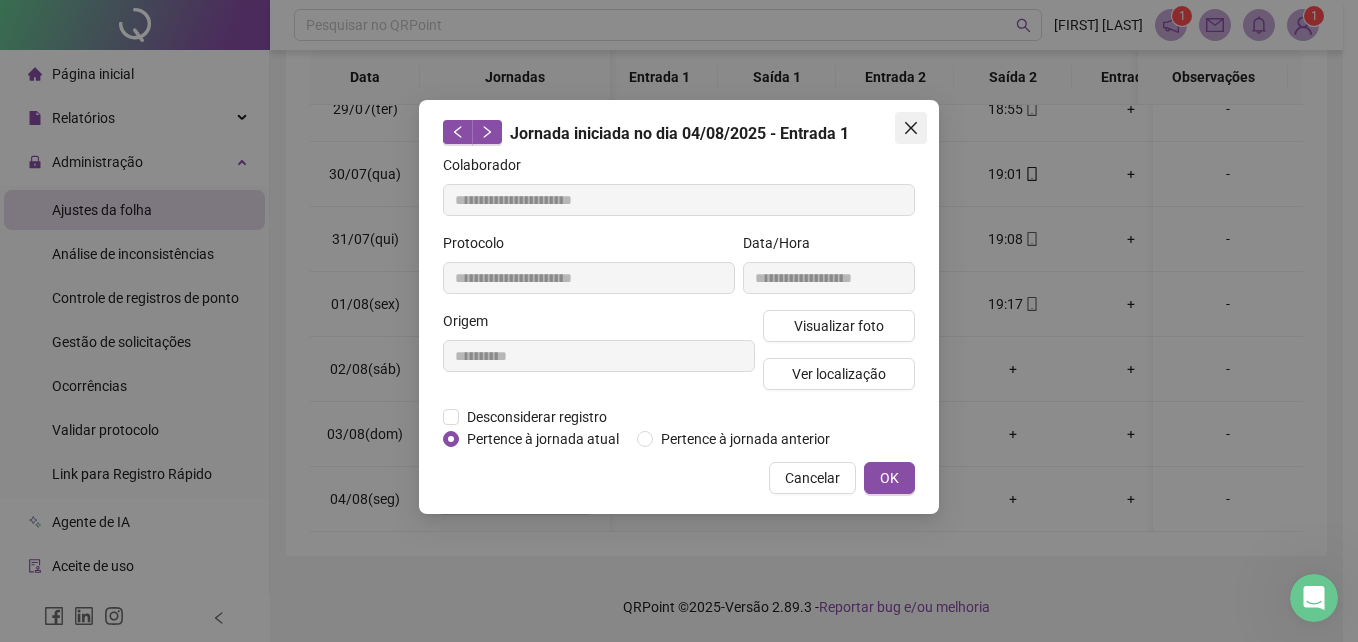 click 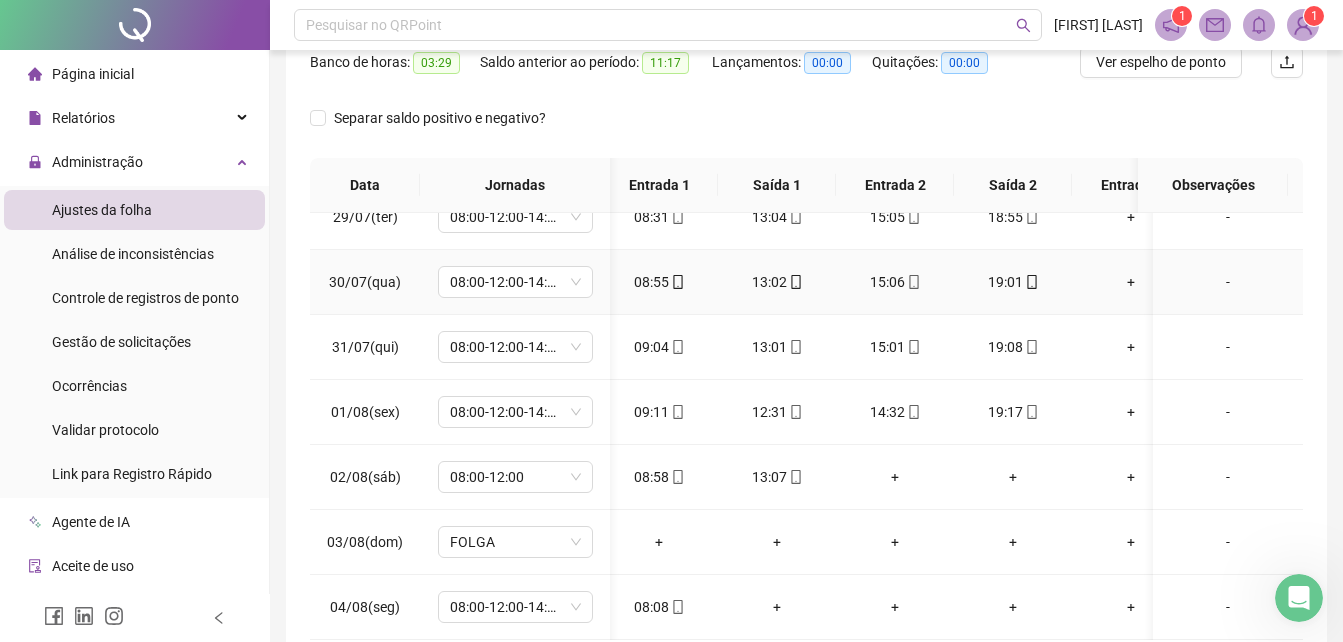 scroll, scrollTop: 436, scrollLeft: 0, axis: vertical 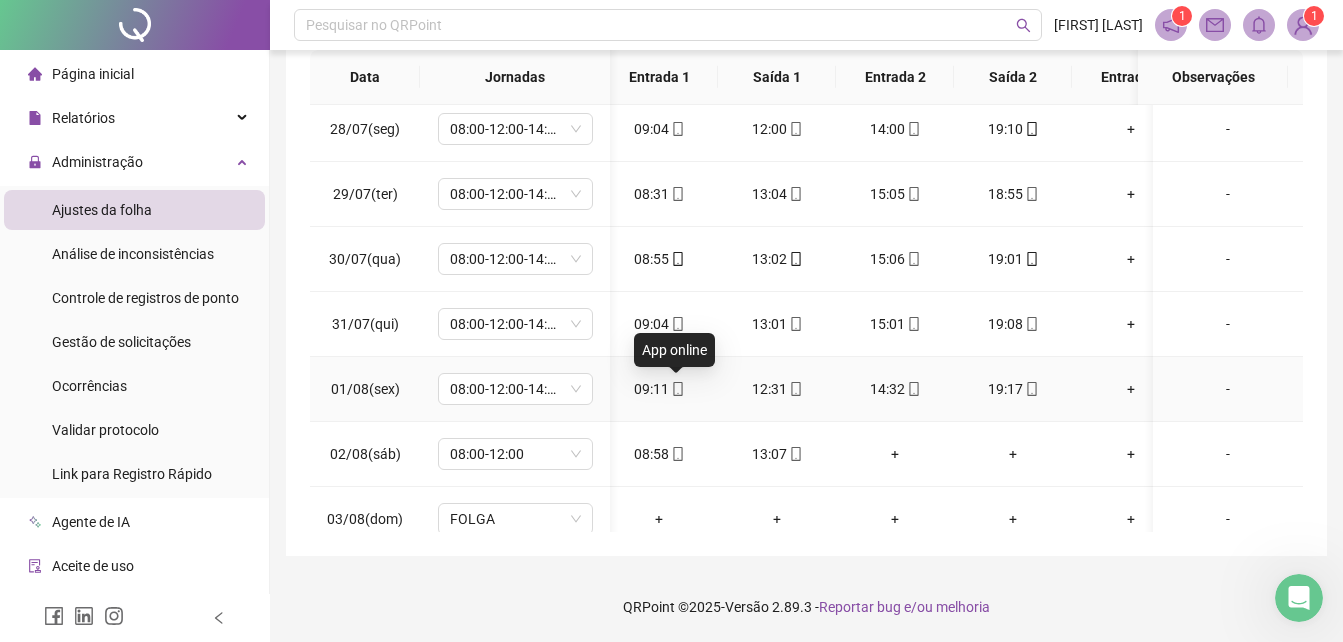 click 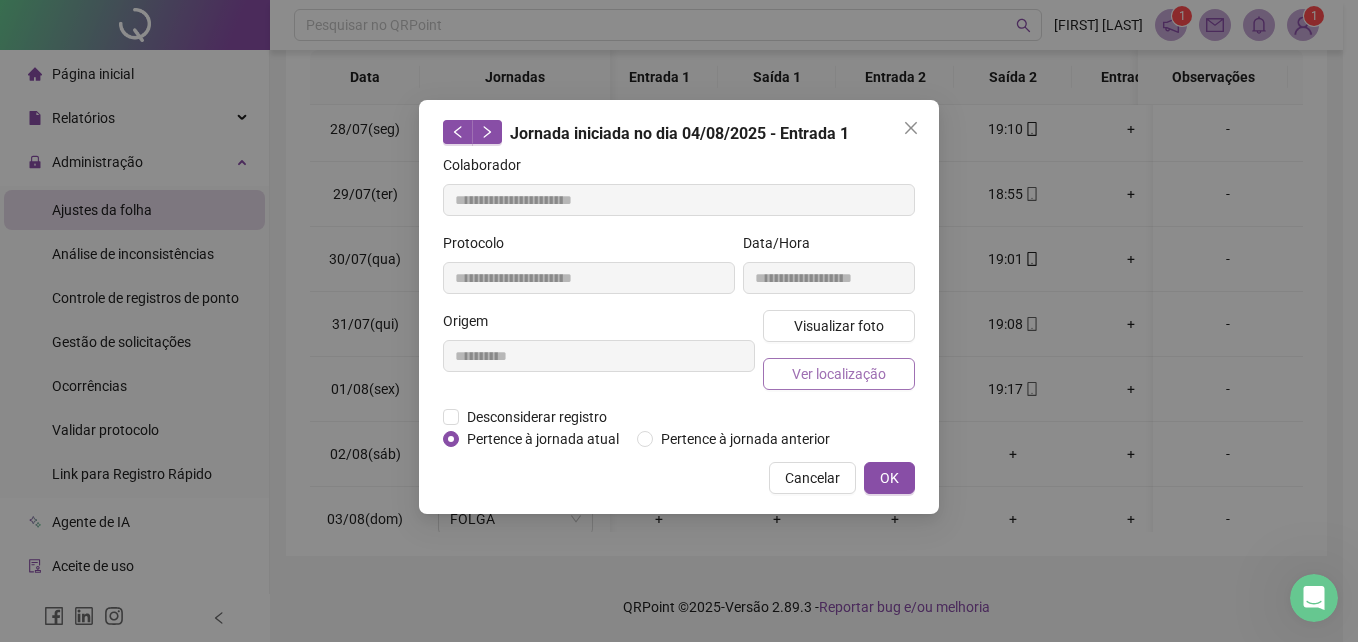 type on "**********" 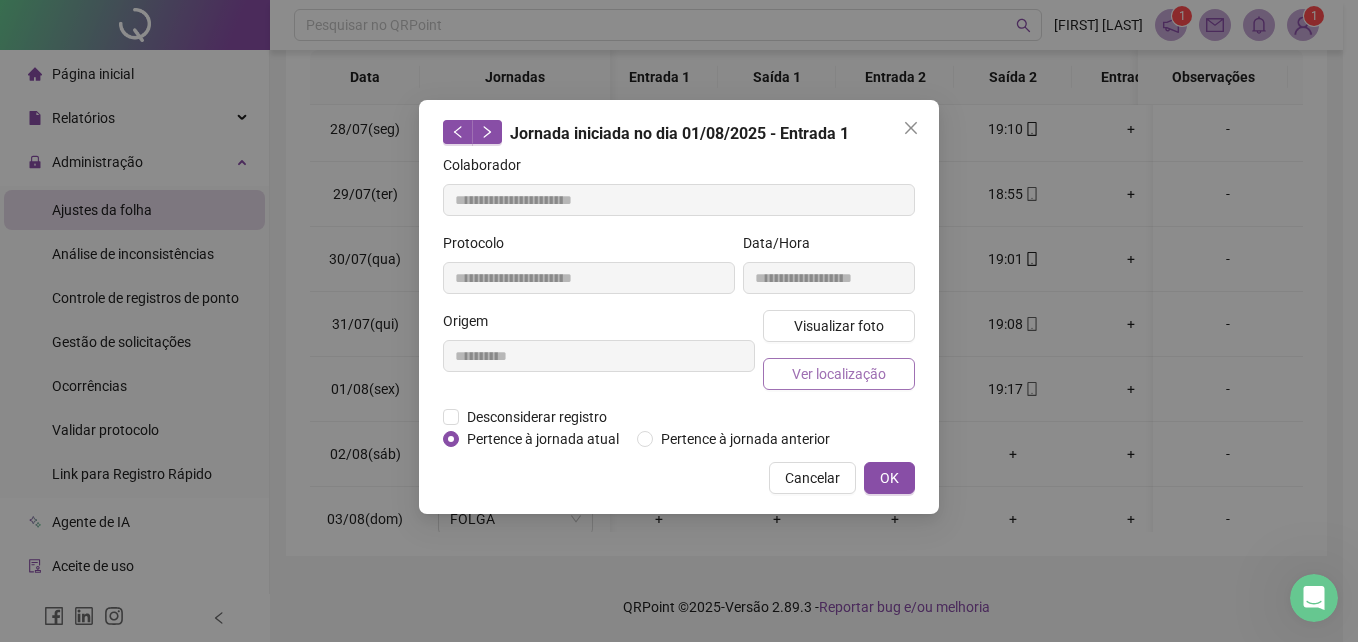 click on "Ver localização" at bounding box center [839, 374] 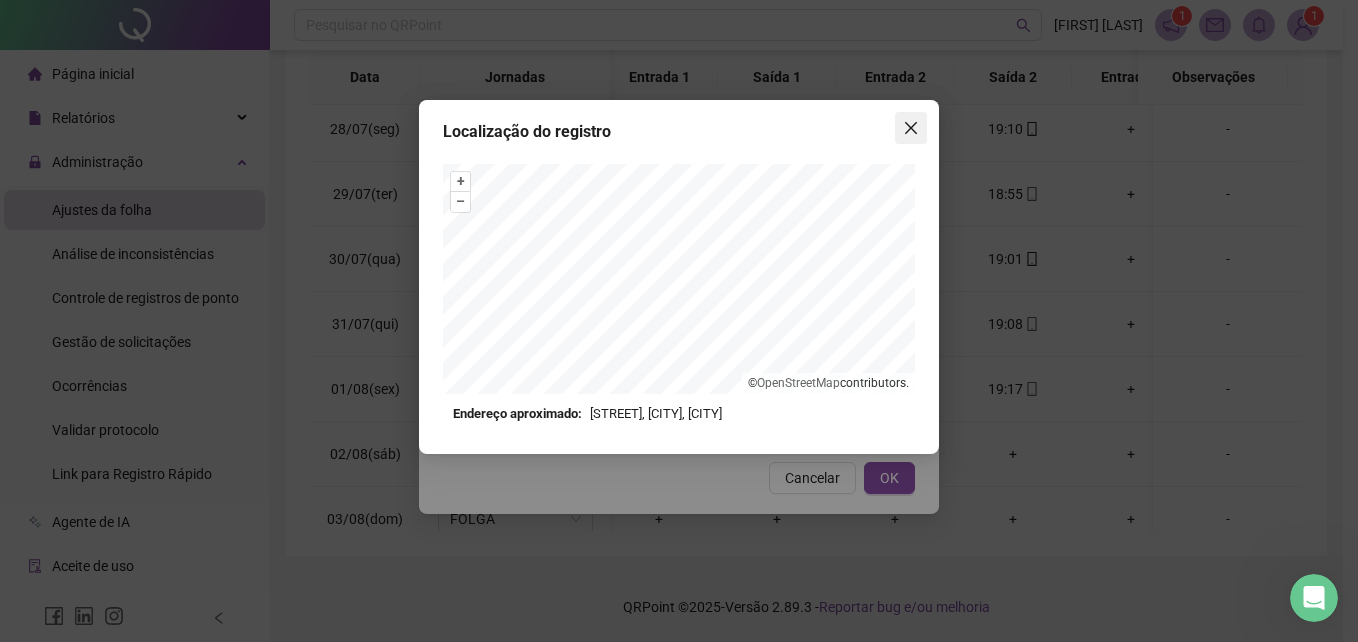 click at bounding box center (911, 128) 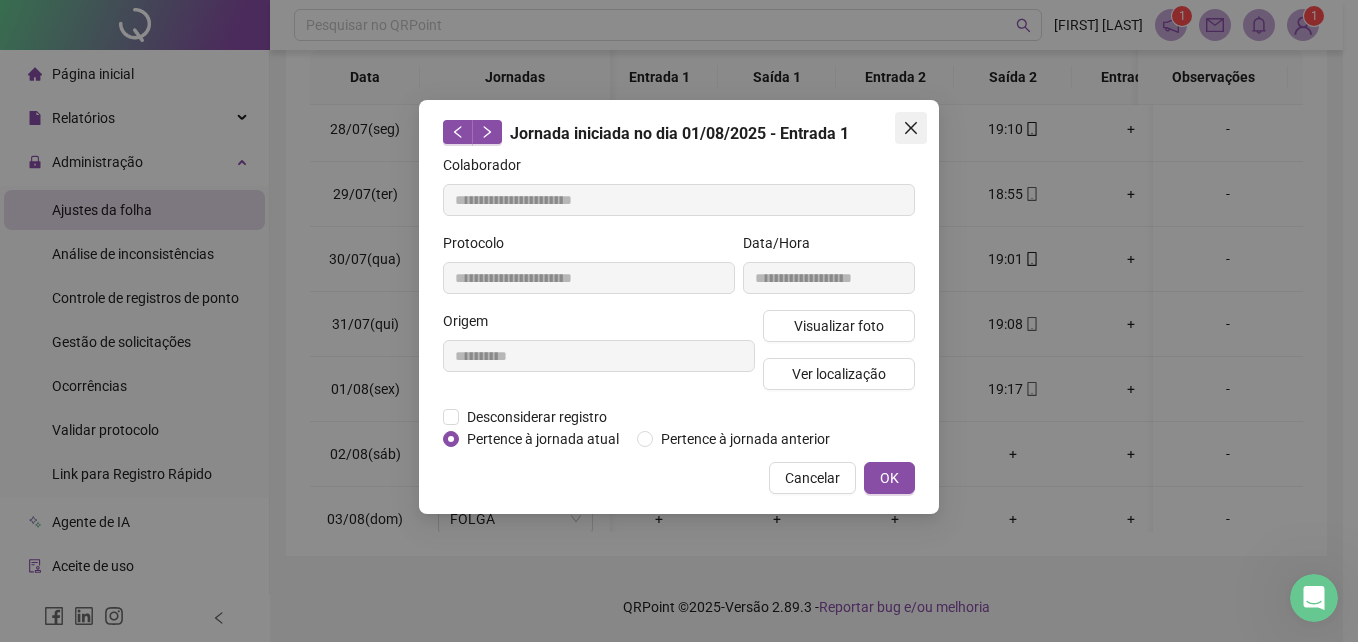 click at bounding box center (911, 128) 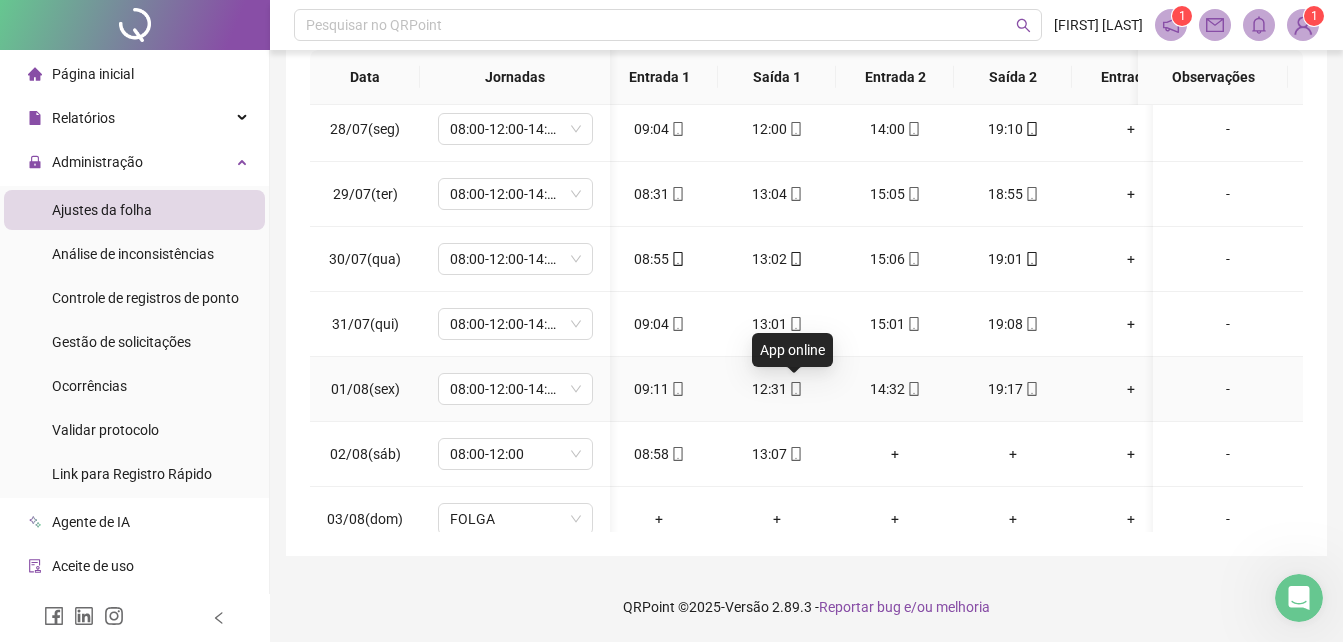 click 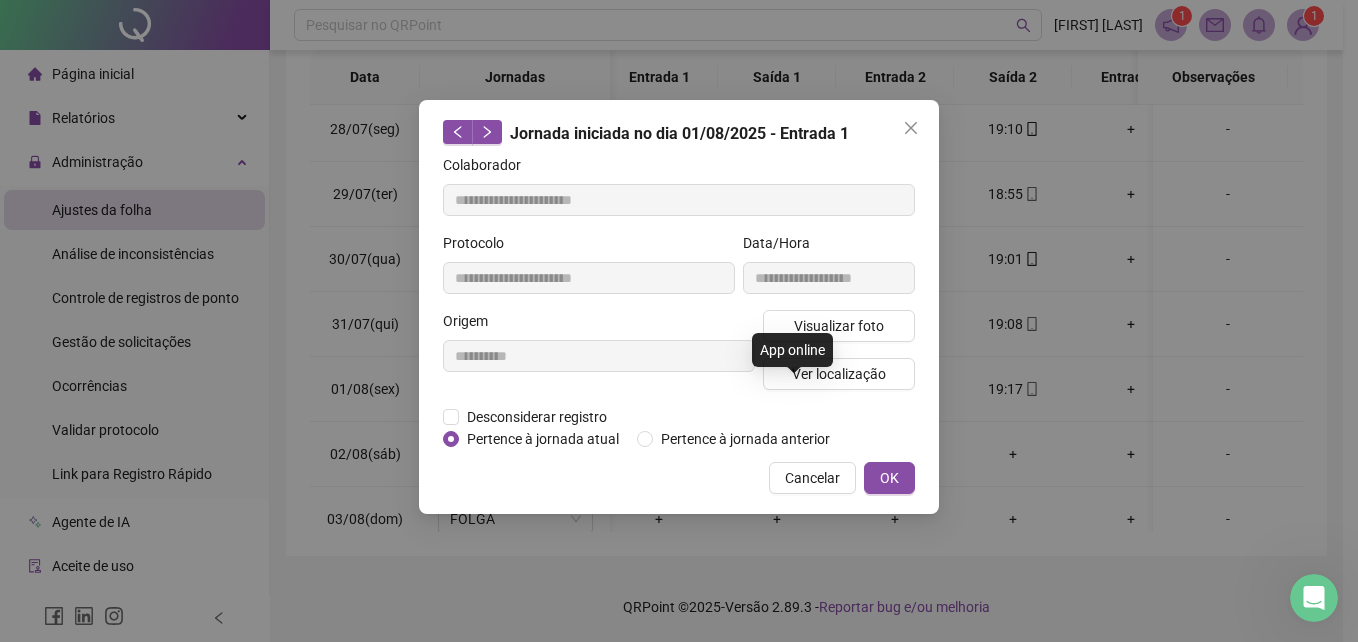 type on "**********" 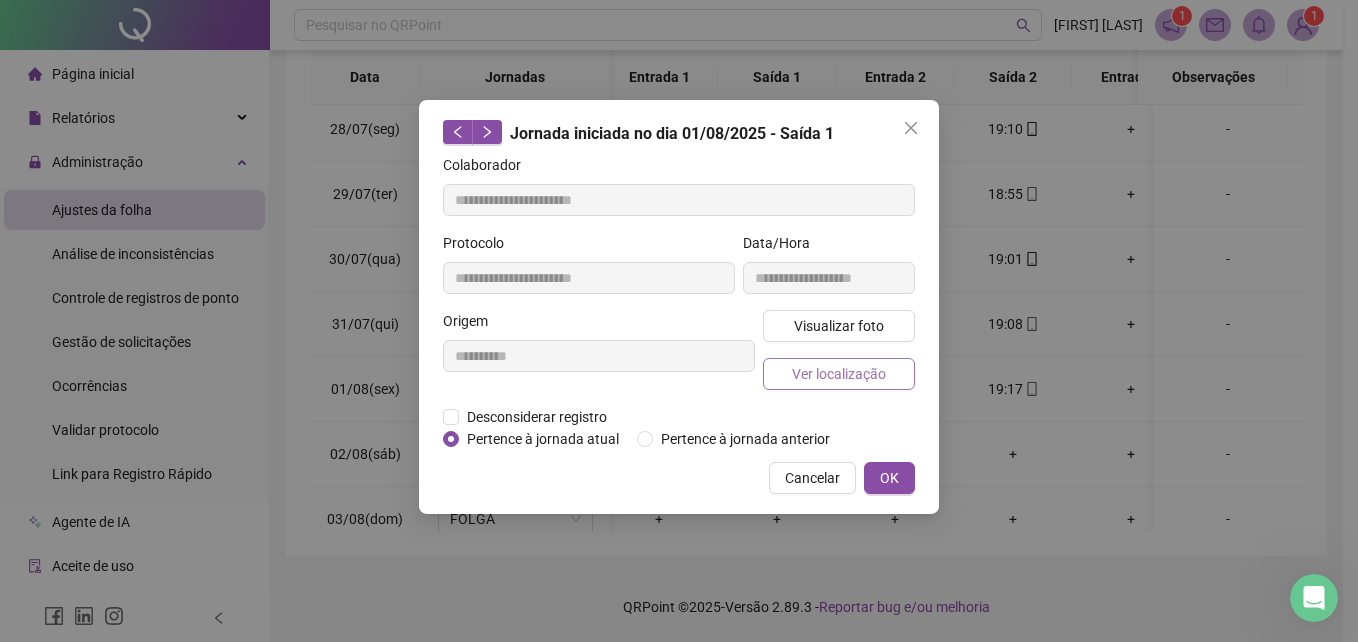 click on "Ver localização" at bounding box center [839, 374] 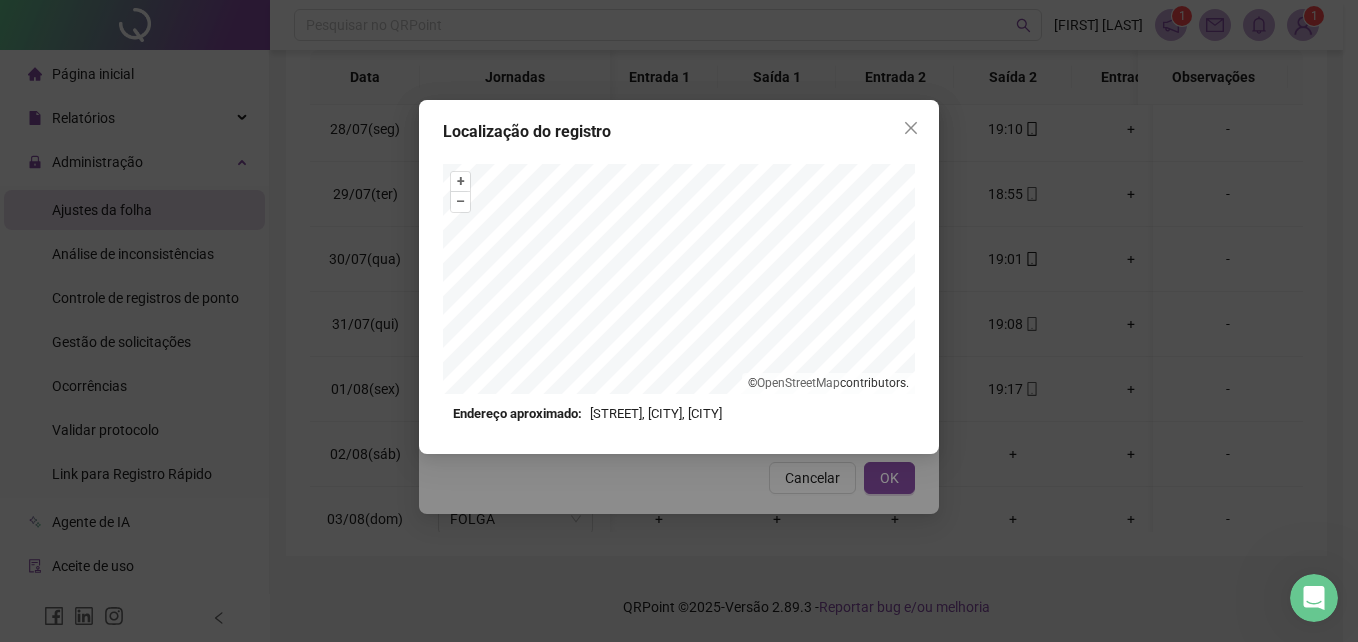 click at bounding box center [911, 128] 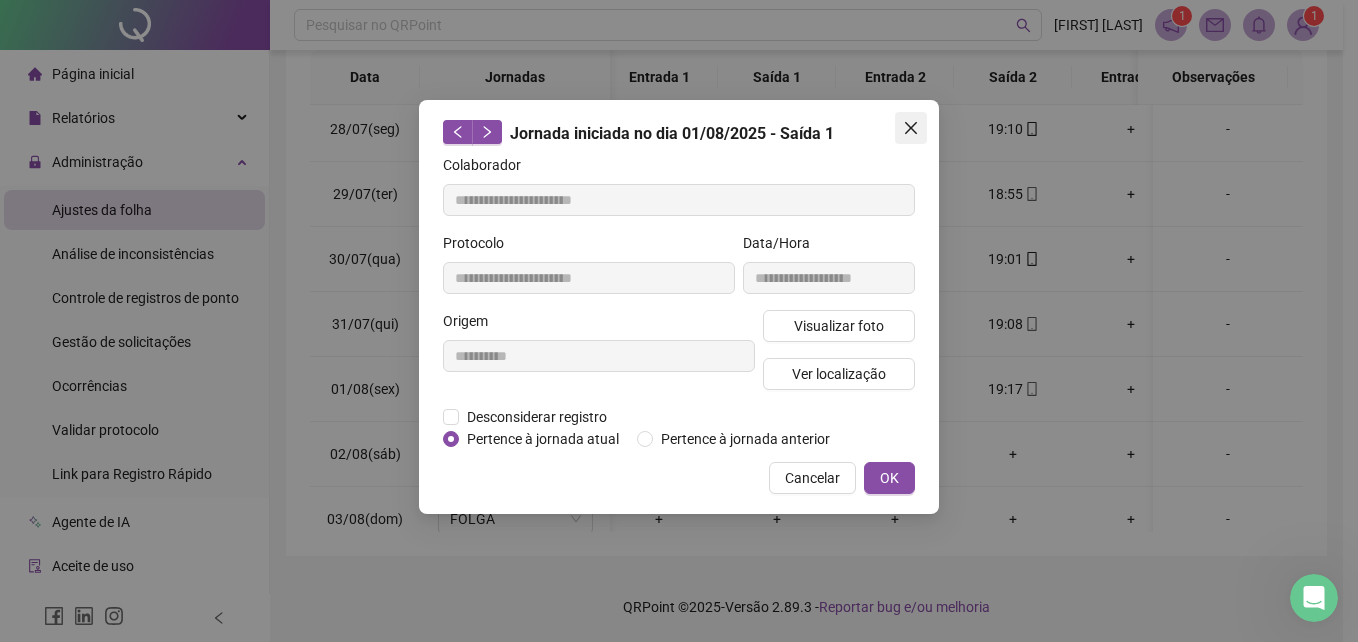 click 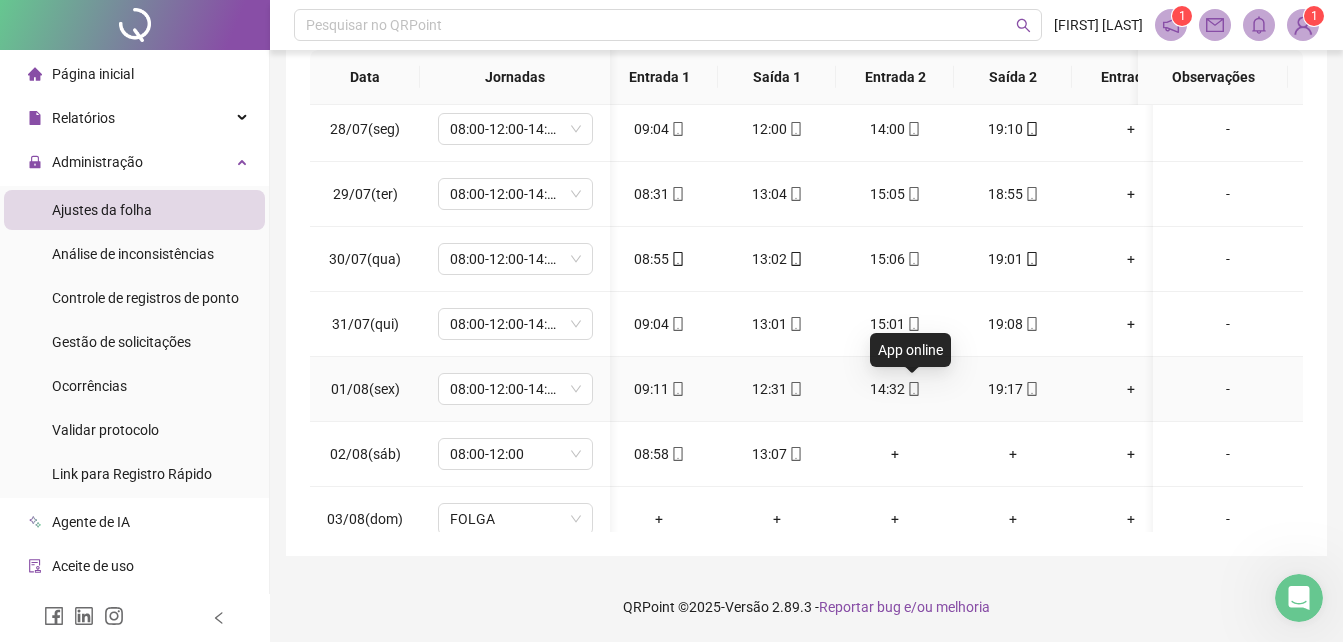 click 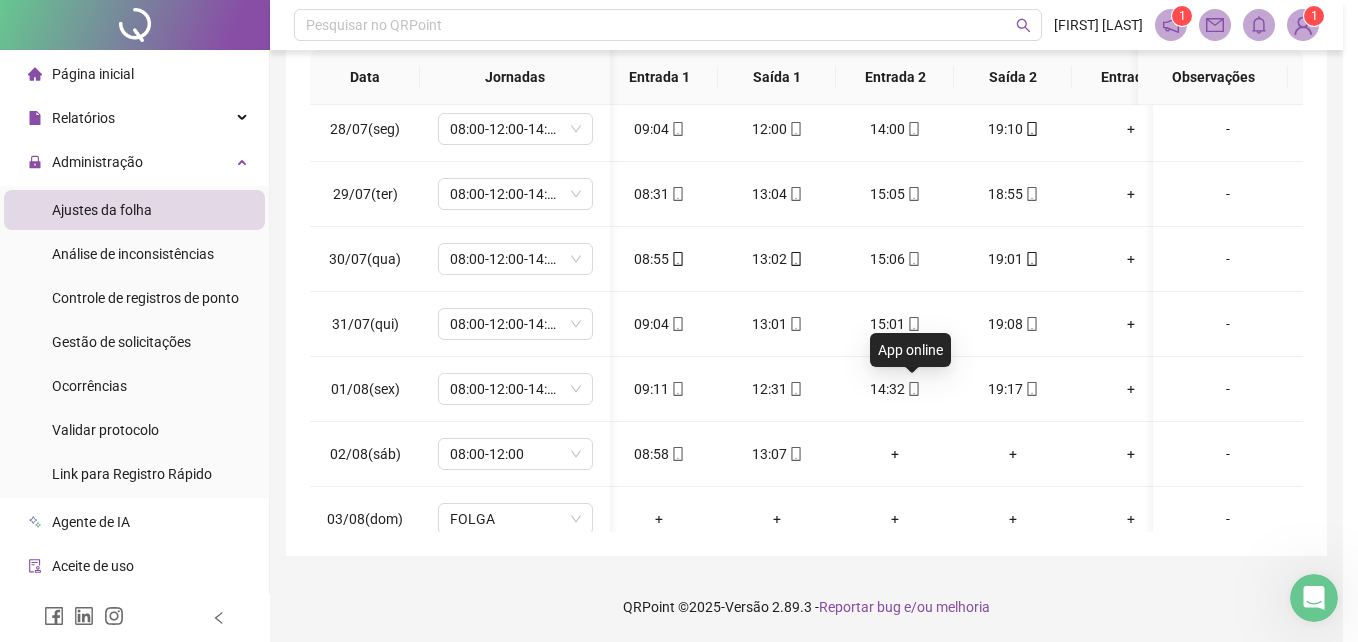type on "**********" 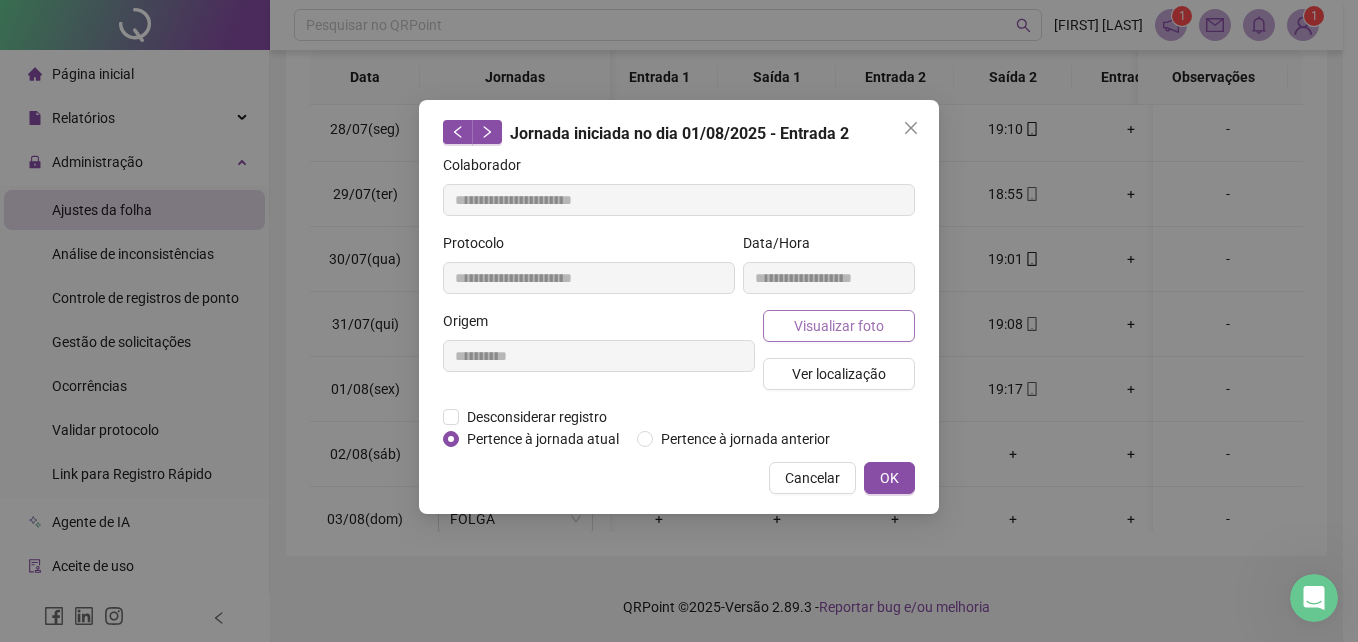 click on "Visualizar foto" at bounding box center [839, 326] 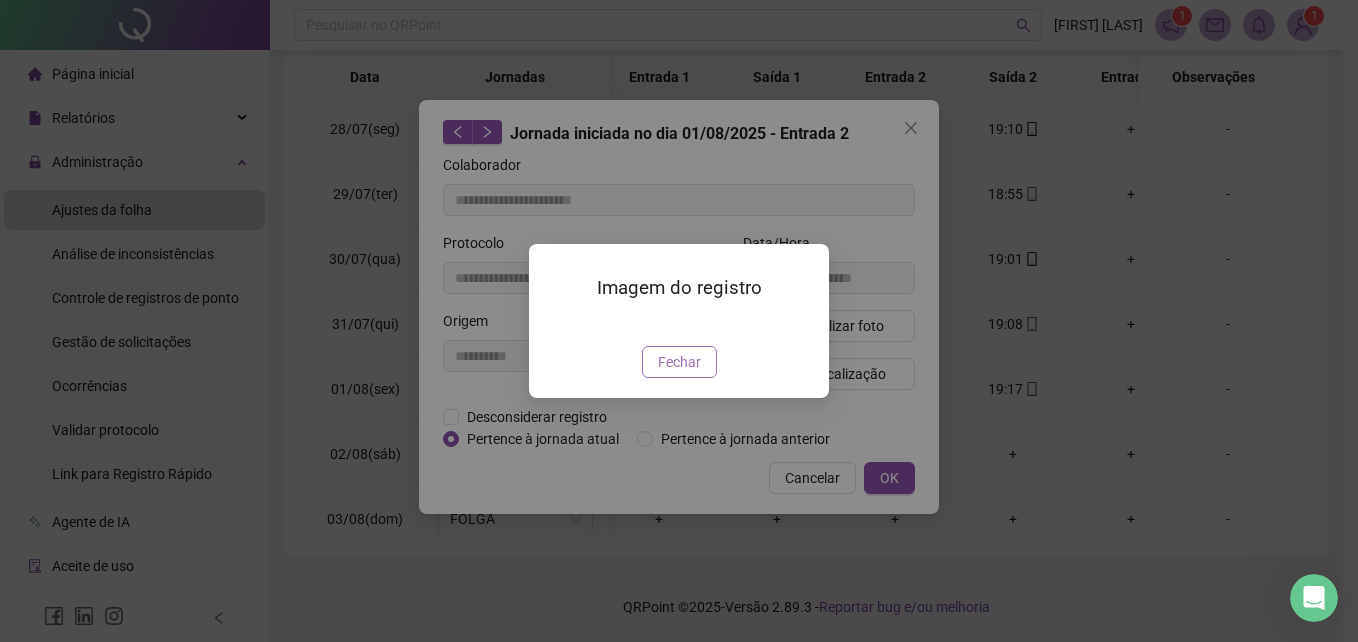 click on "Fechar" at bounding box center [679, 362] 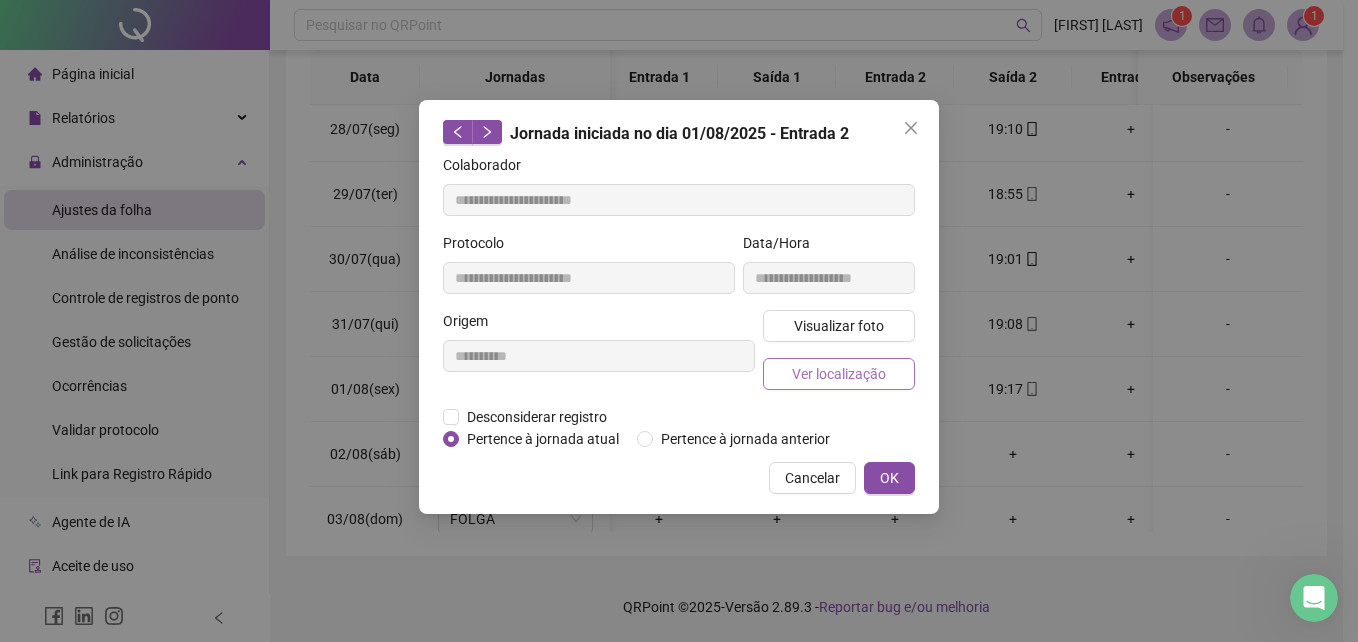 click on "Ver localização" at bounding box center (839, 374) 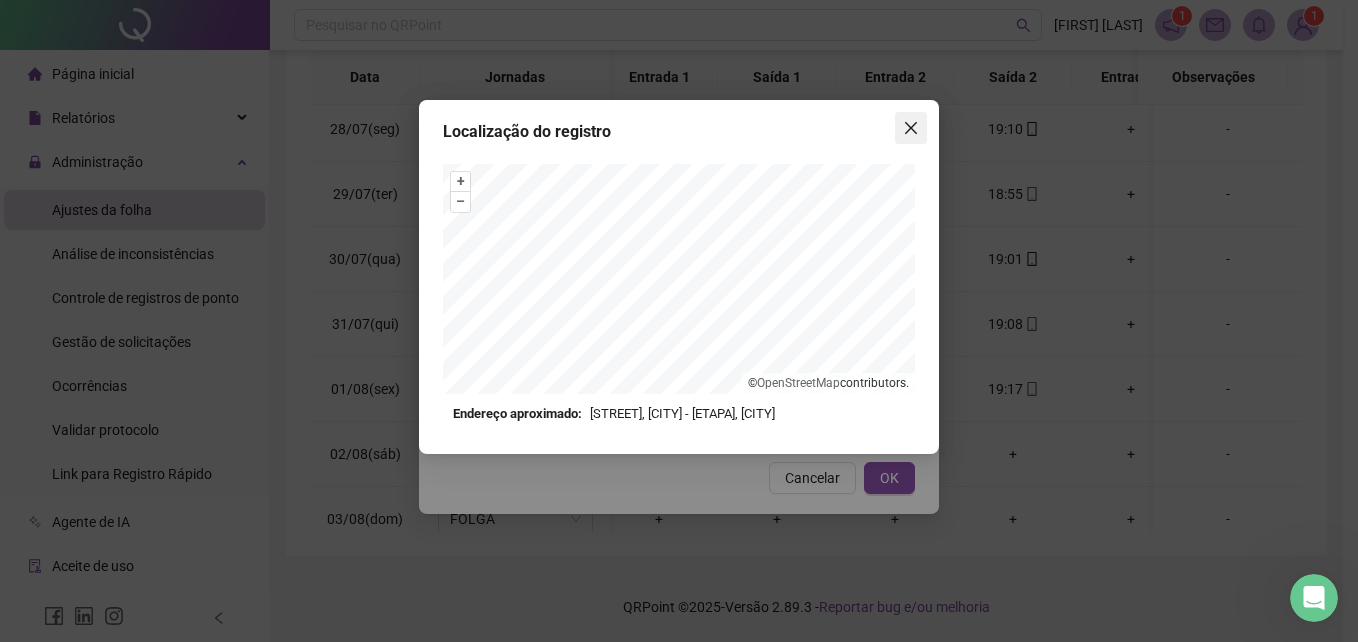 click 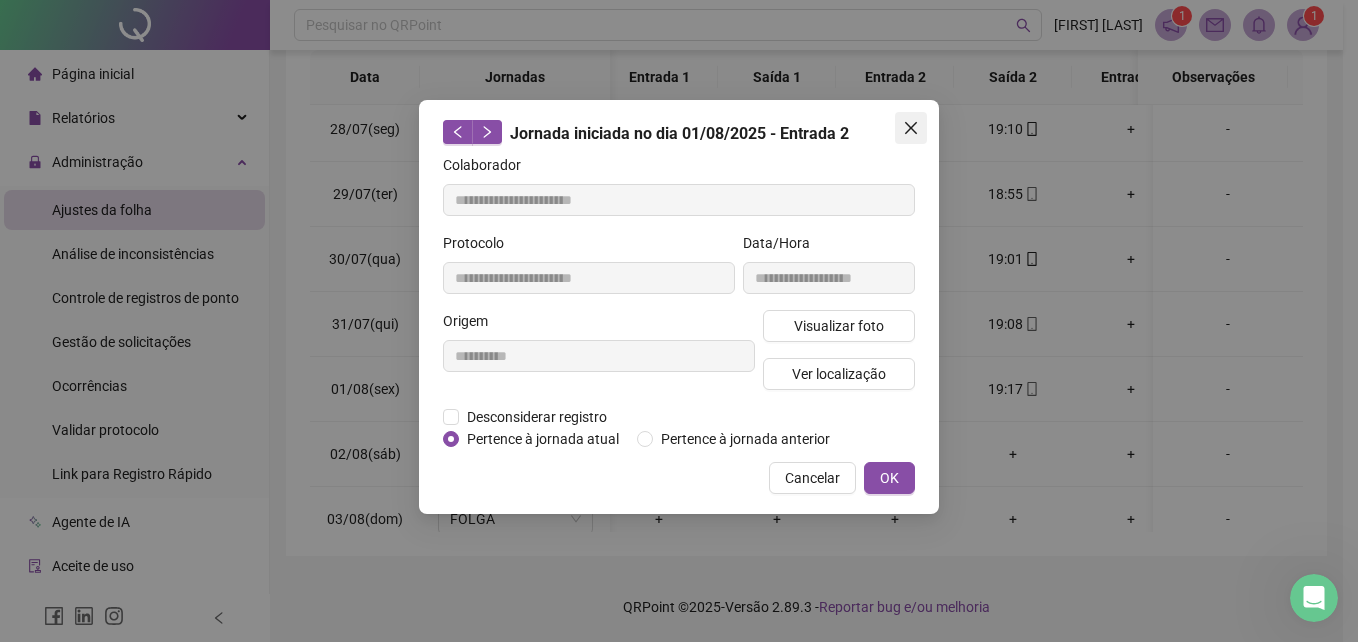 click 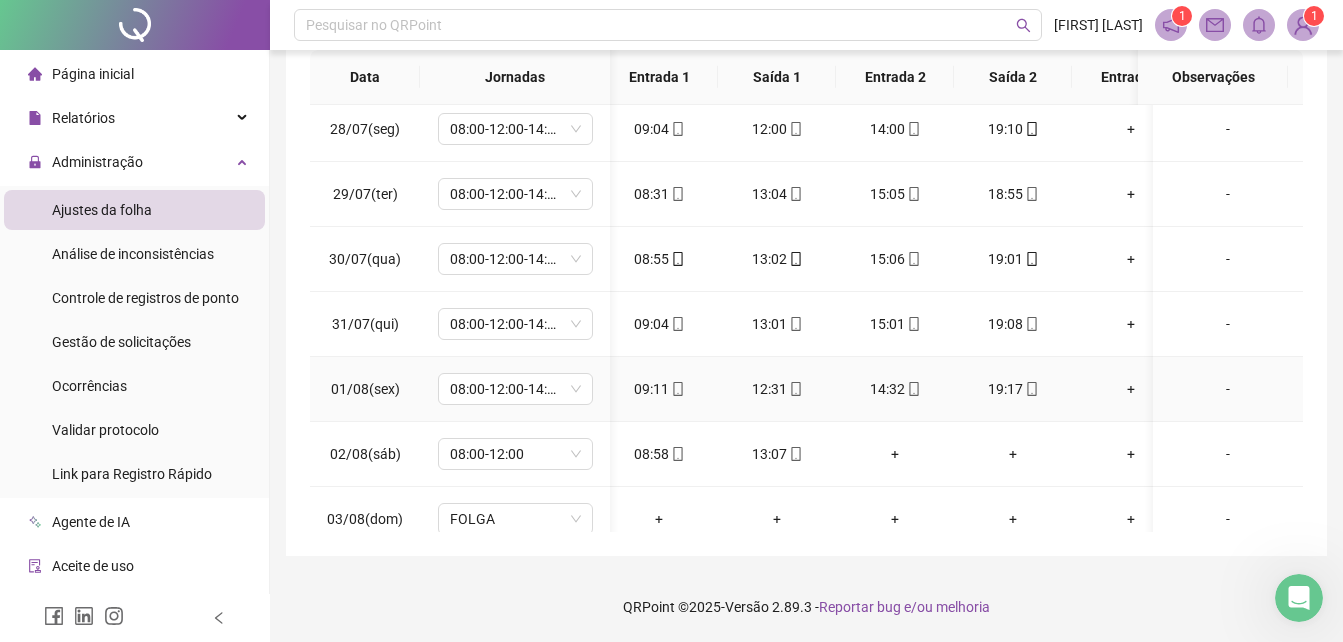click 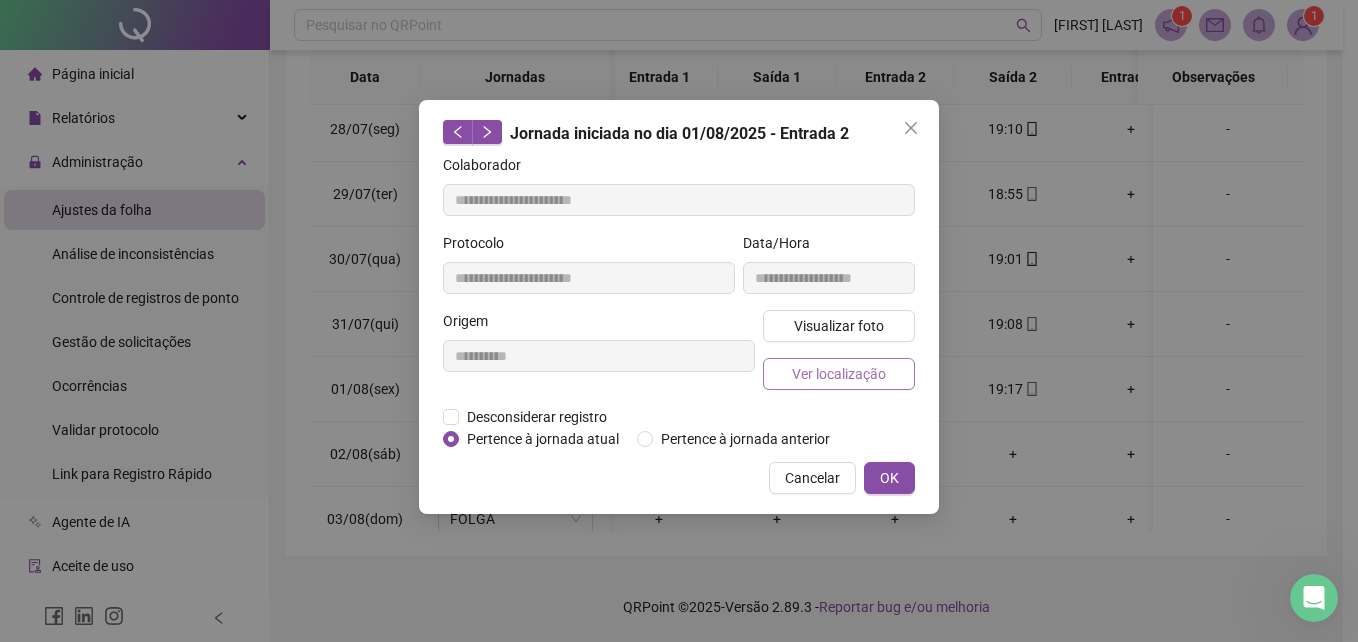 type on "**********" 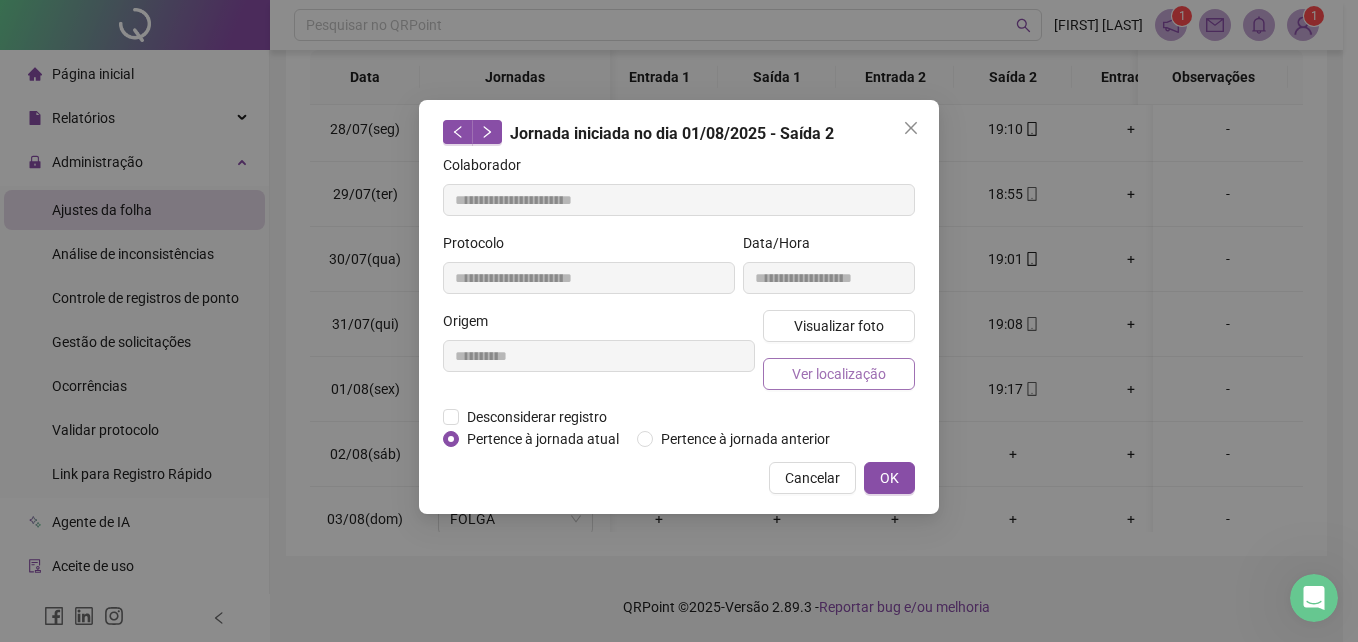 click on "Ver localização" at bounding box center (839, 374) 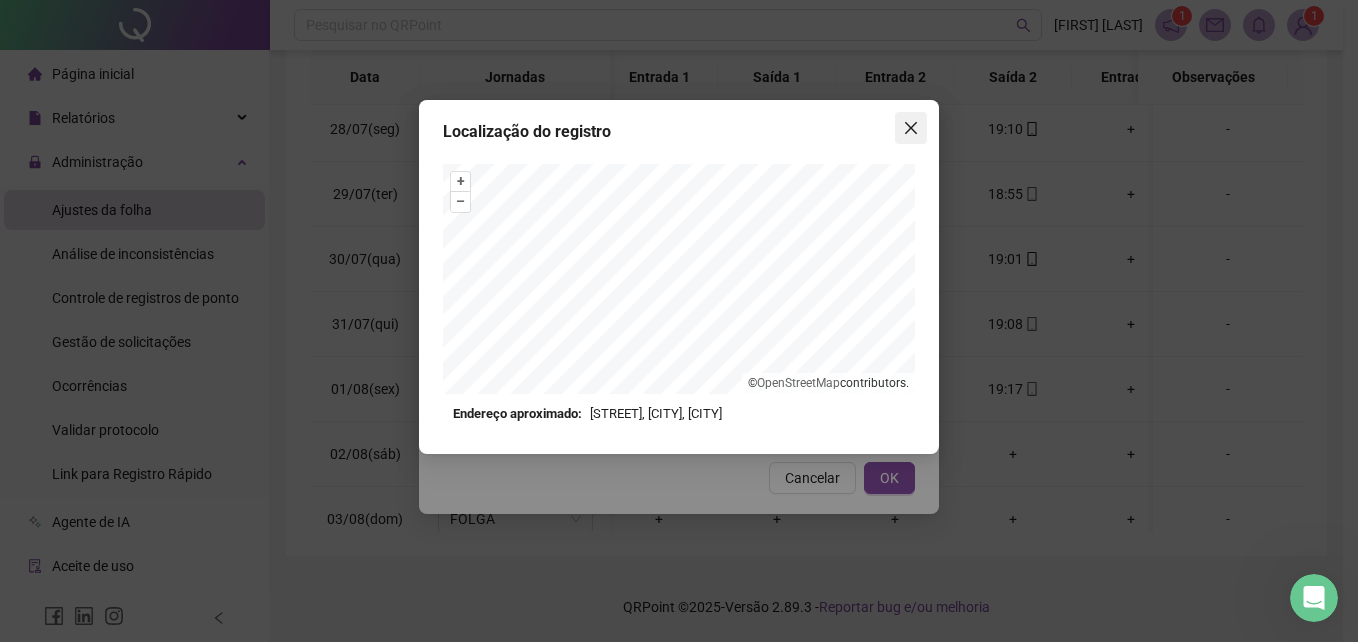 click at bounding box center (911, 128) 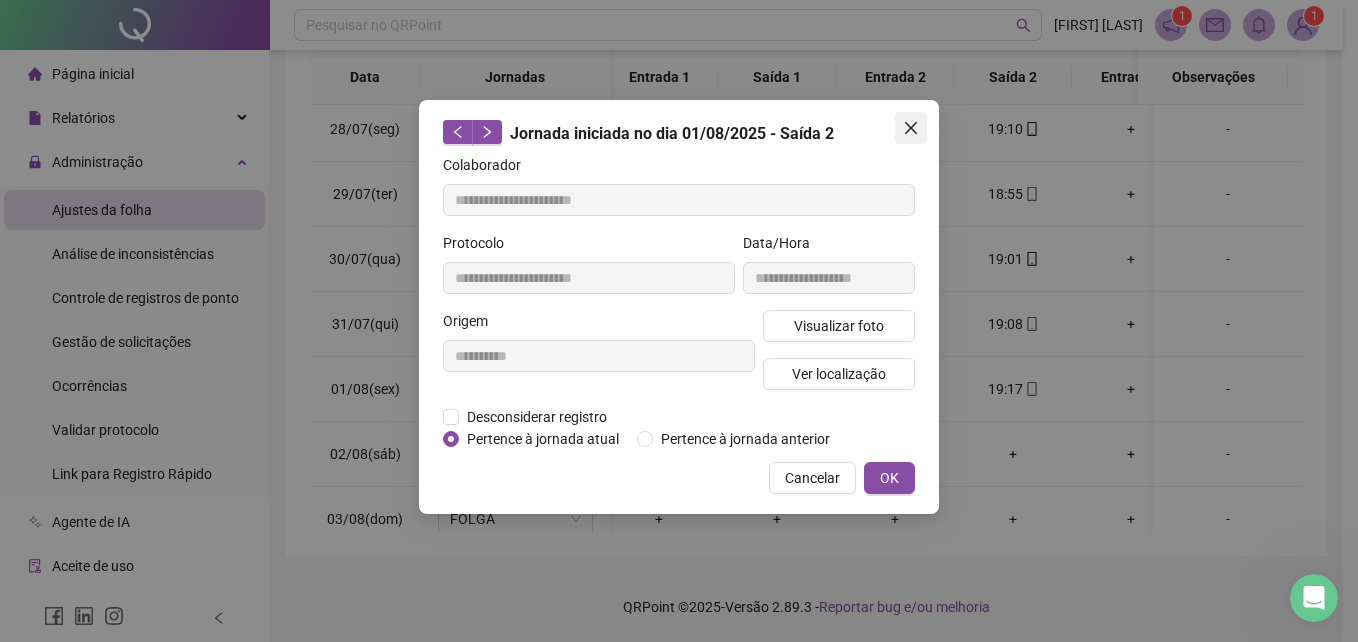 click 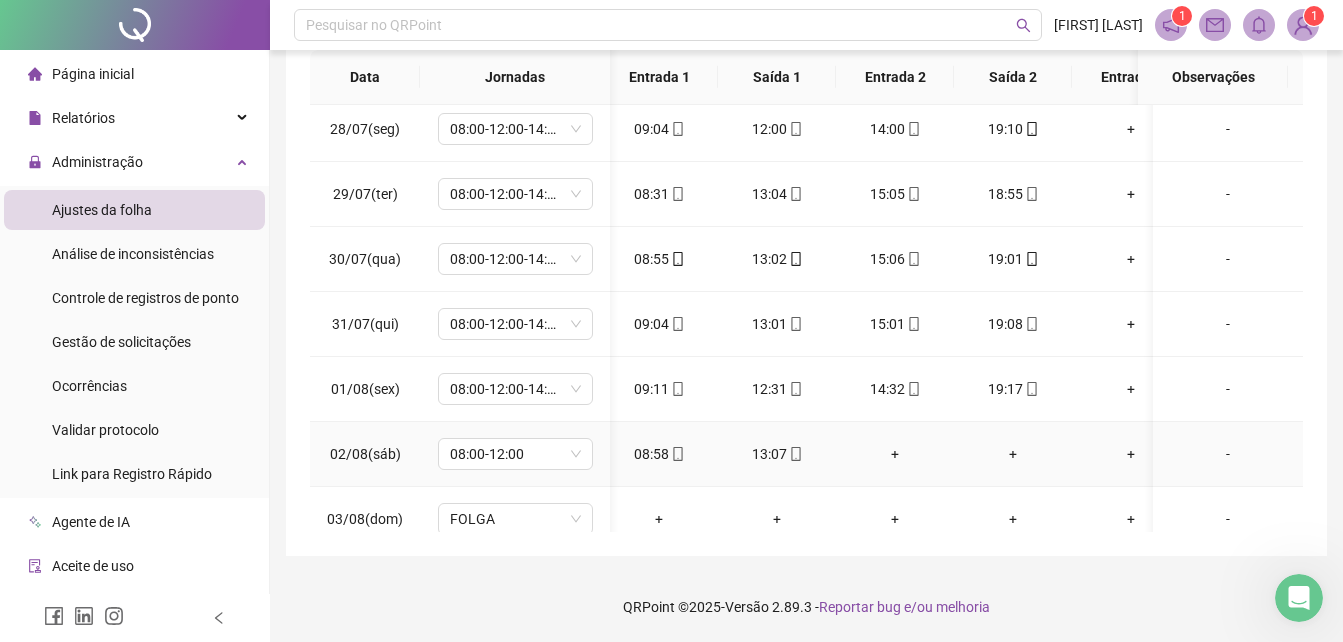 click 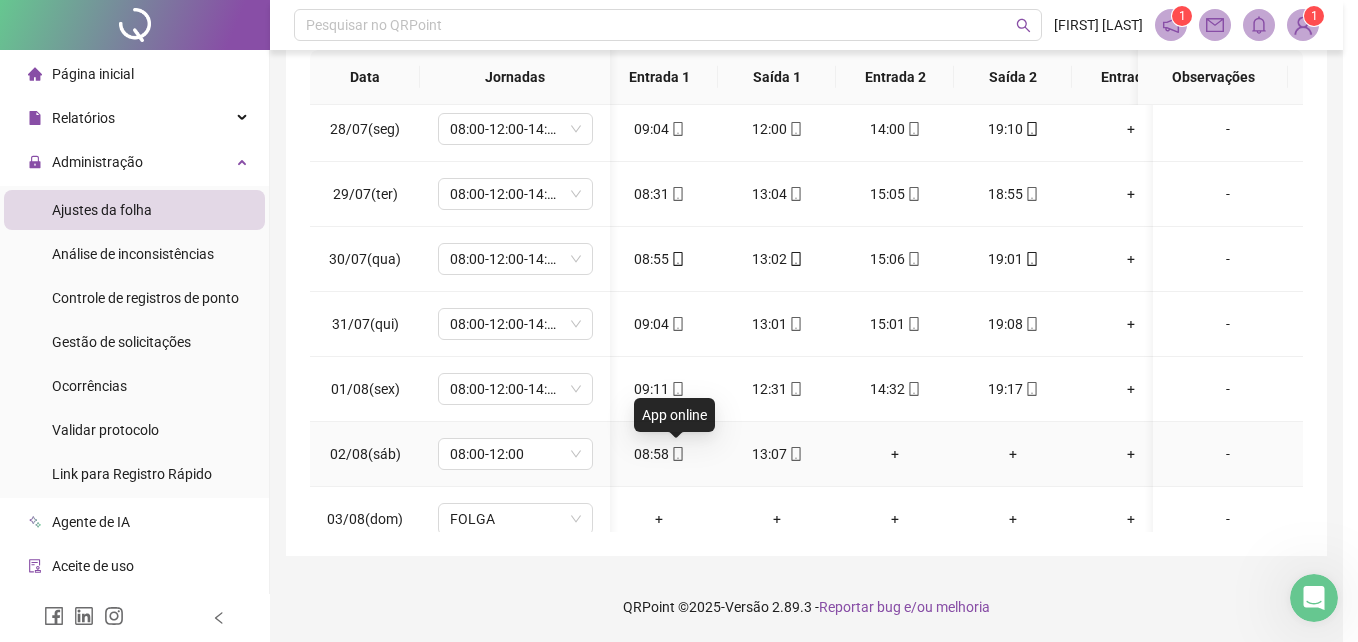 type on "**********" 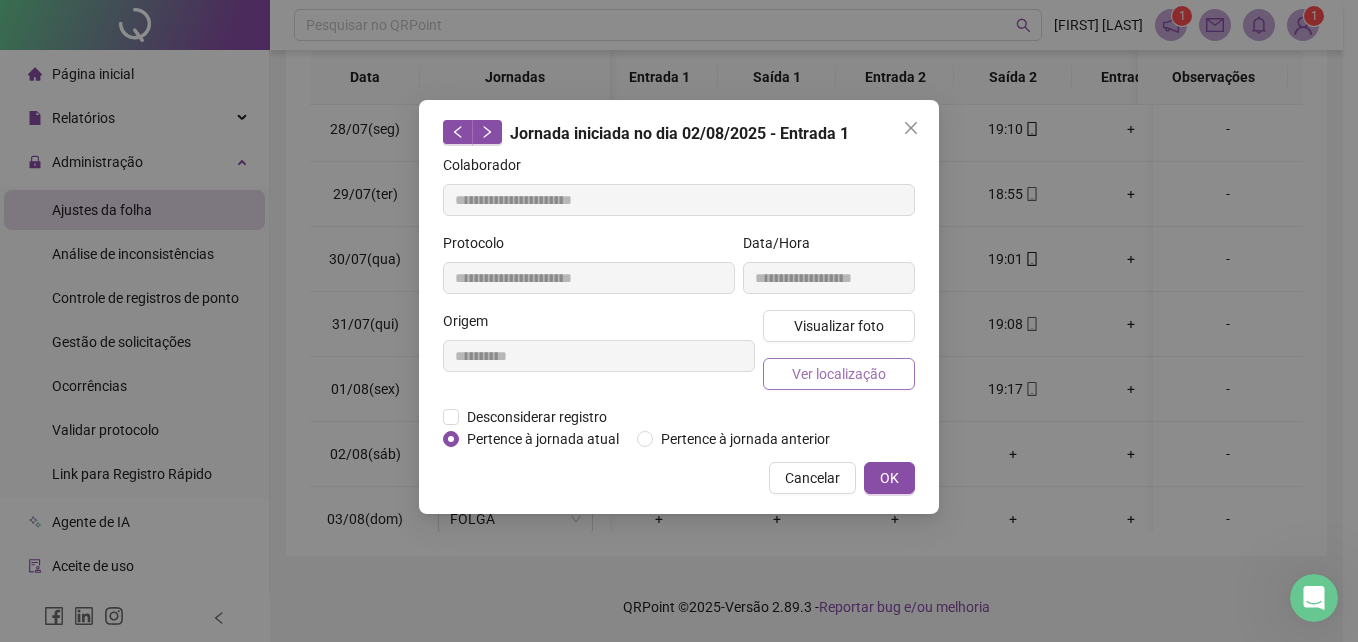 click on "Ver localização" at bounding box center (839, 374) 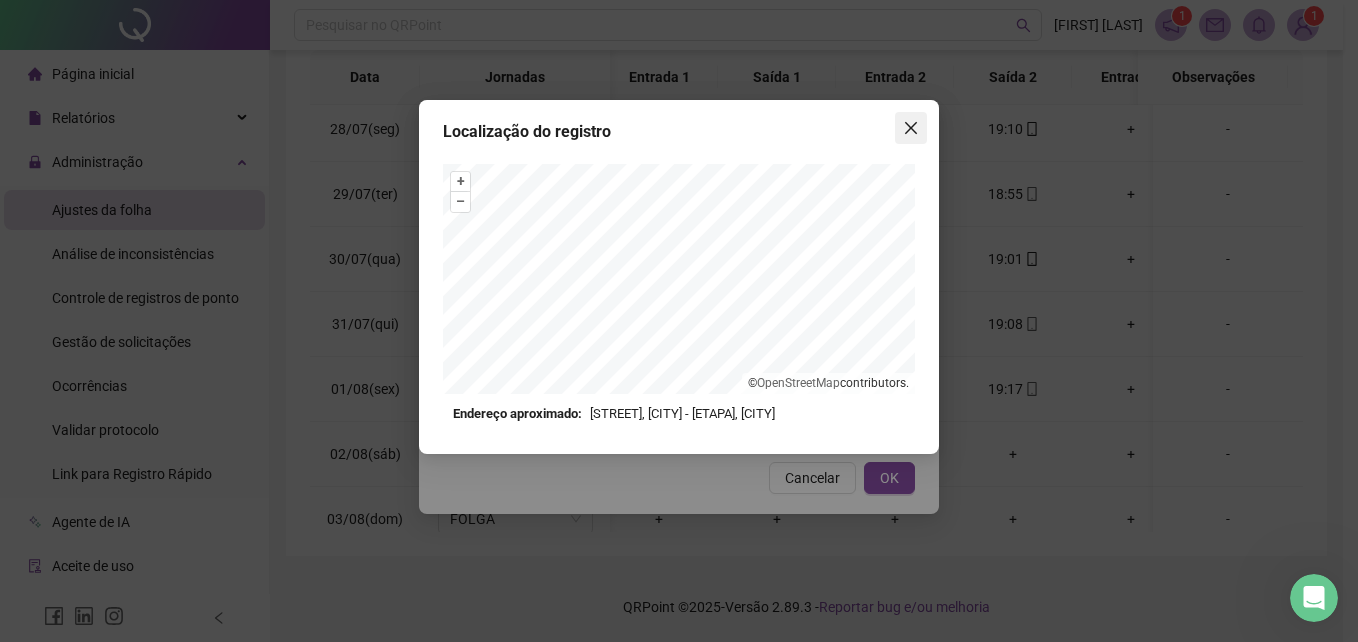 click 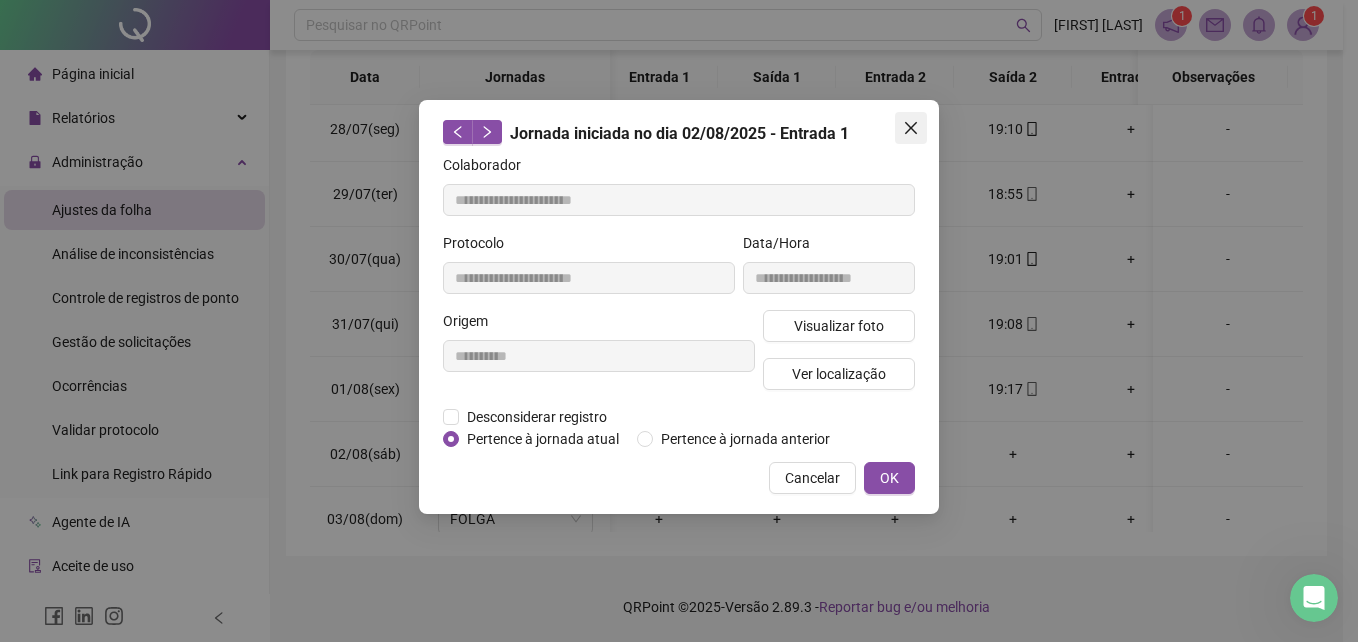 click 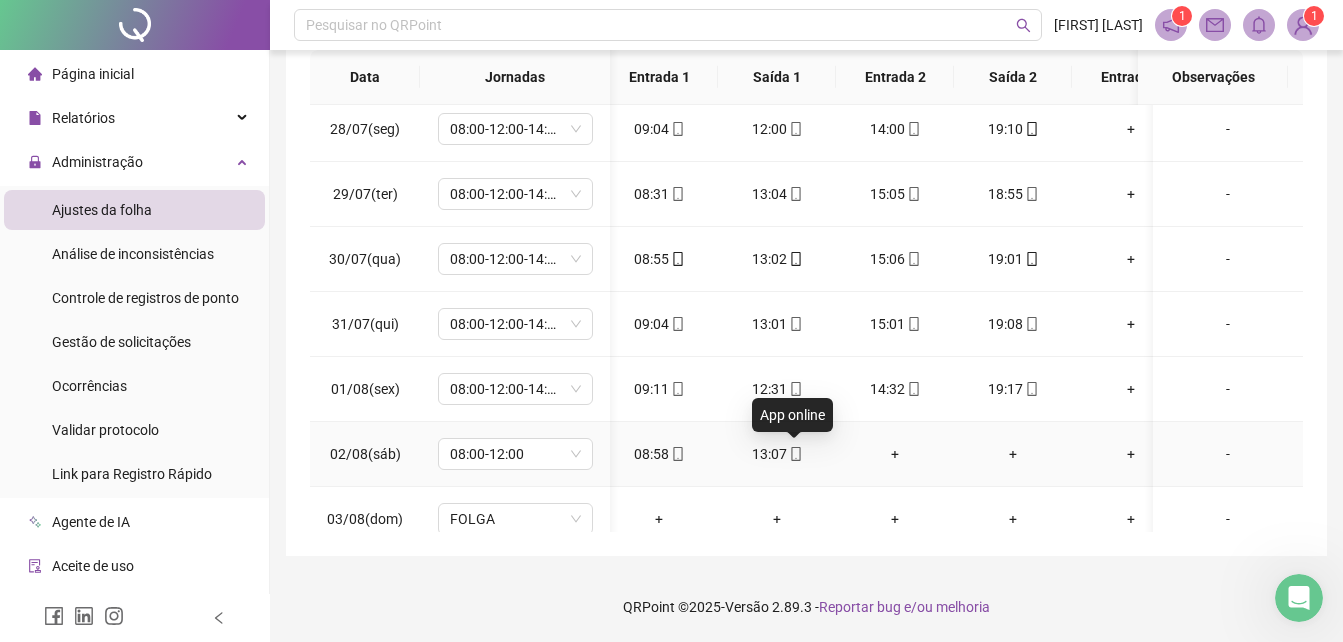 click 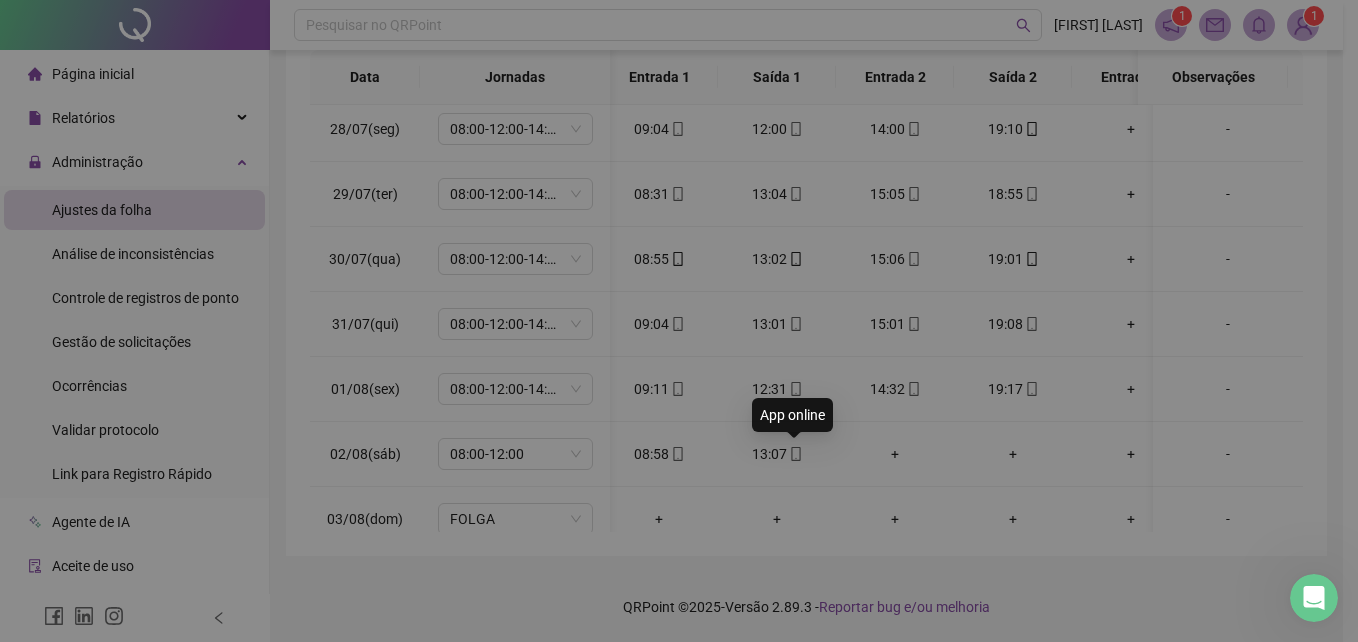 type on "**********" 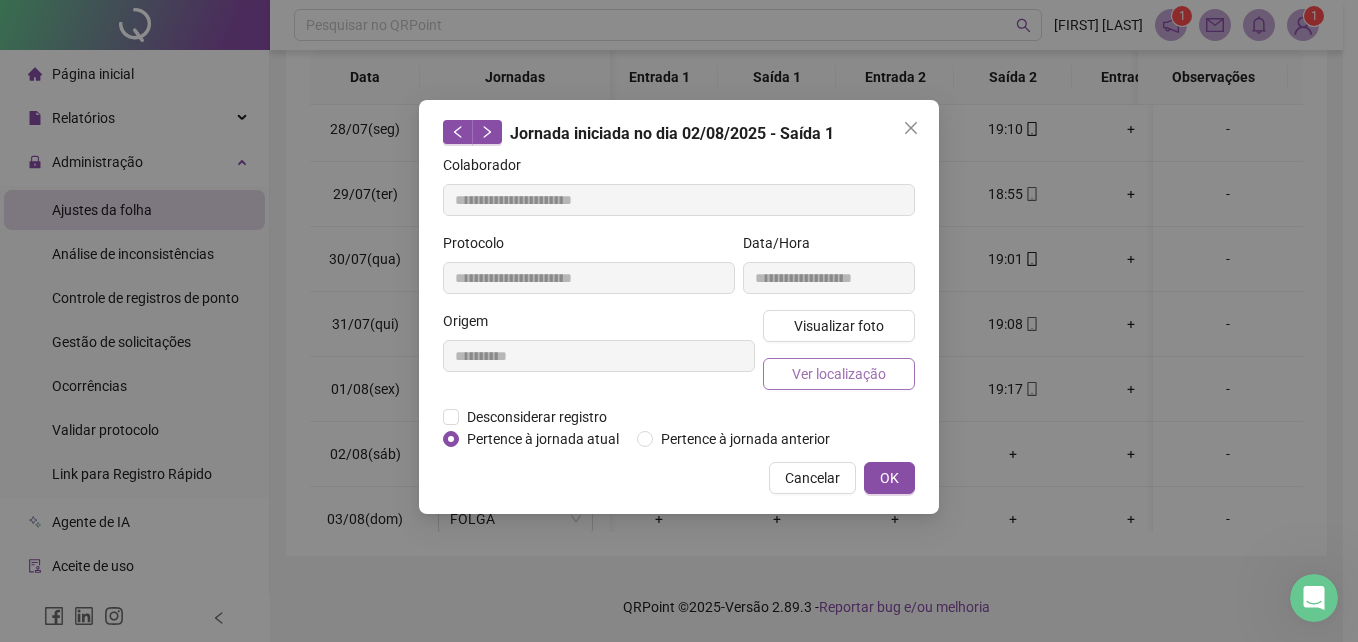 click on "Ver localização" at bounding box center (839, 374) 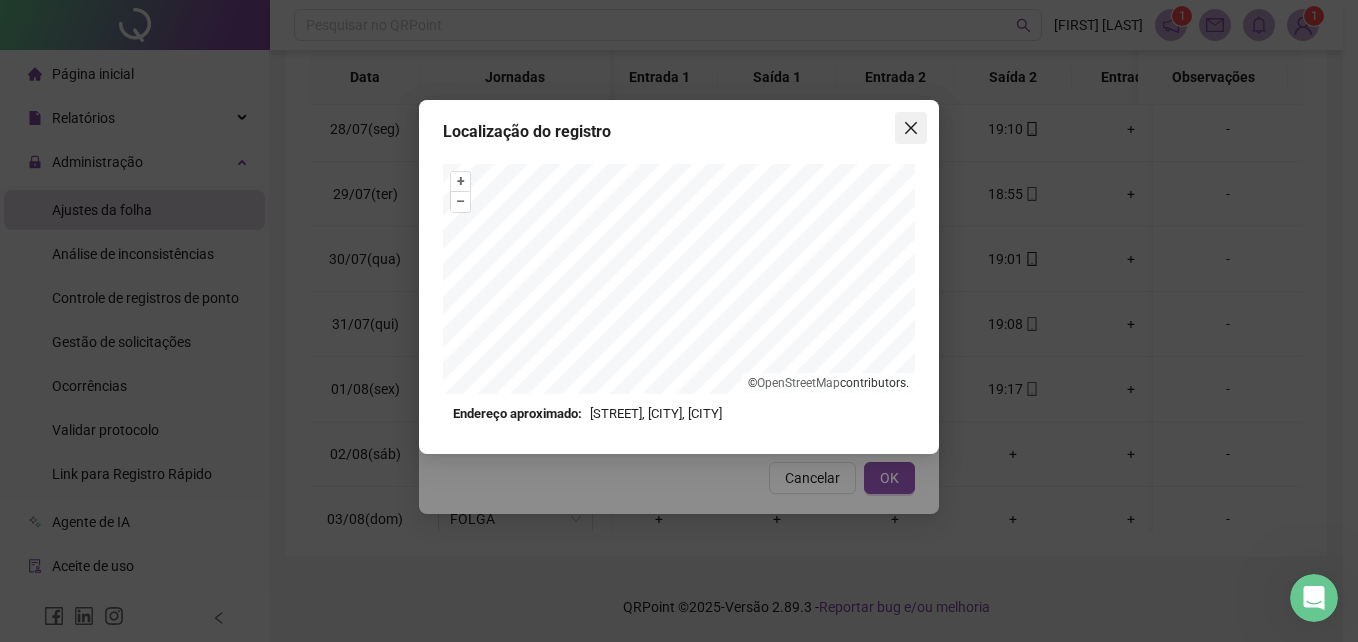 click at bounding box center (911, 128) 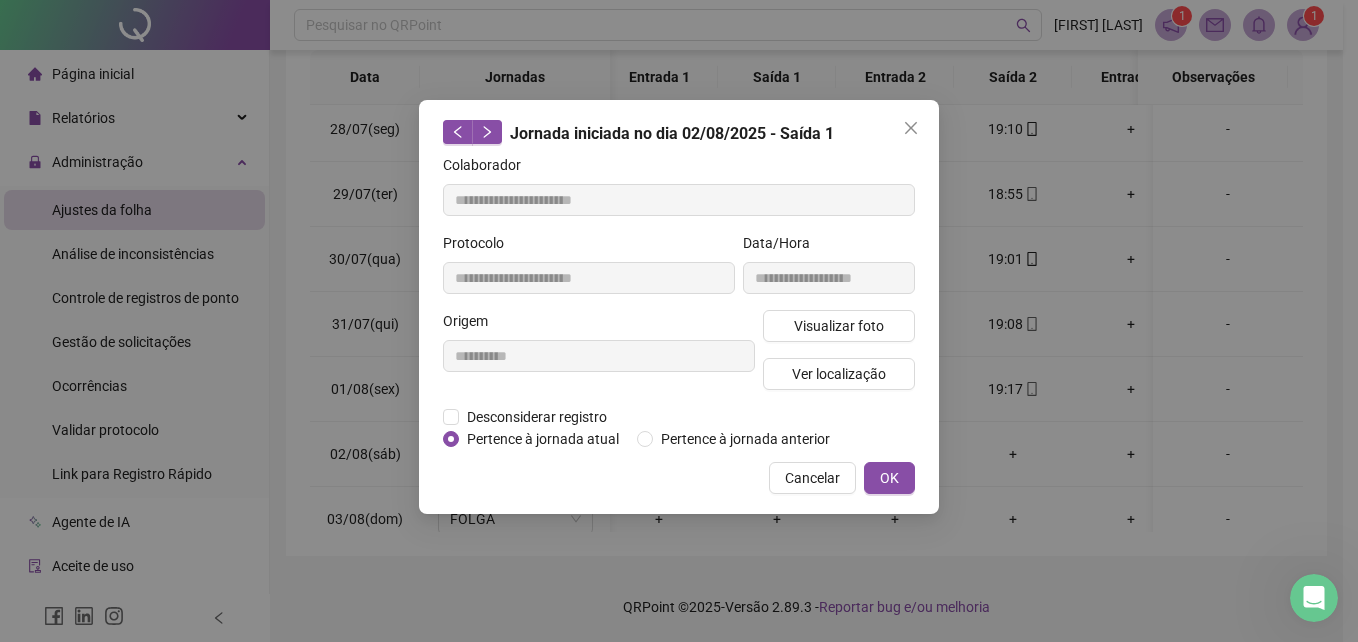 click at bounding box center (911, 128) 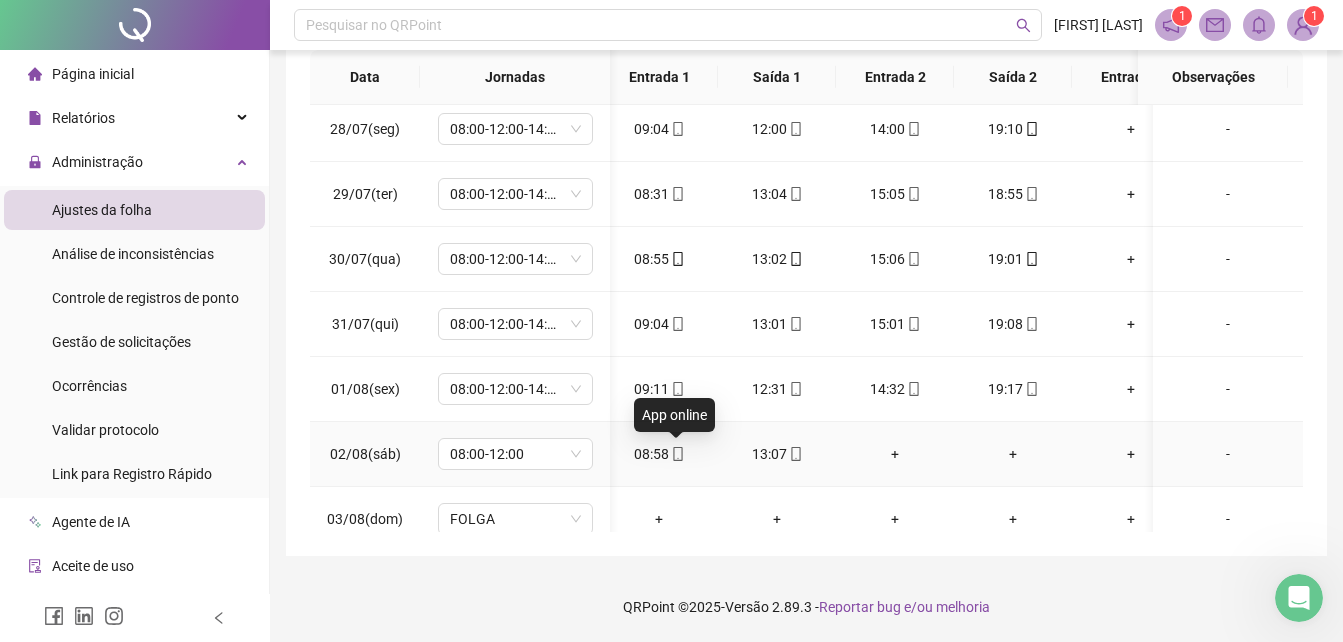 click 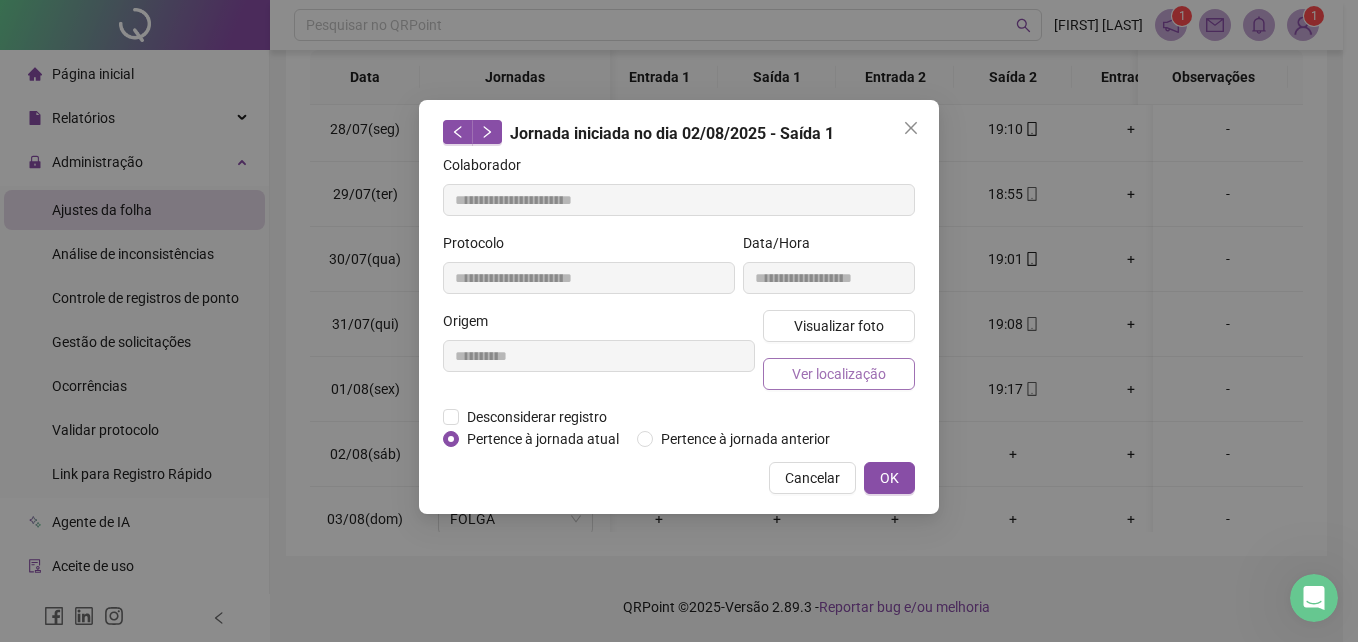 click on "Ver localização" at bounding box center [839, 374] 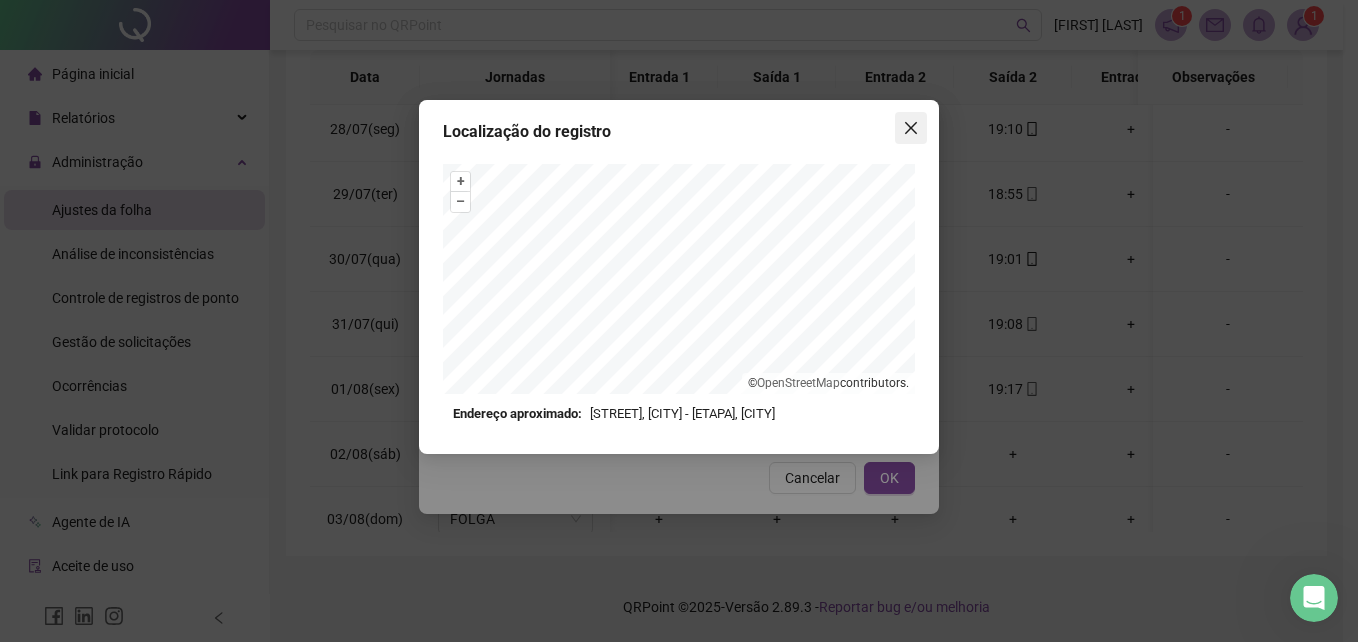click 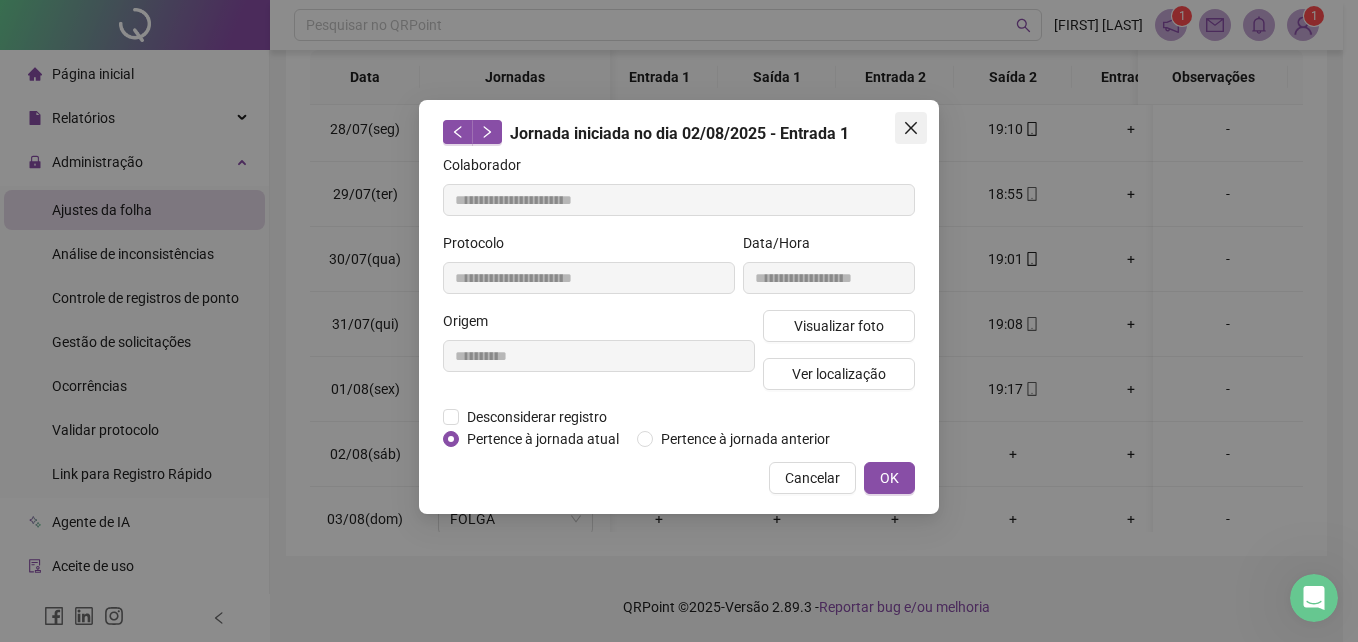 click 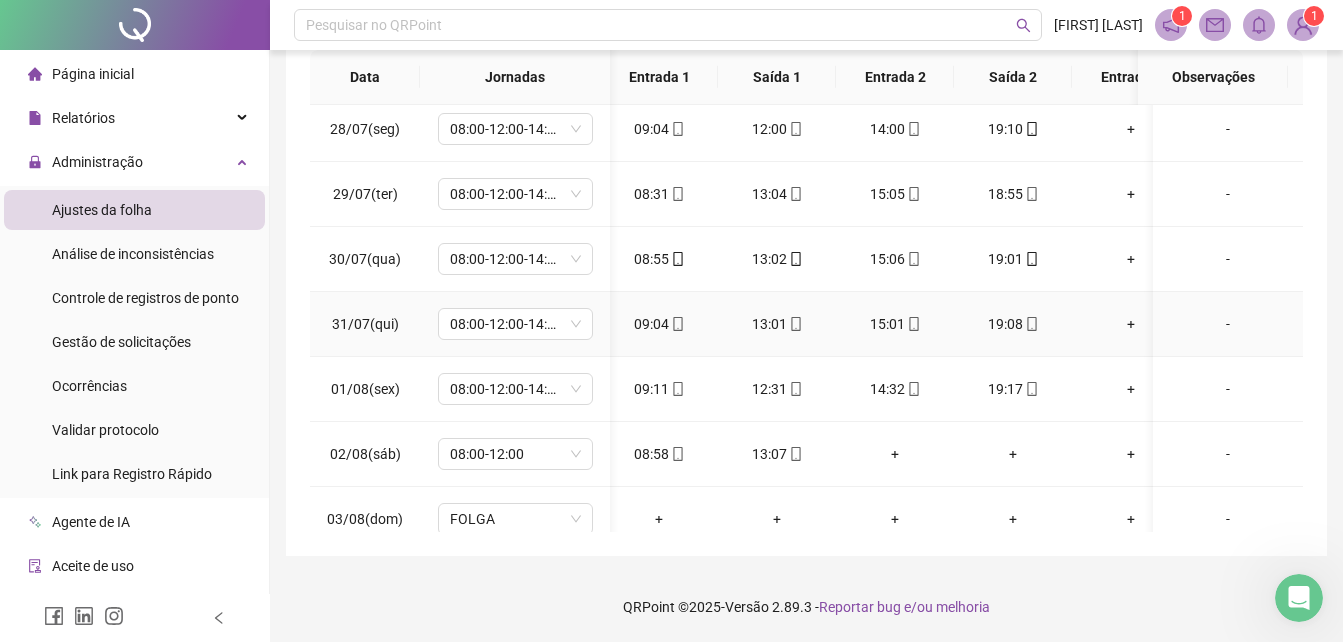 scroll, scrollTop: 363, scrollLeft: 10, axis: both 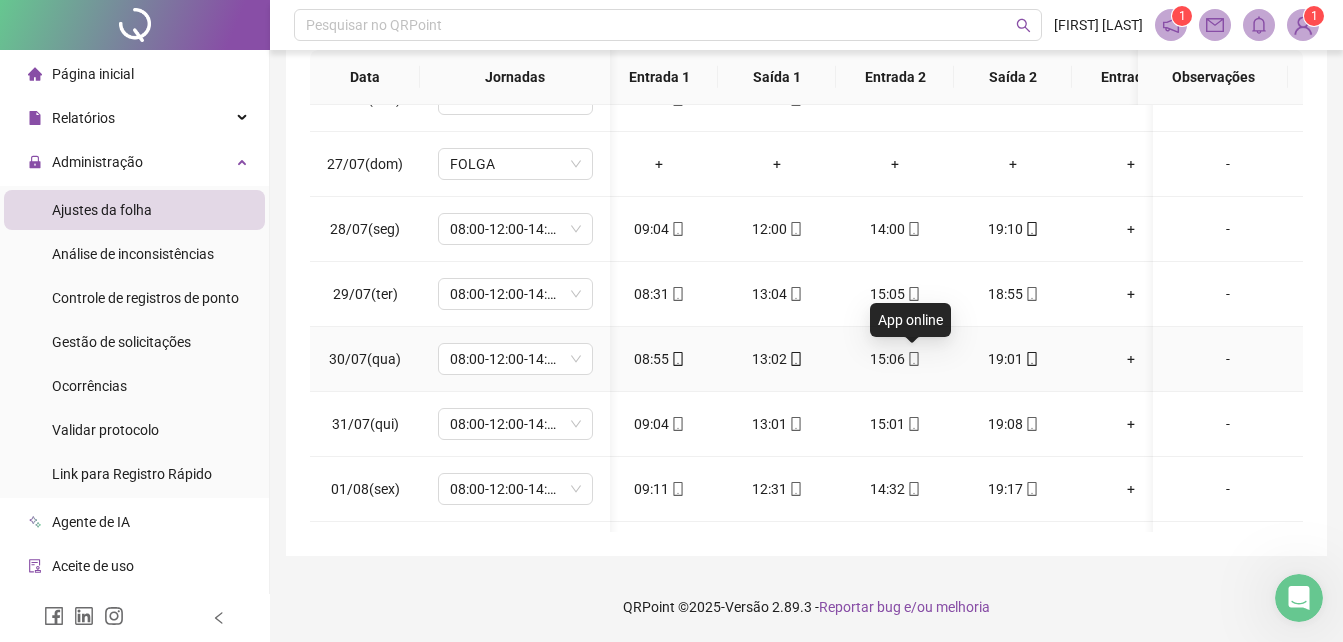 click 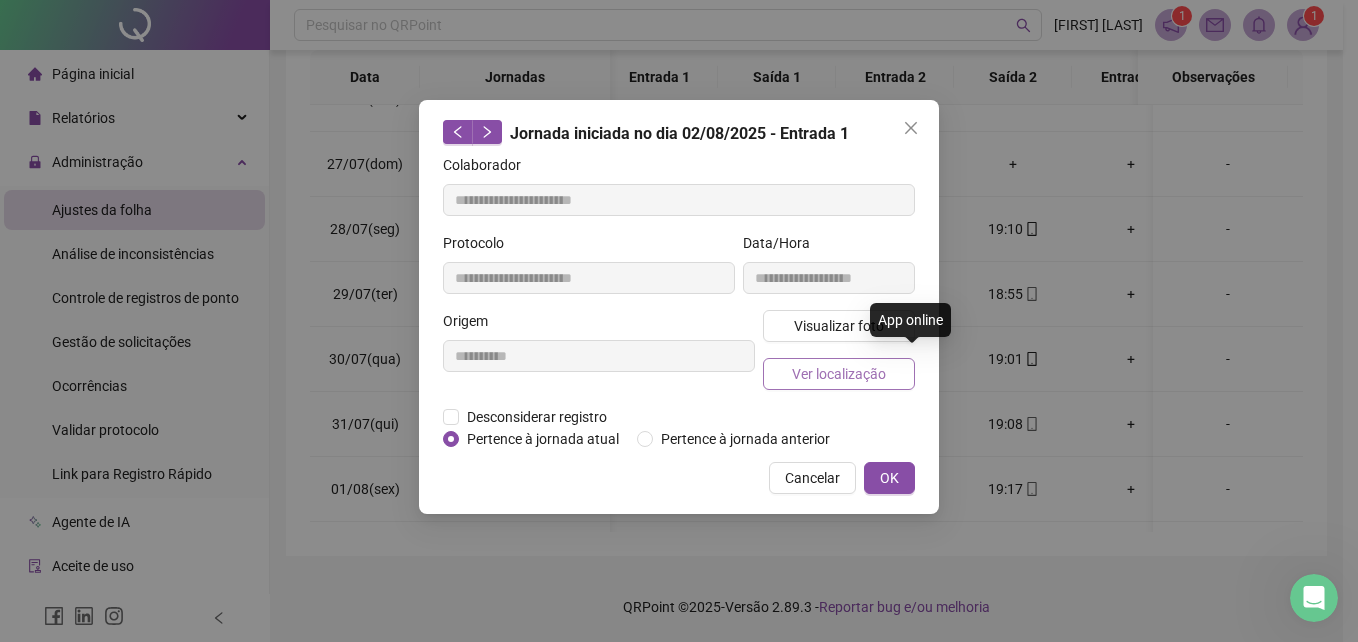 type on "**********" 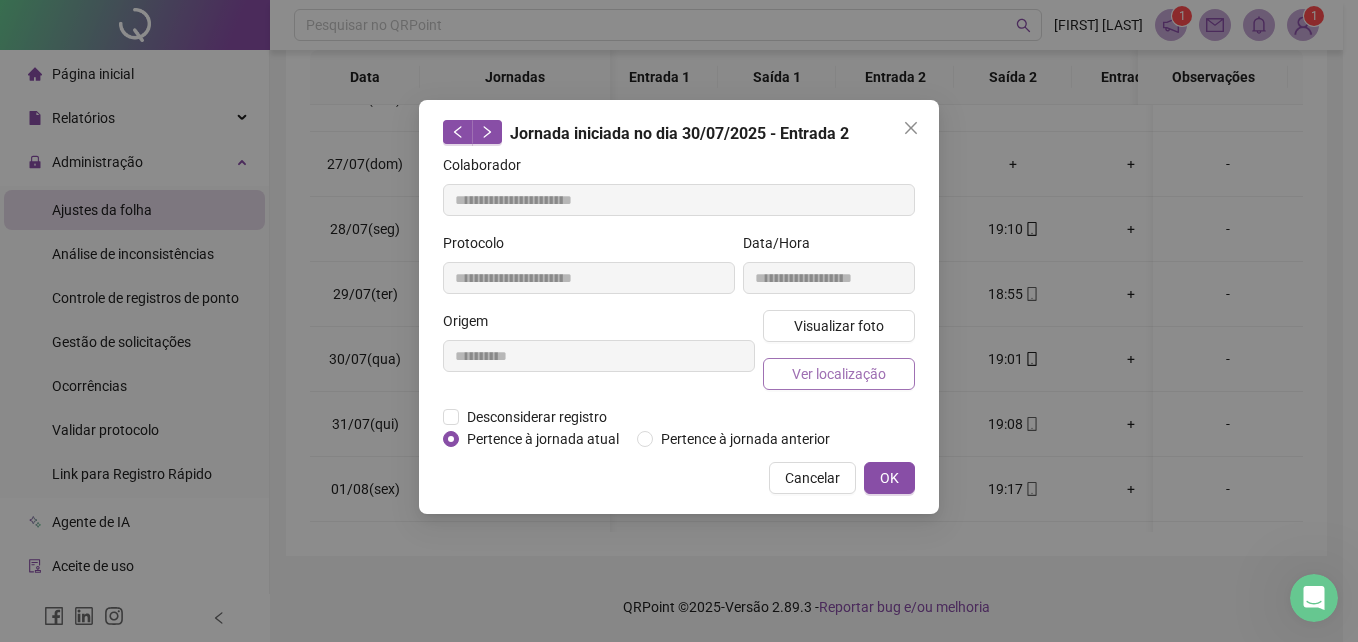 click on "Ver localização" at bounding box center [839, 374] 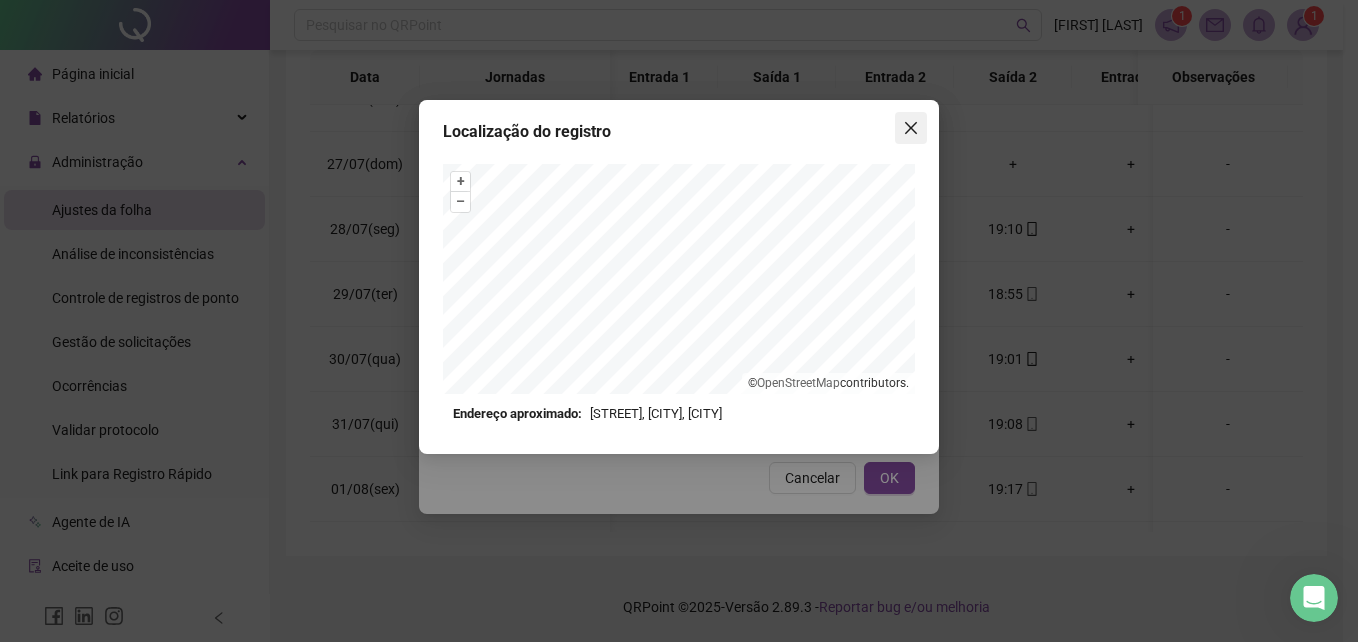 click 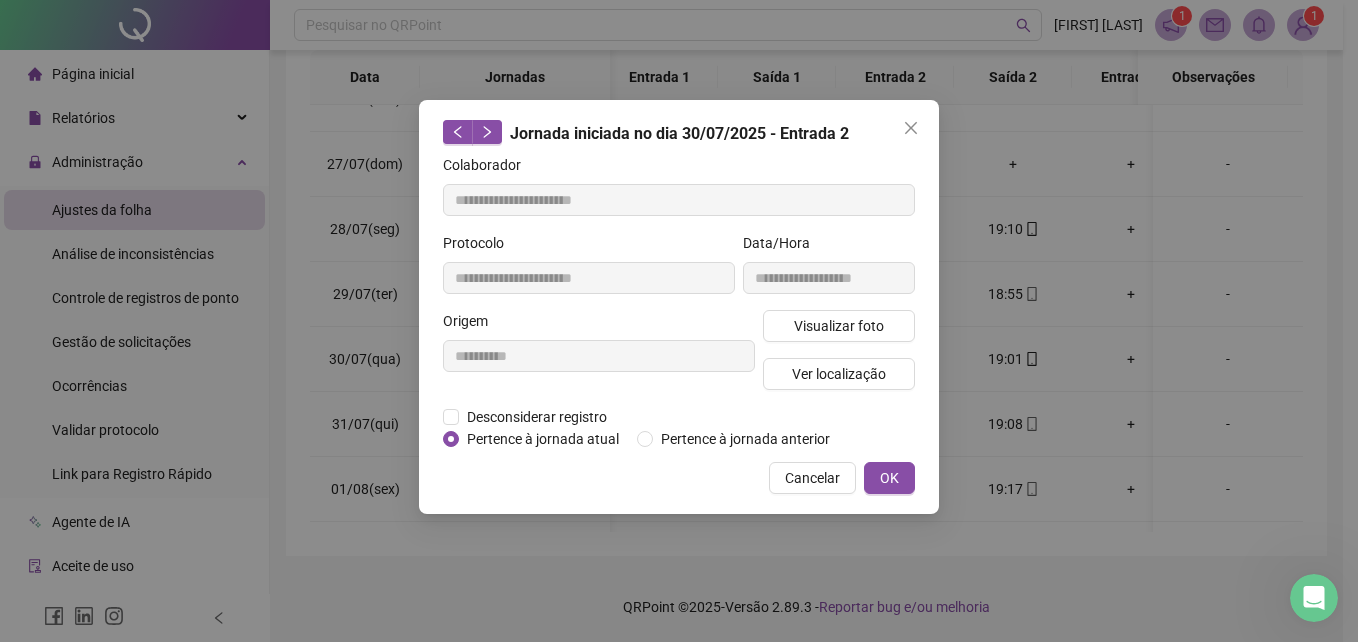 drag, startPoint x: 918, startPoint y: 130, endPoint x: 911, endPoint y: 149, distance: 20.248457 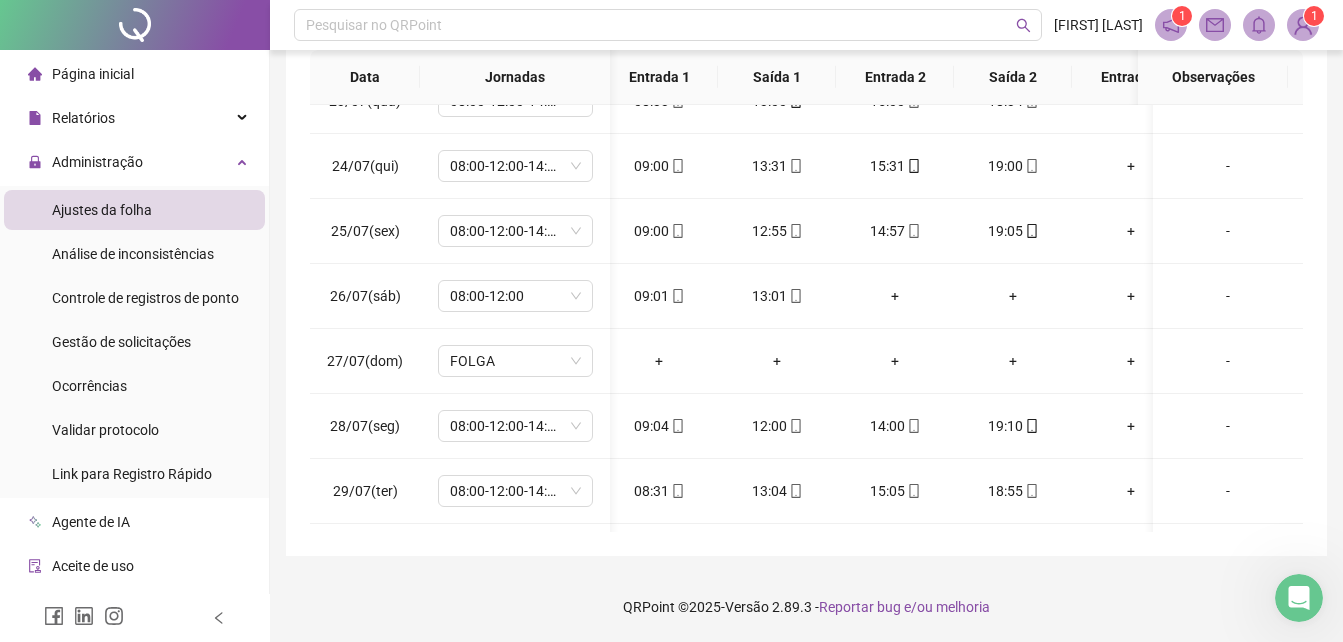 scroll, scrollTop: 0, scrollLeft: 10, axis: horizontal 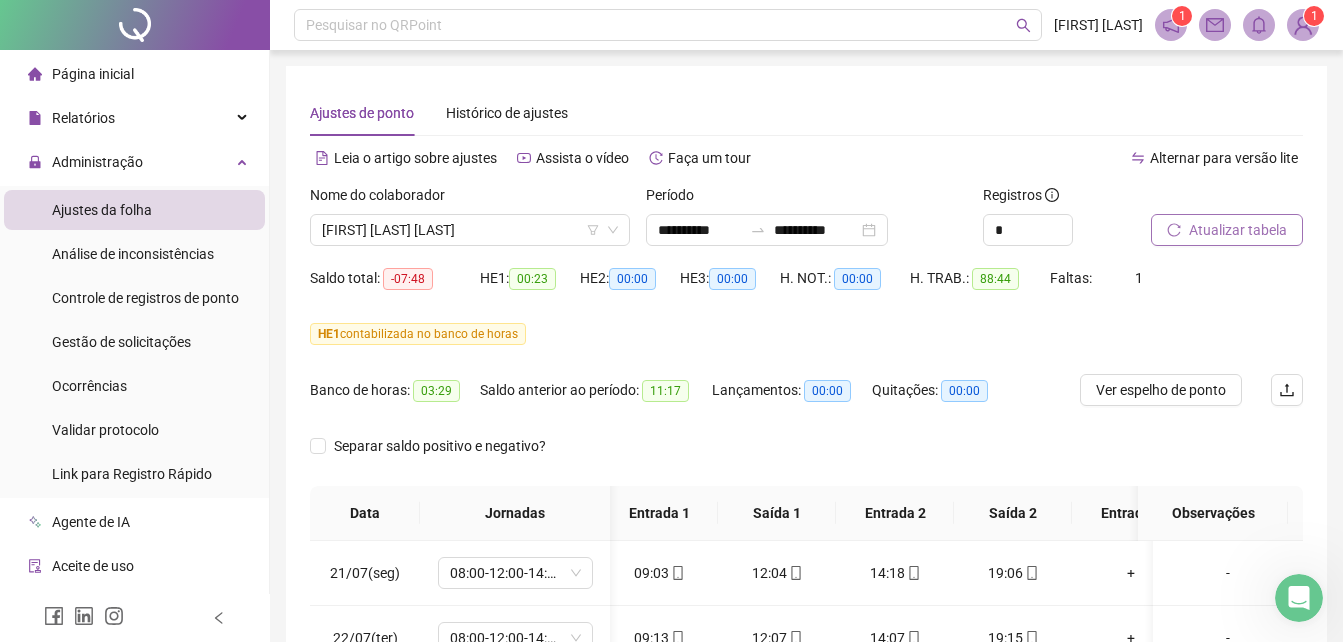 click on "Nome do colaborador [FIRST] [LAST] [LAST]" at bounding box center [470, 223] 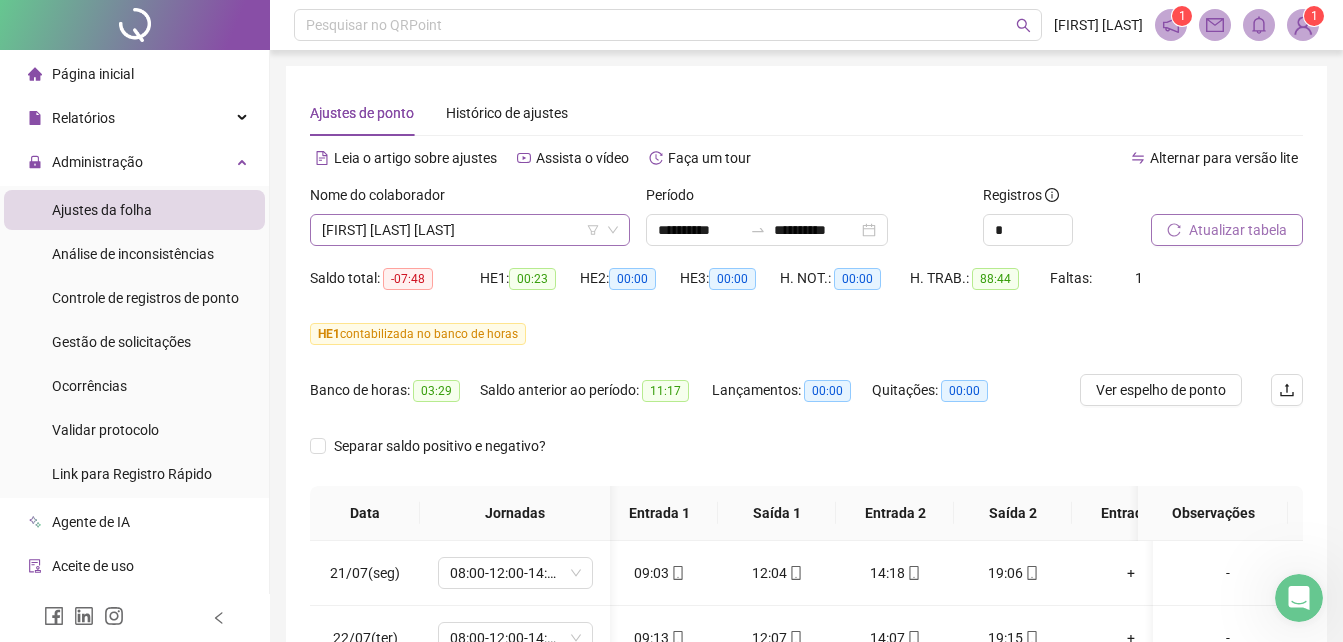 click on "[FIRST] [LAST] [LAST]" at bounding box center [470, 230] 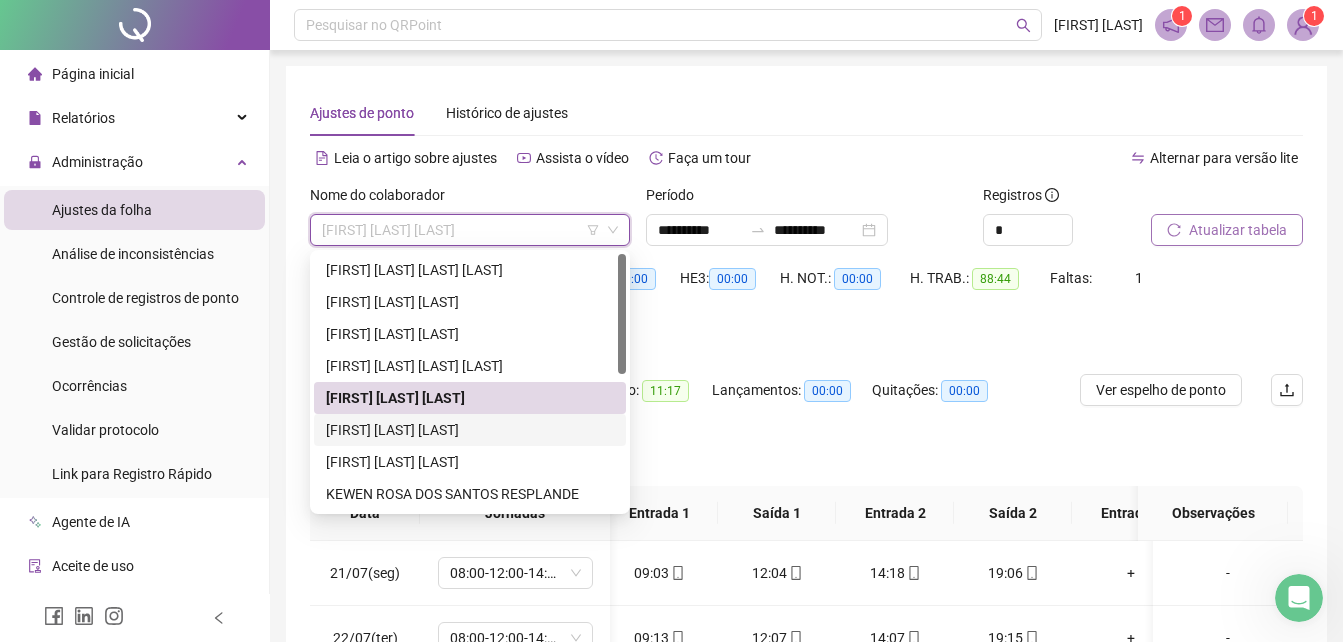 scroll, scrollTop: 100, scrollLeft: 0, axis: vertical 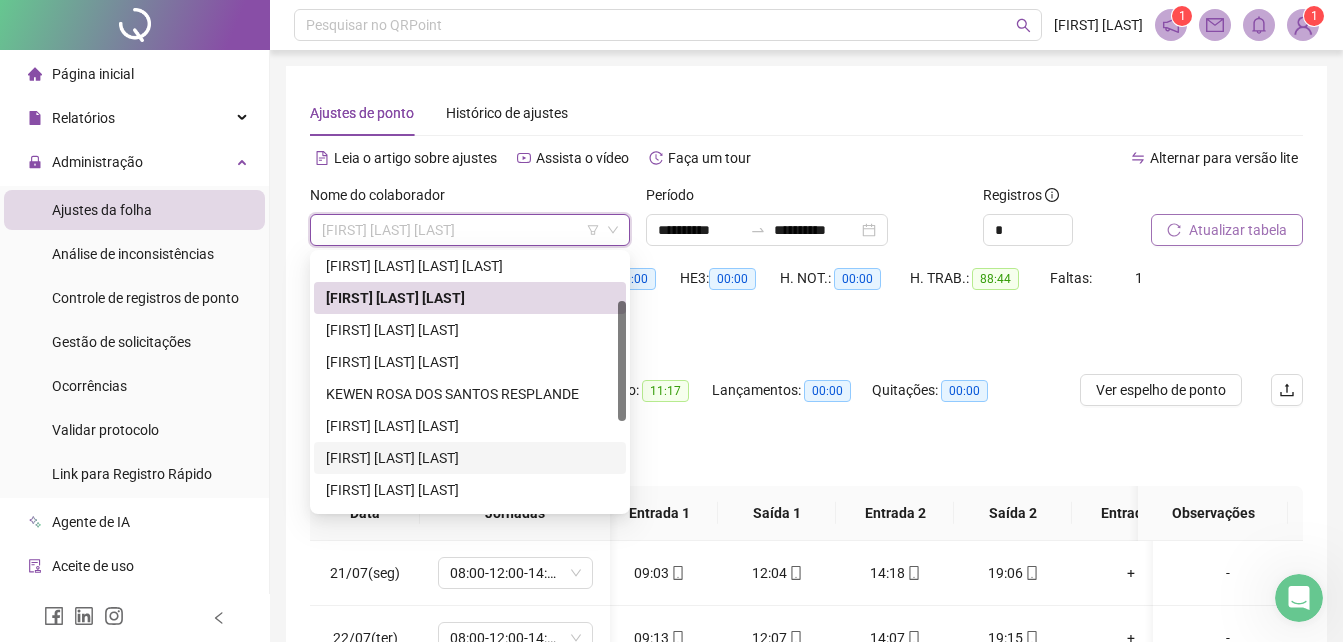 click on "[FIRST] [LAST] [LAST]" at bounding box center (470, 458) 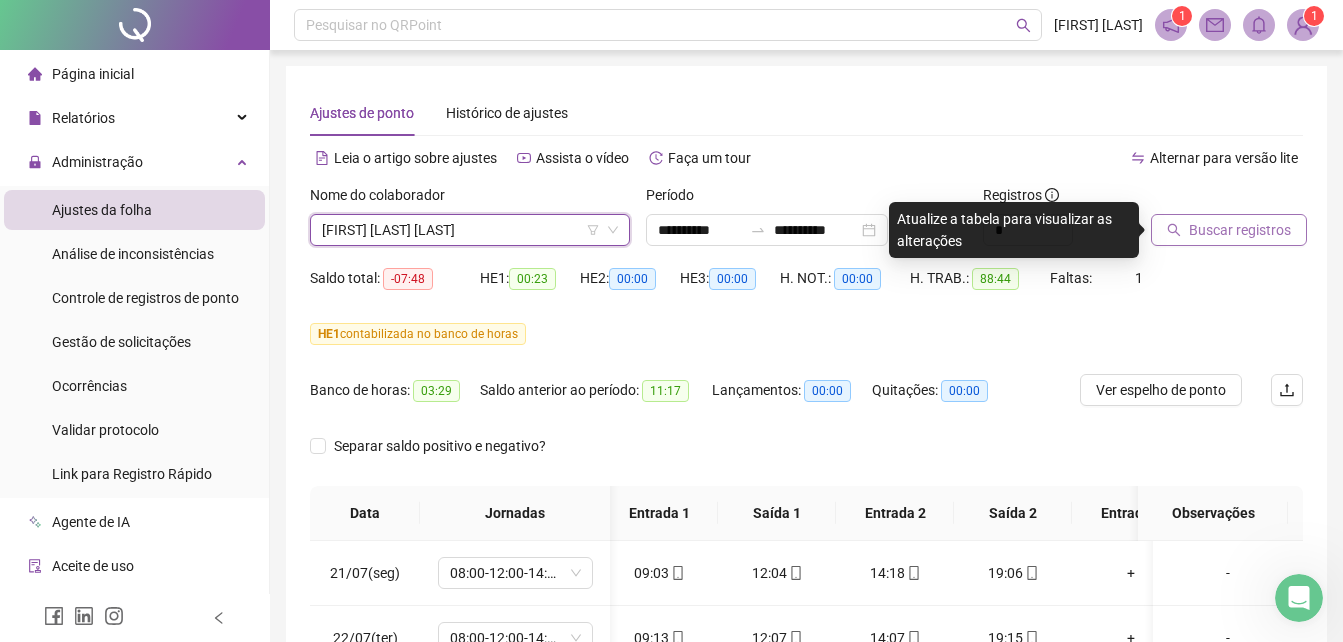 click on "Buscar registros" at bounding box center (1240, 230) 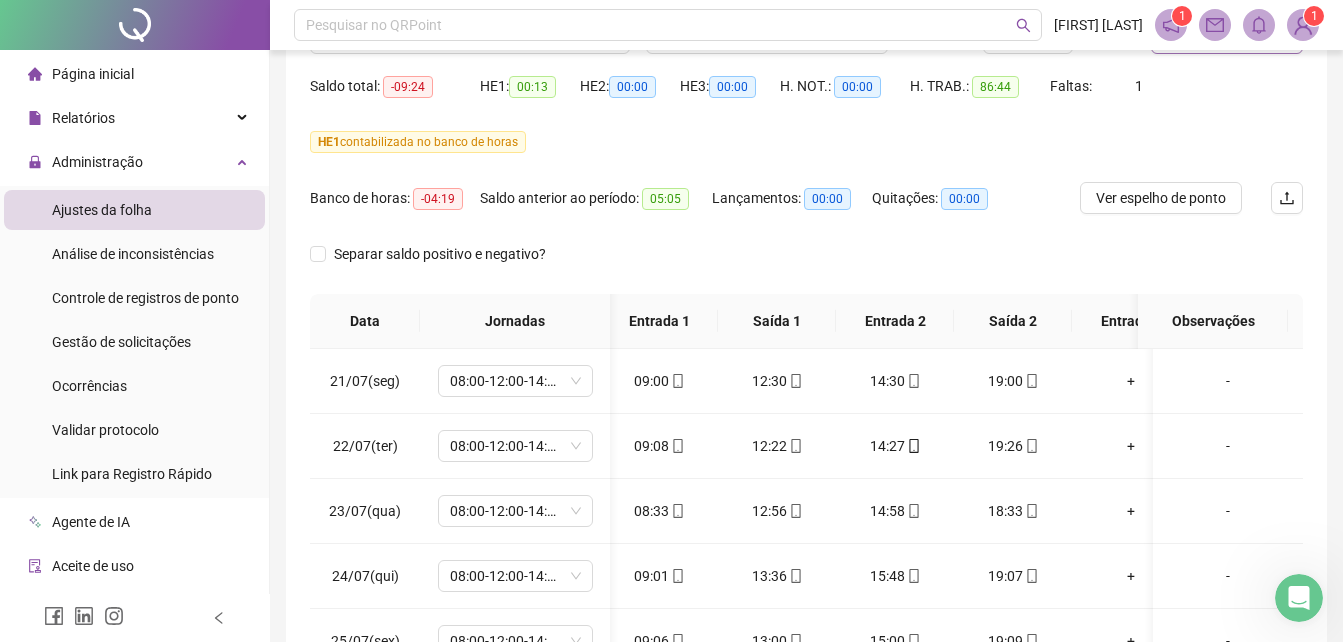 scroll, scrollTop: 200, scrollLeft: 0, axis: vertical 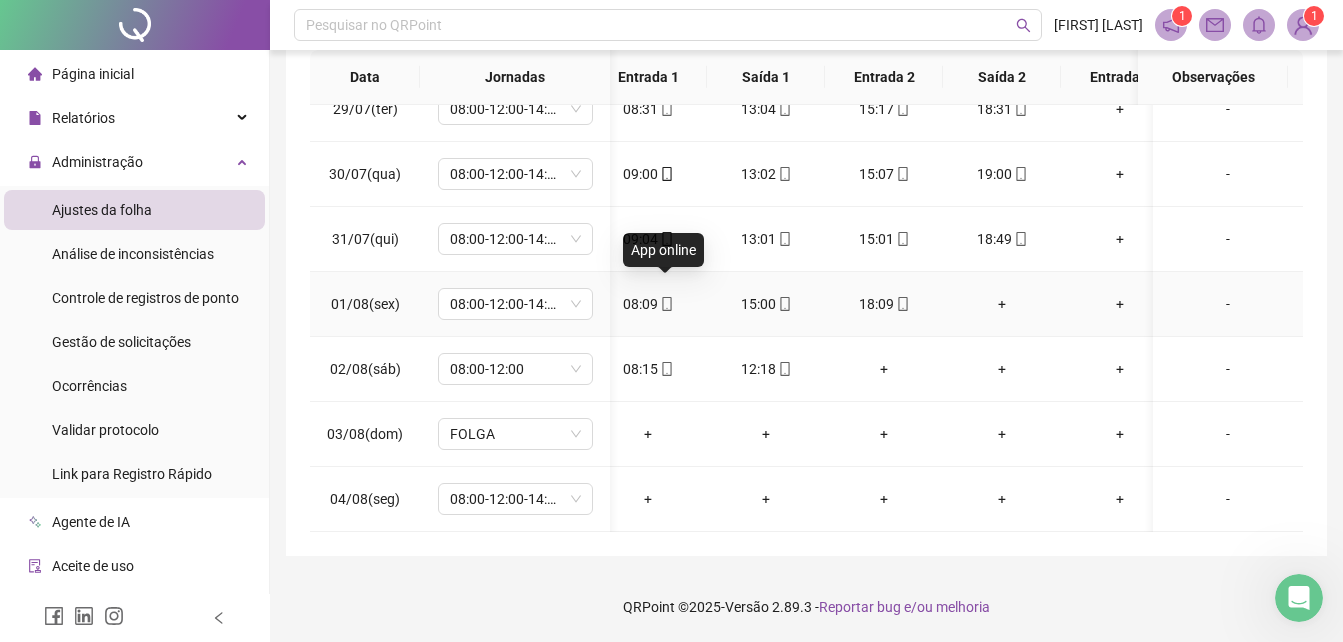 click 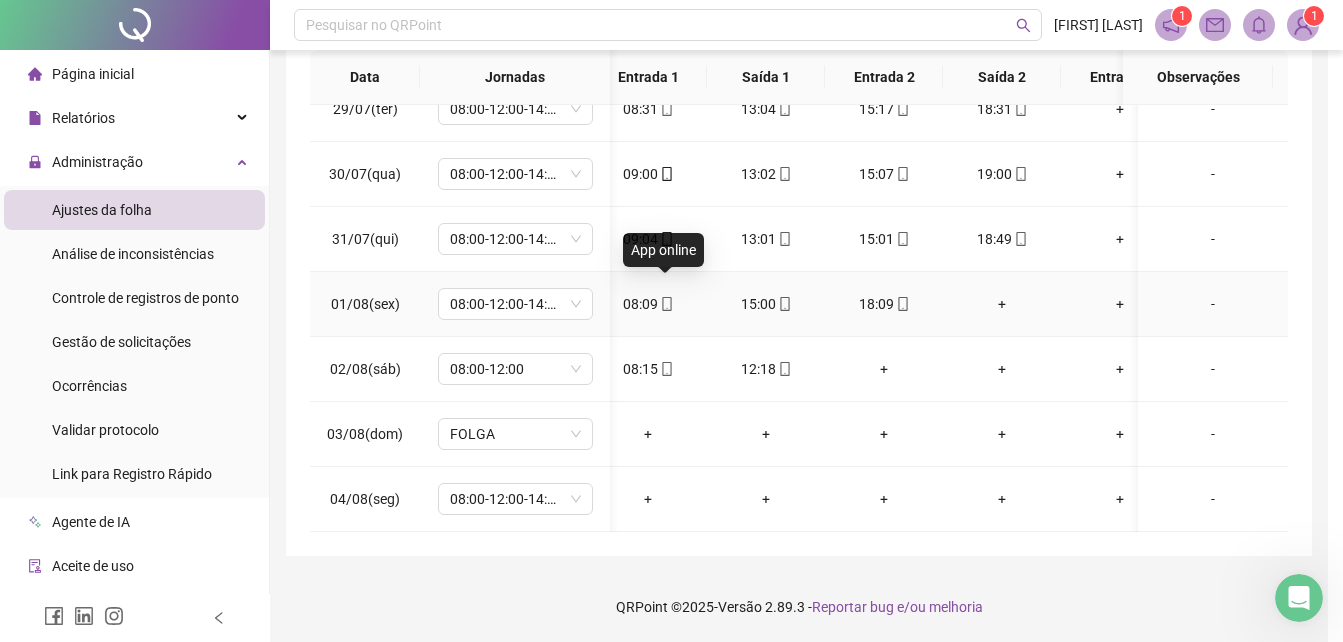 type on "**********" 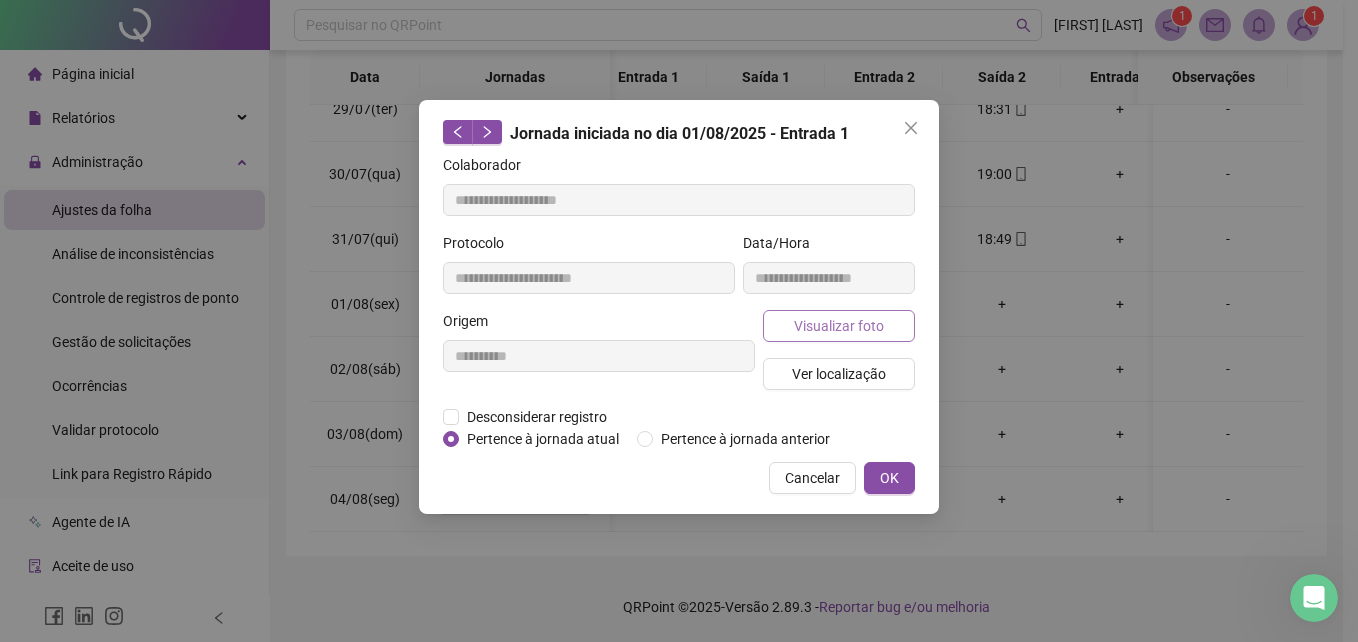 click on "Visualizar foto" at bounding box center (839, 326) 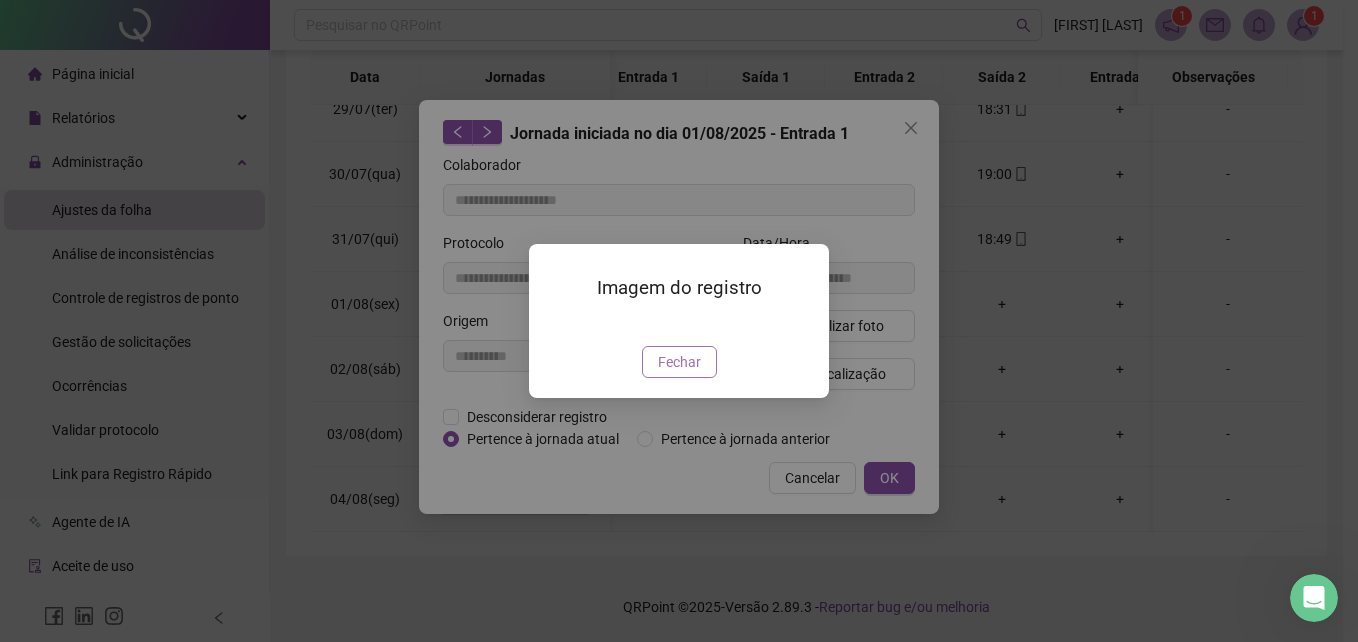 click on "Fechar" at bounding box center (679, 362) 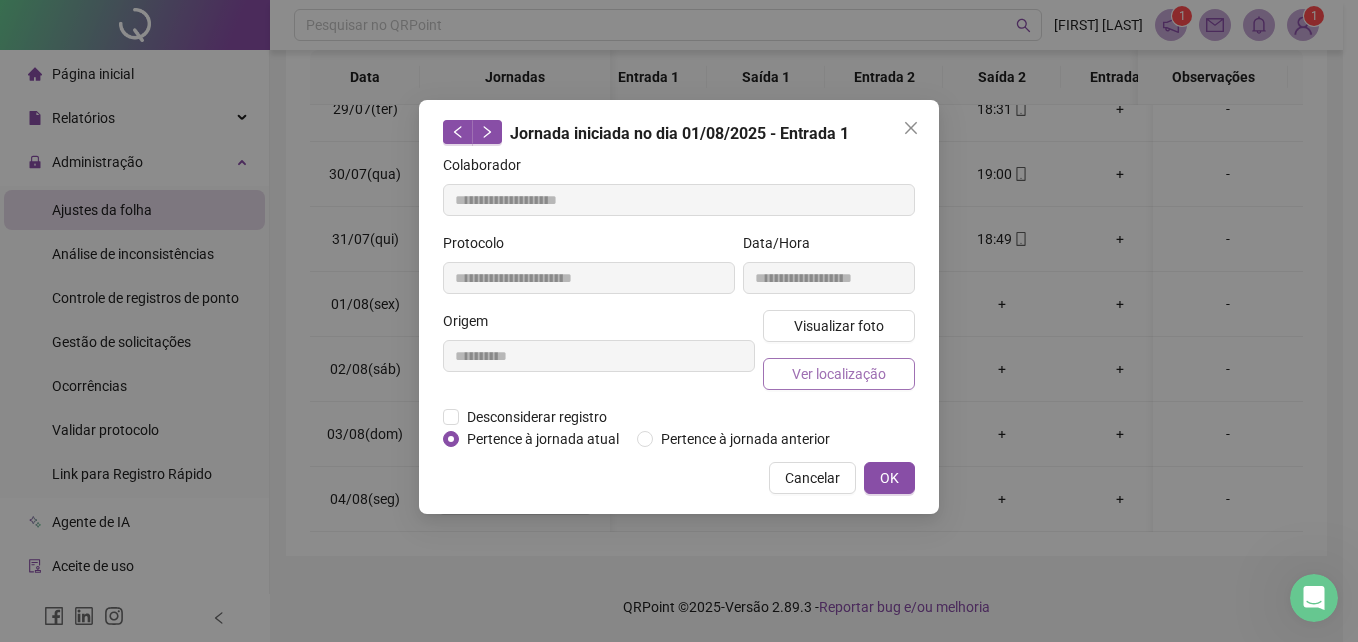 click on "Ver localização" at bounding box center [839, 374] 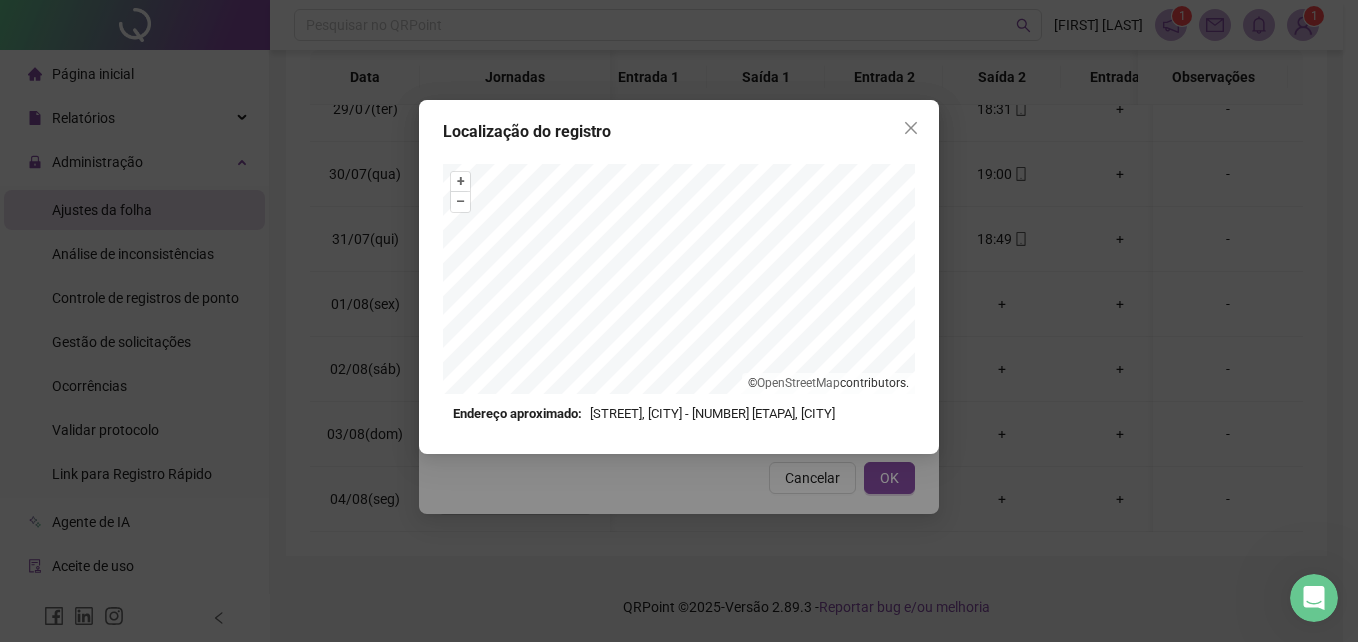 click 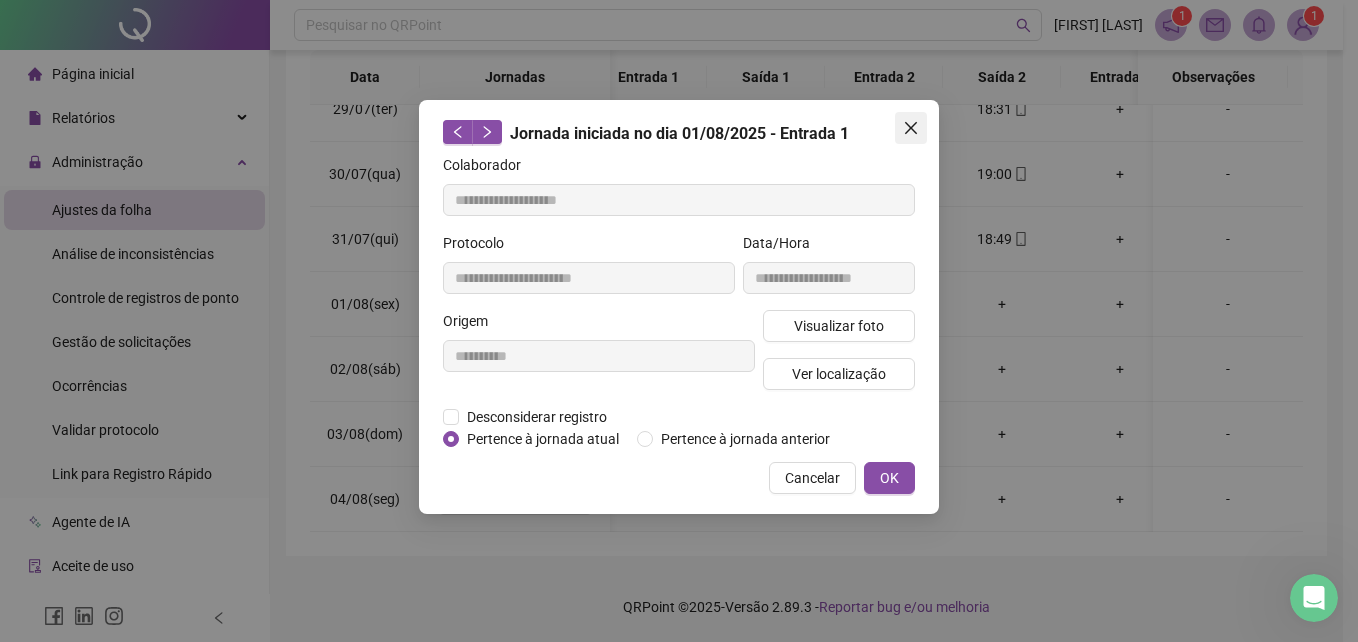 click 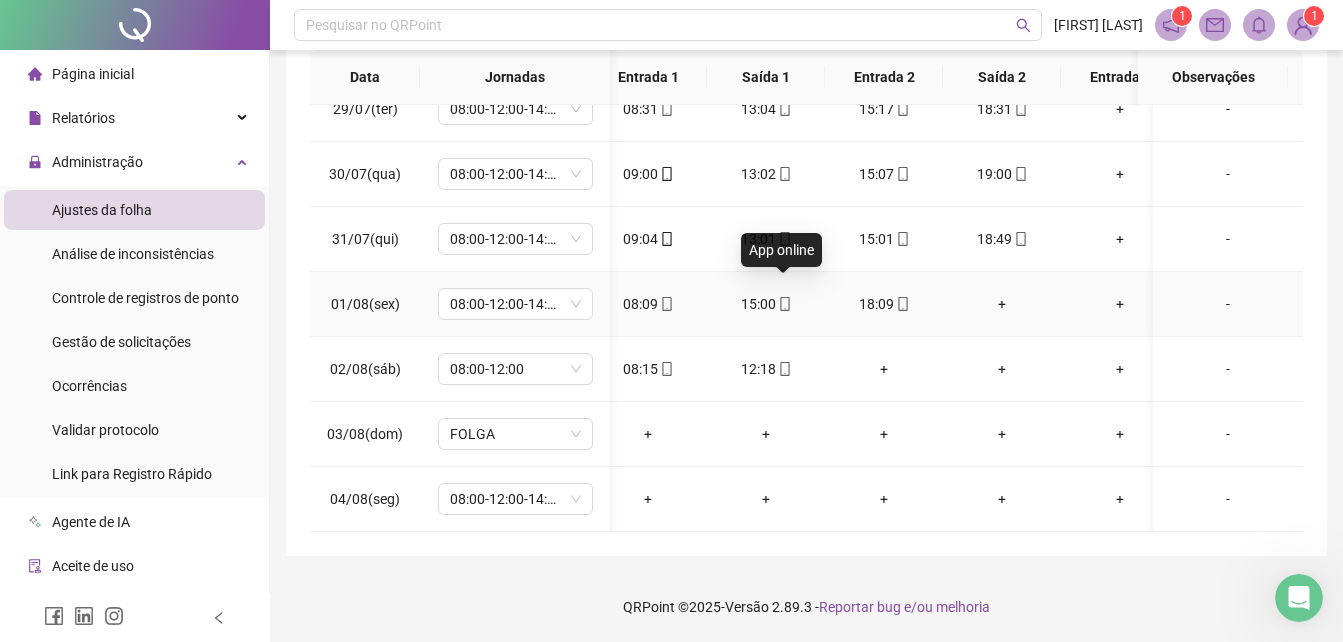 click 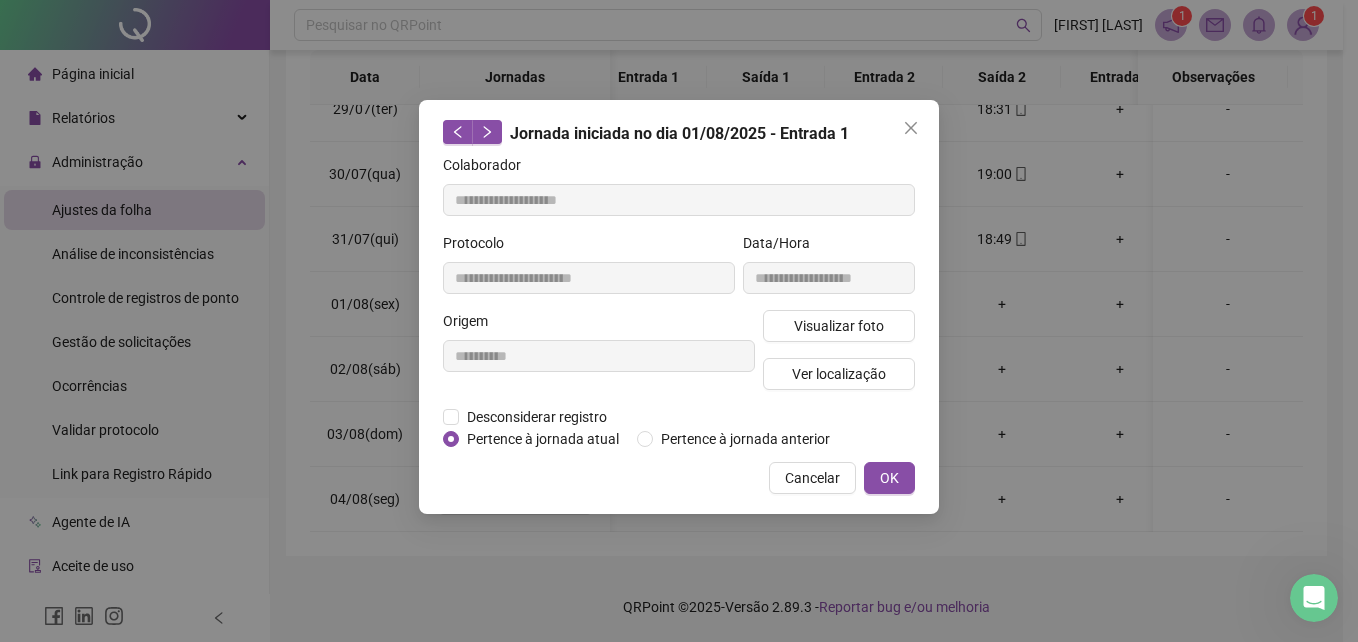 type on "**********" 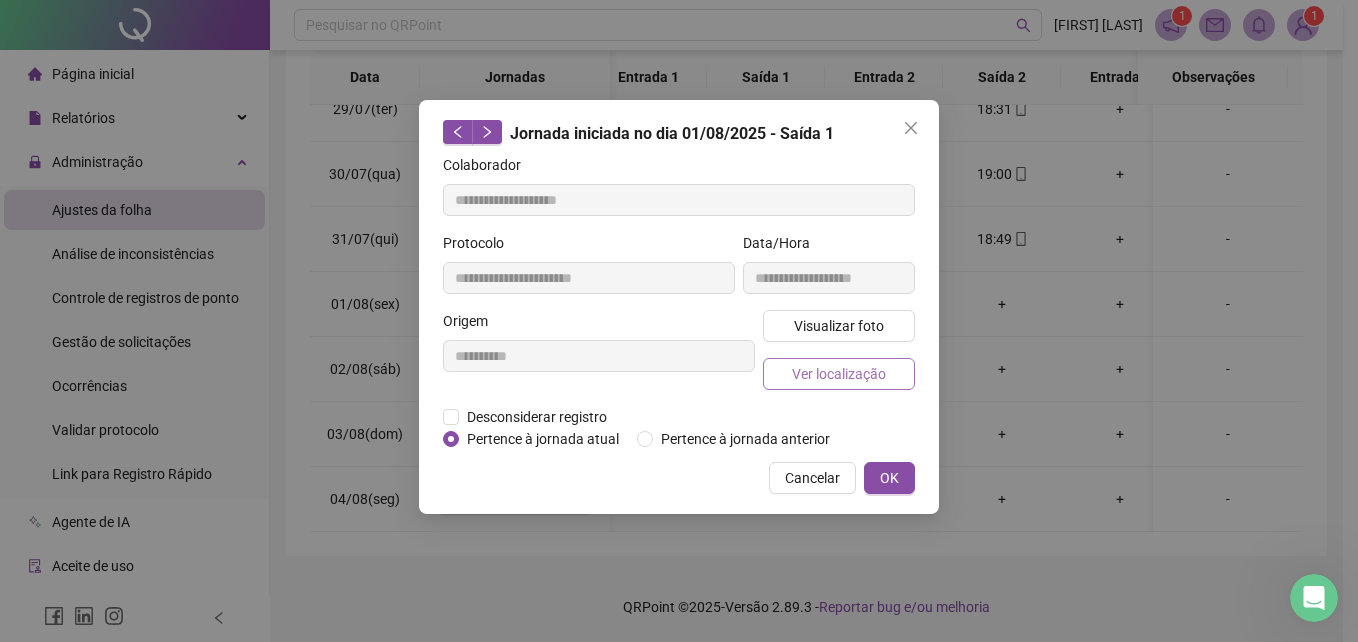 click on "Ver localização" at bounding box center [839, 374] 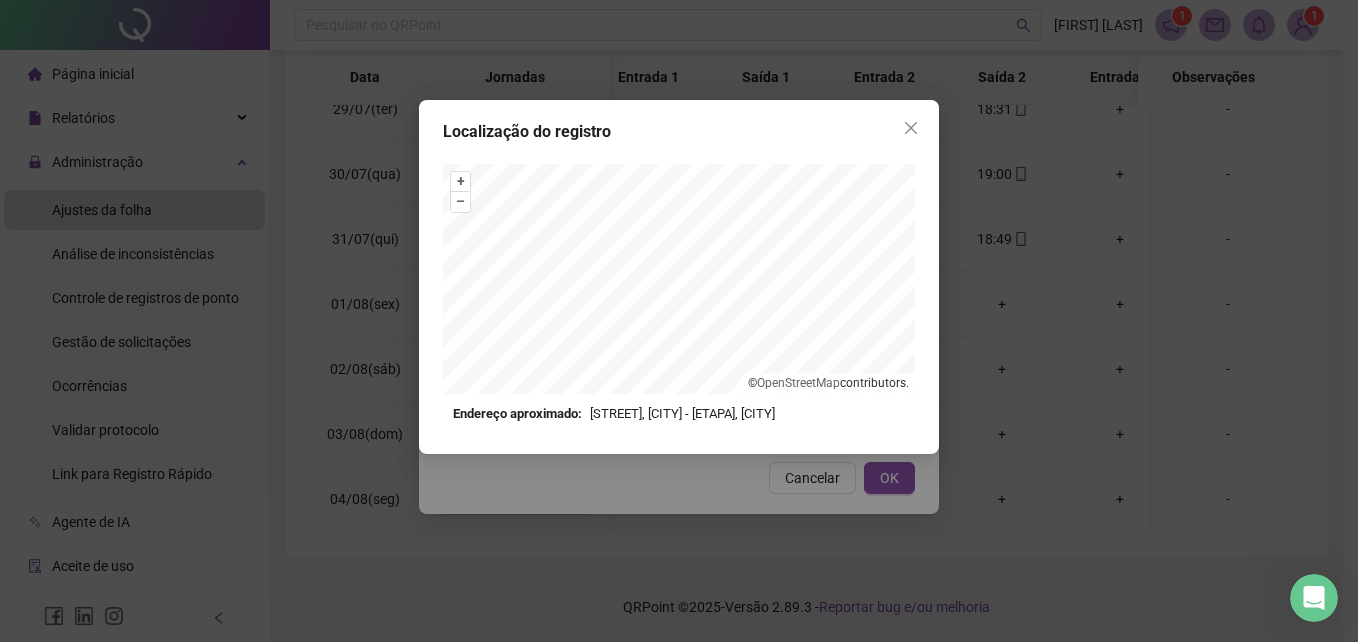 click 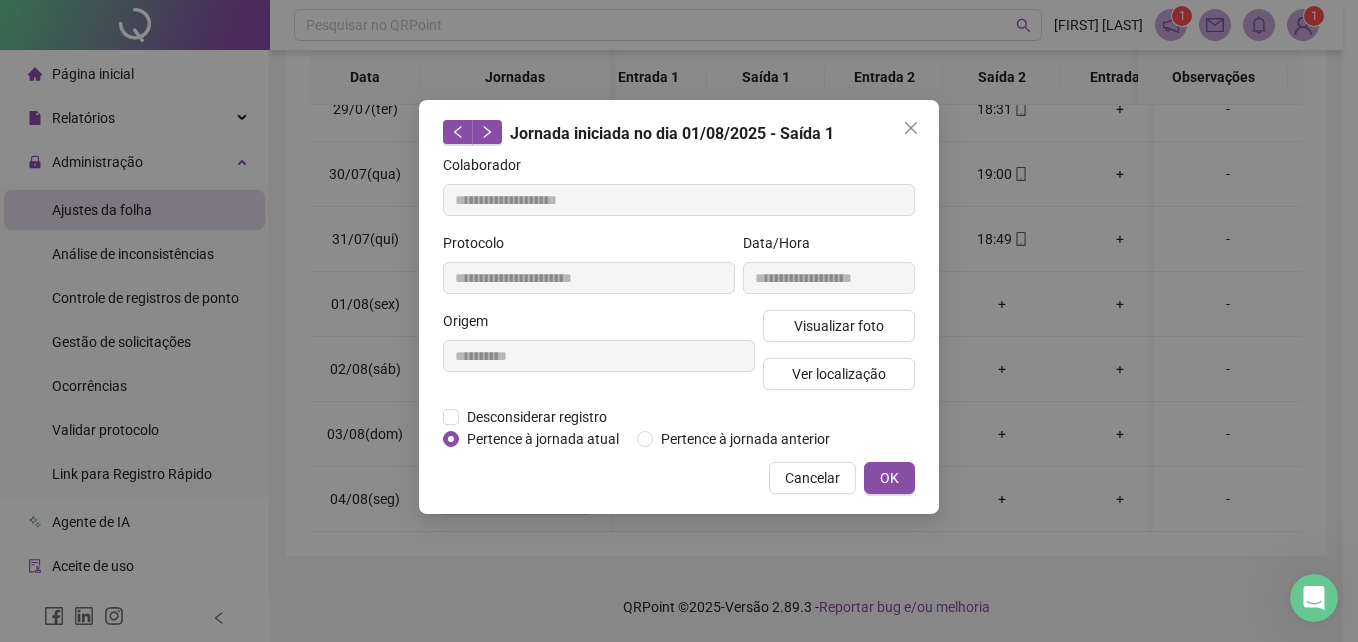 click 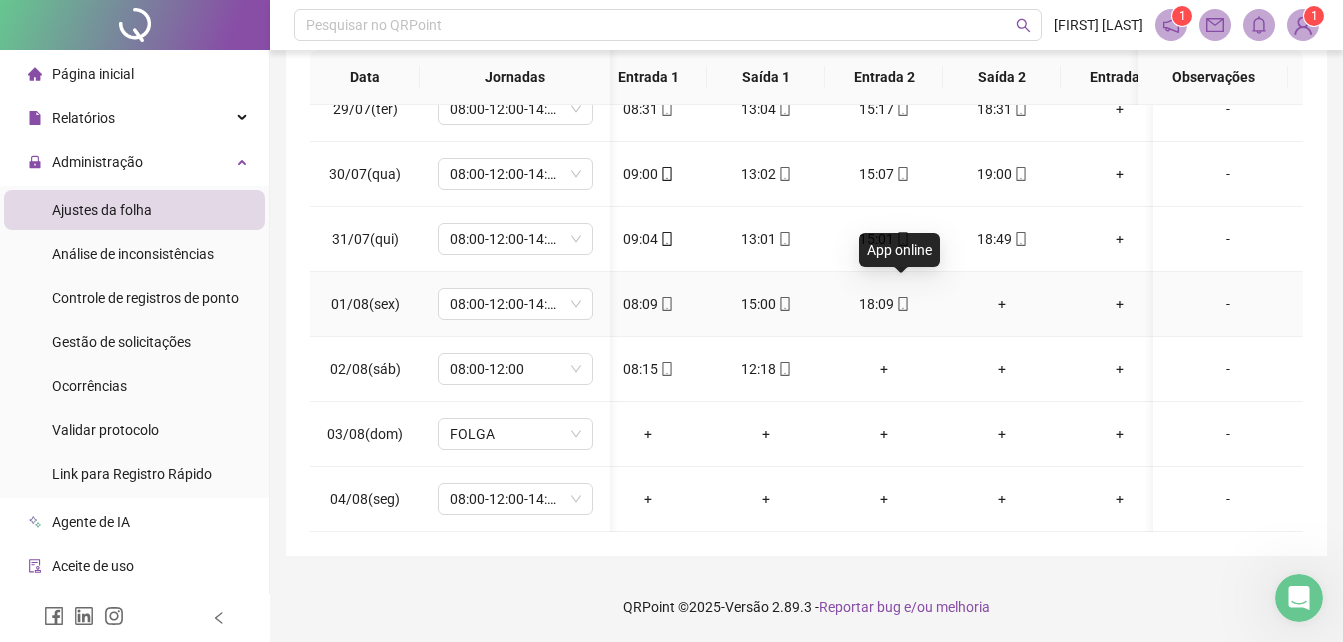 click 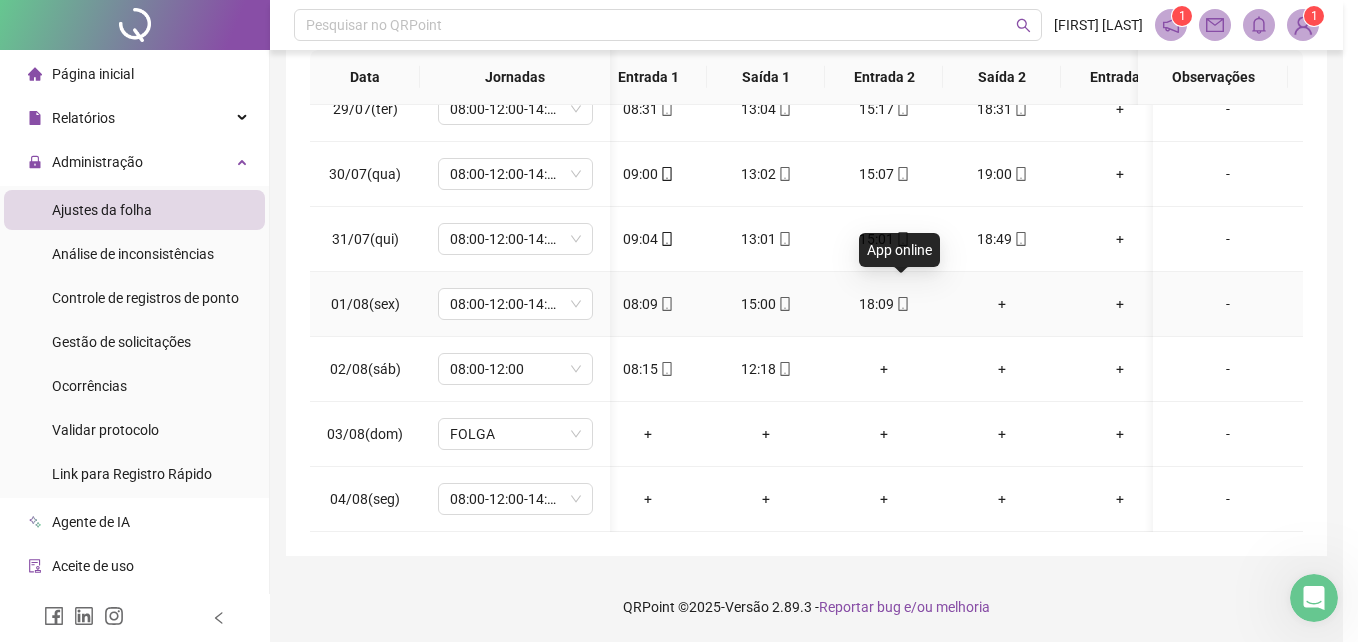 type on "**********" 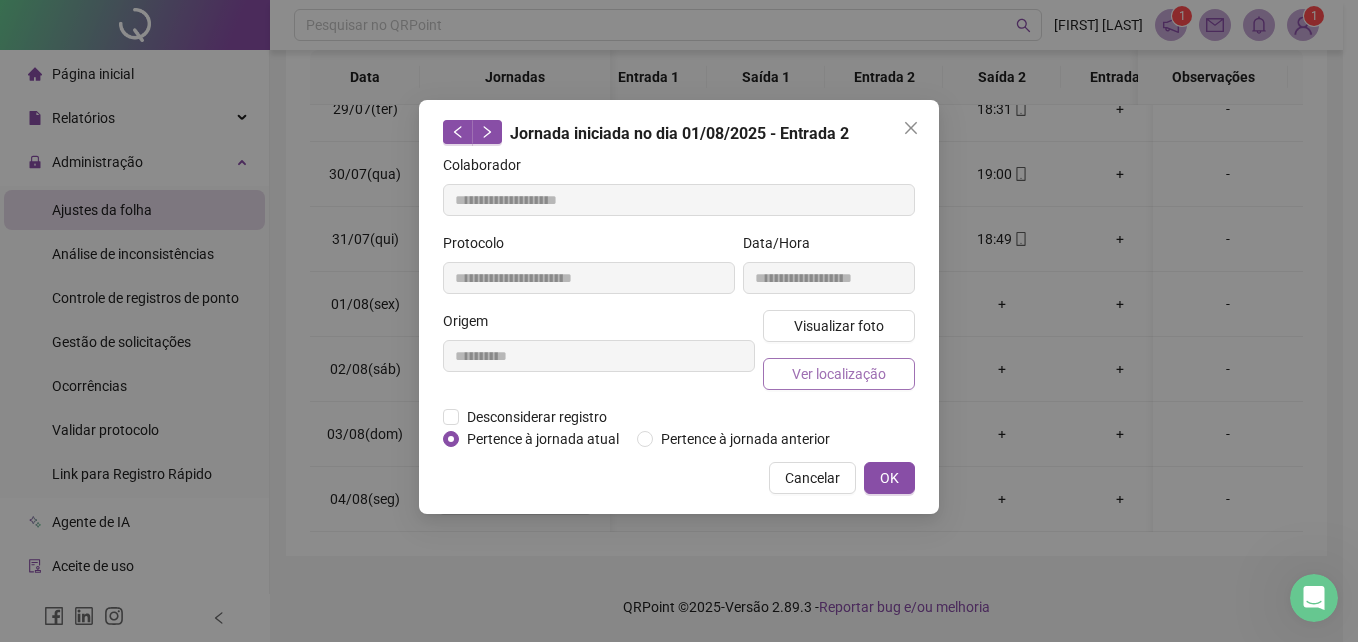 click on "Ver localização" at bounding box center (839, 374) 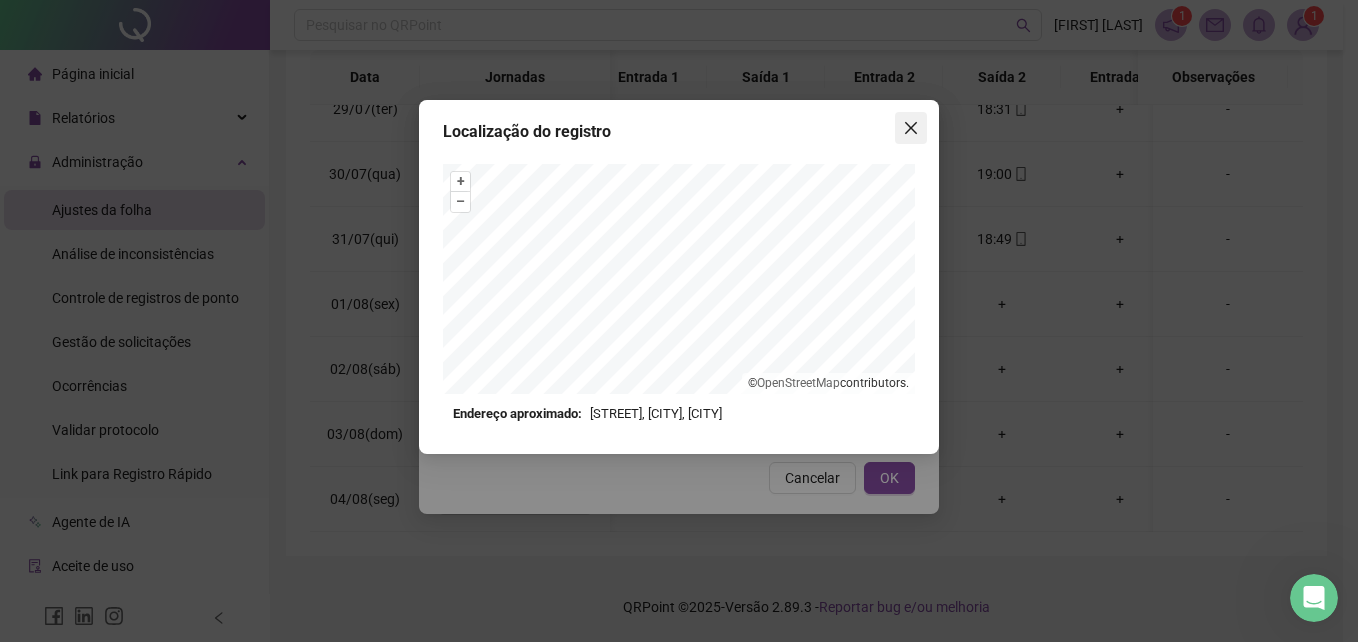 click 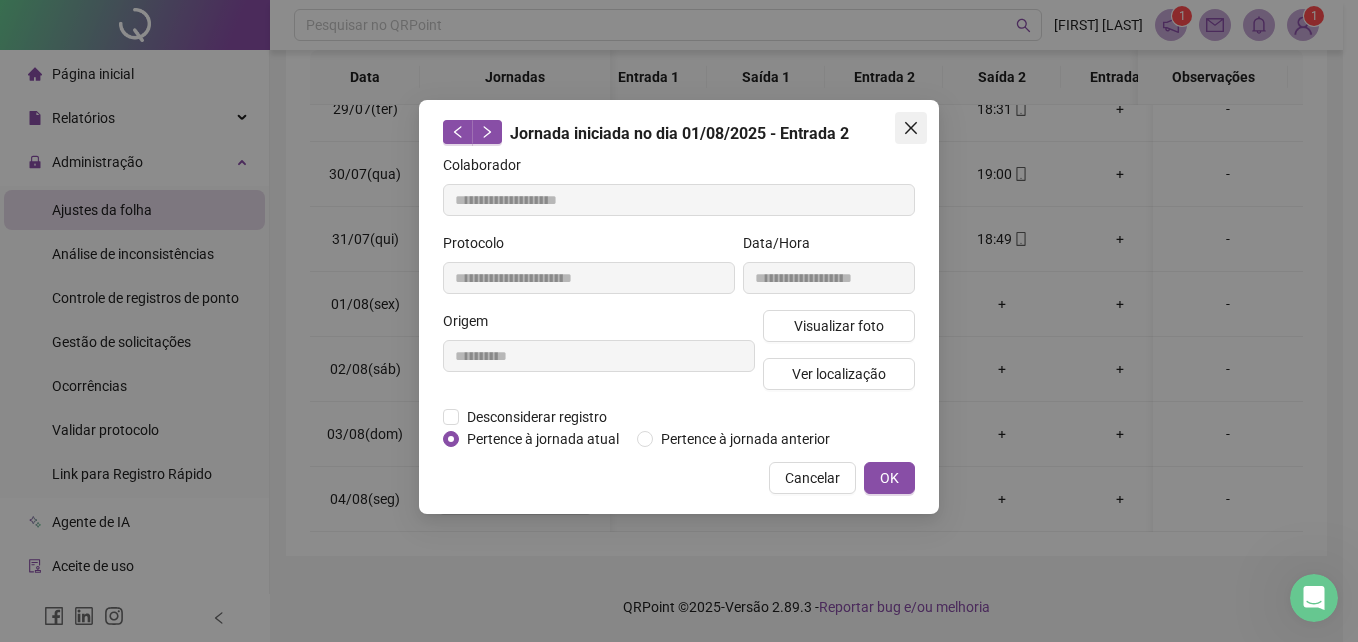 click on "**********" at bounding box center (679, 307) 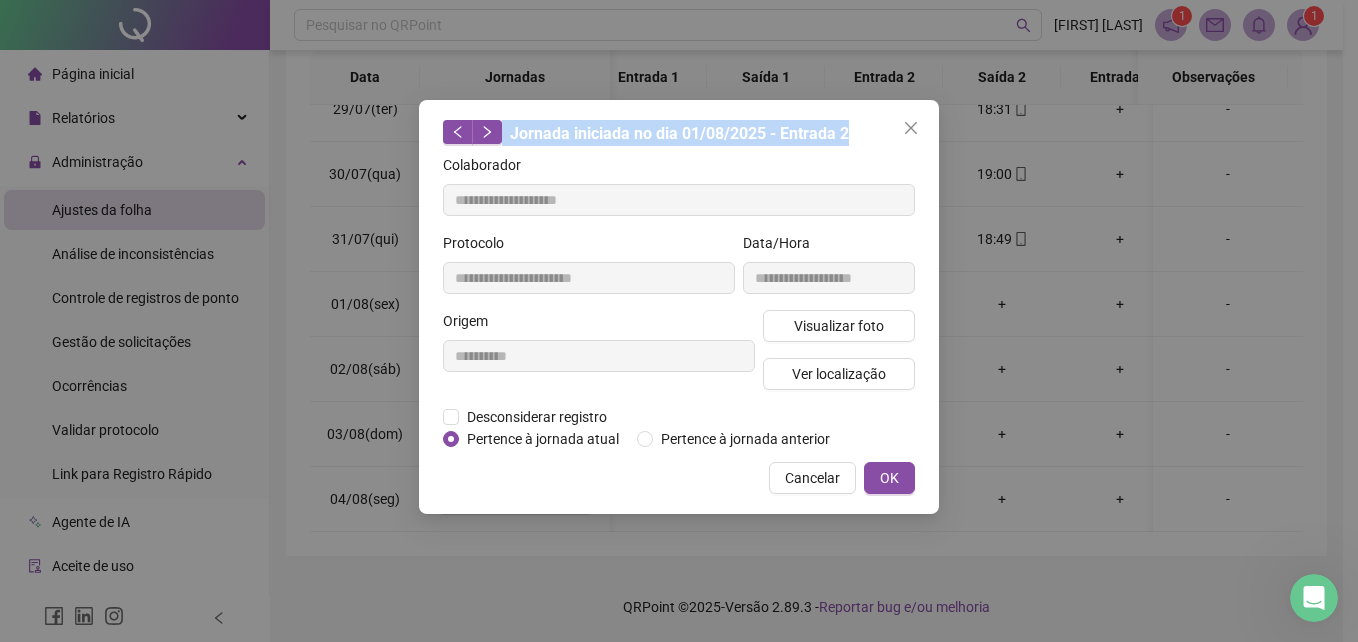 drag, startPoint x: 902, startPoint y: 112, endPoint x: 905, endPoint y: 127, distance: 15.297058 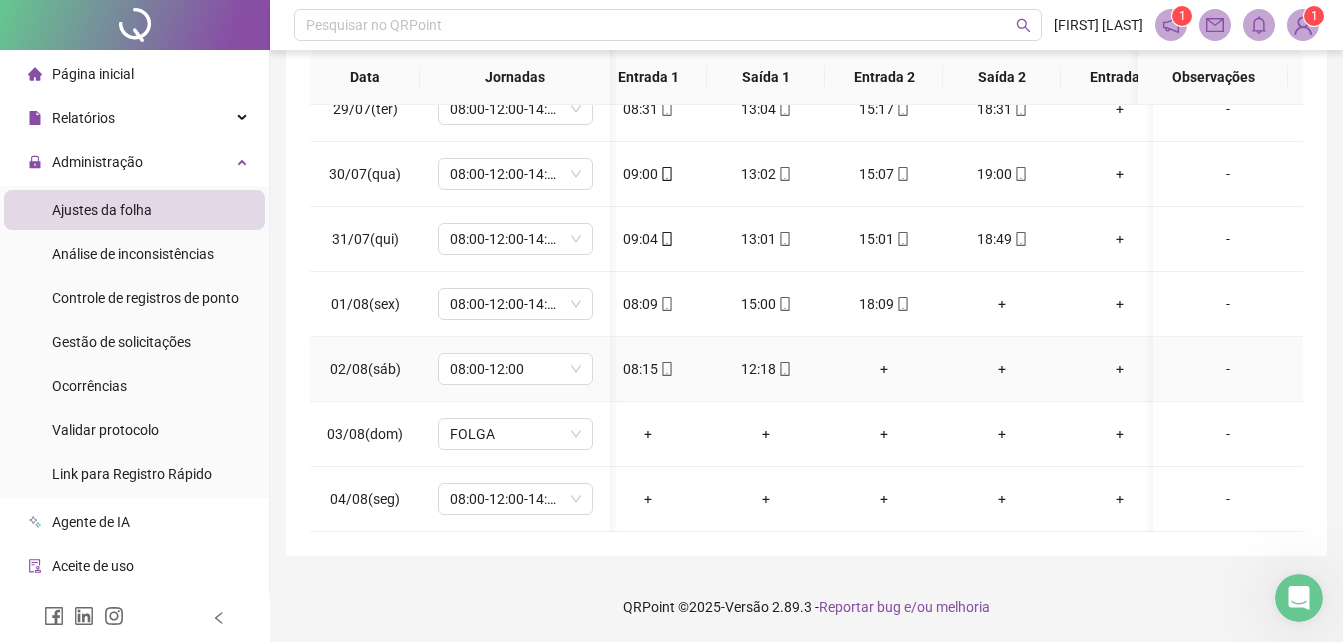 click 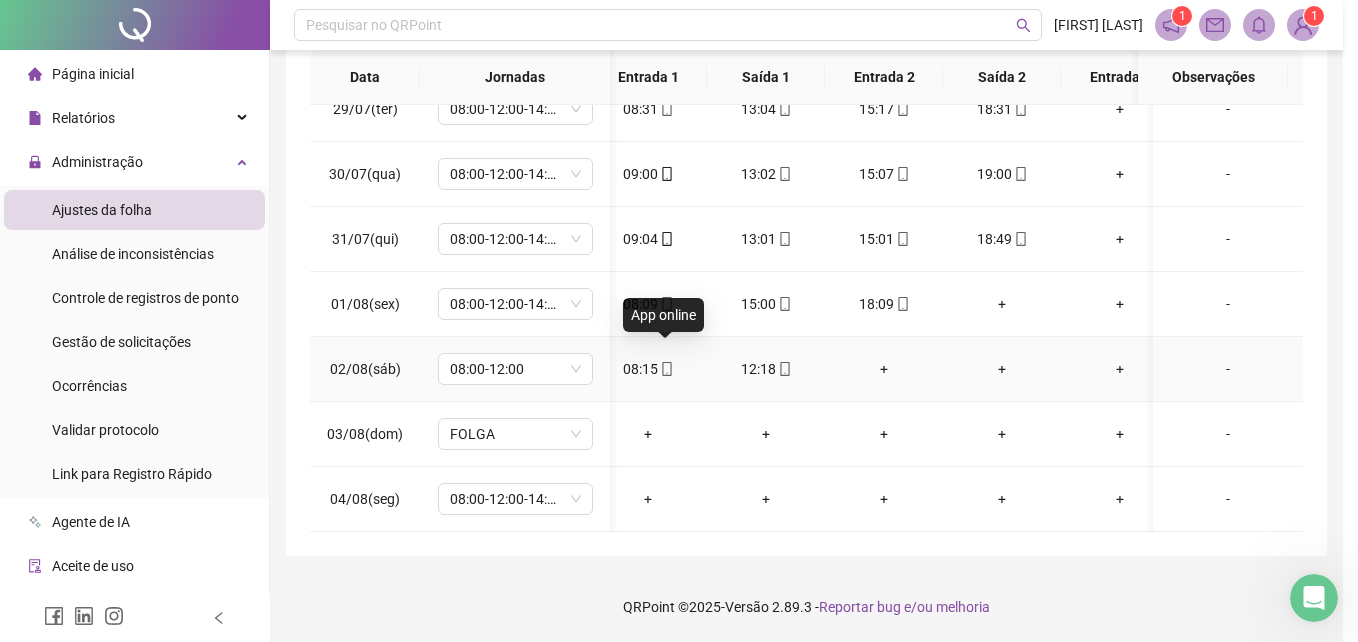 type on "**********" 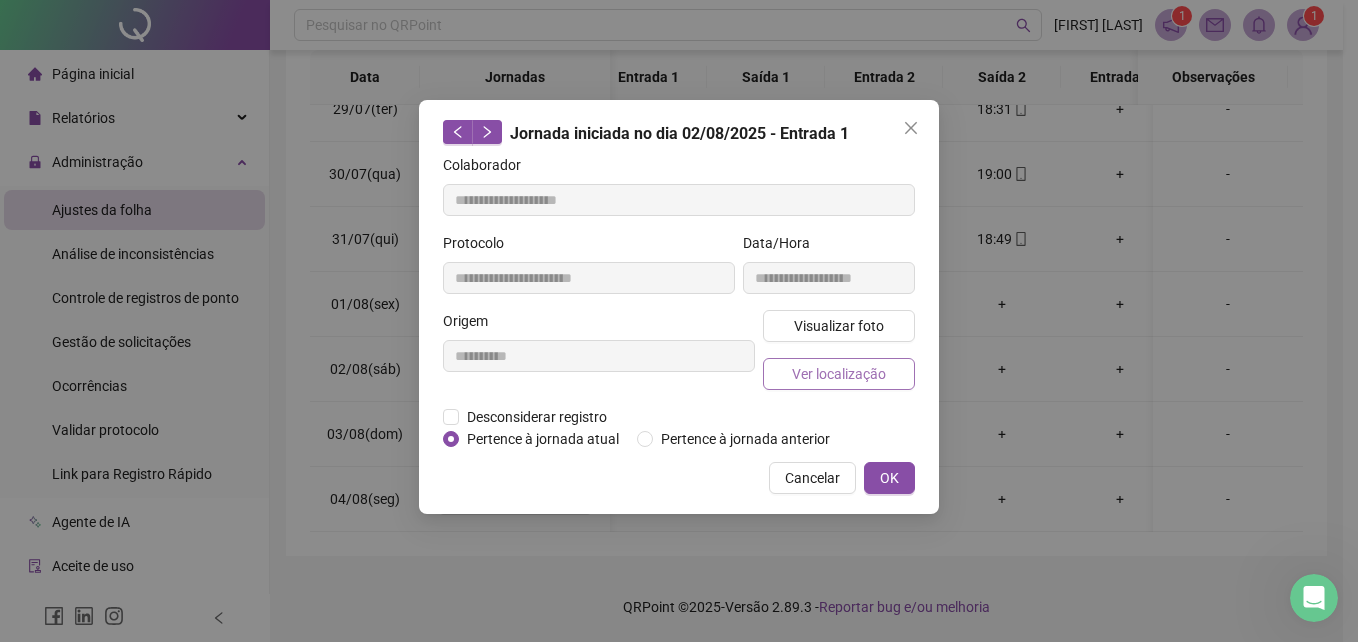 click on "Ver localização" at bounding box center (839, 374) 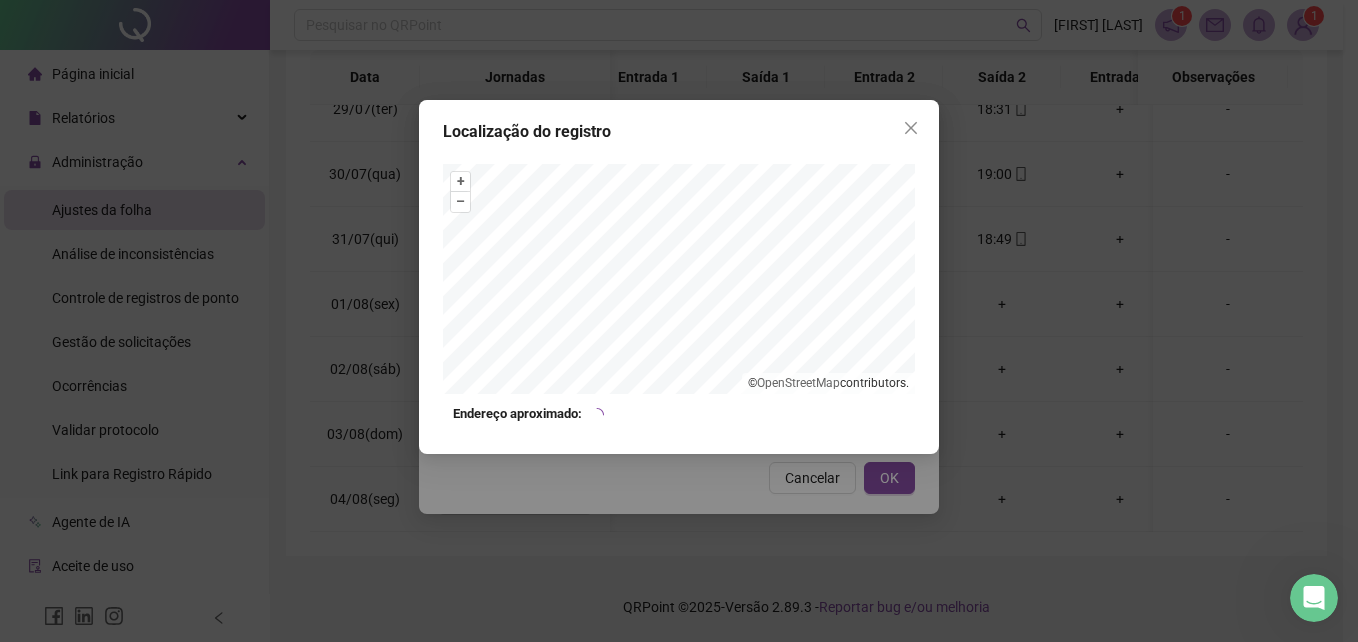 click 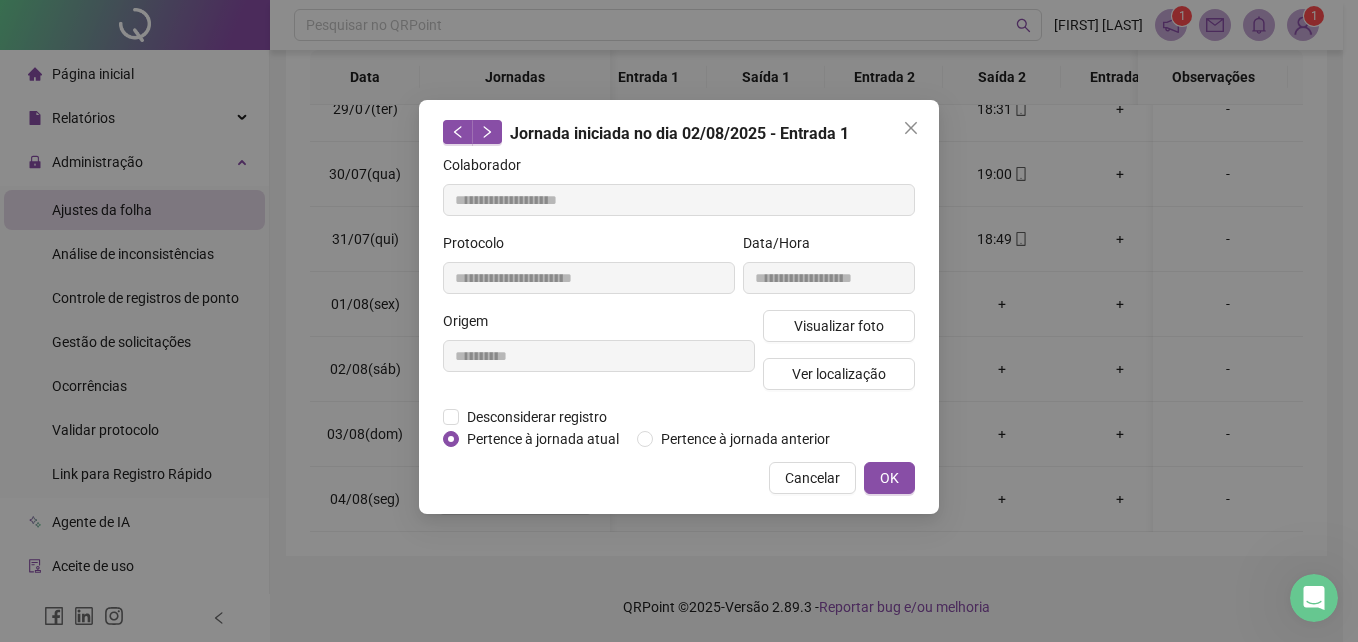 click 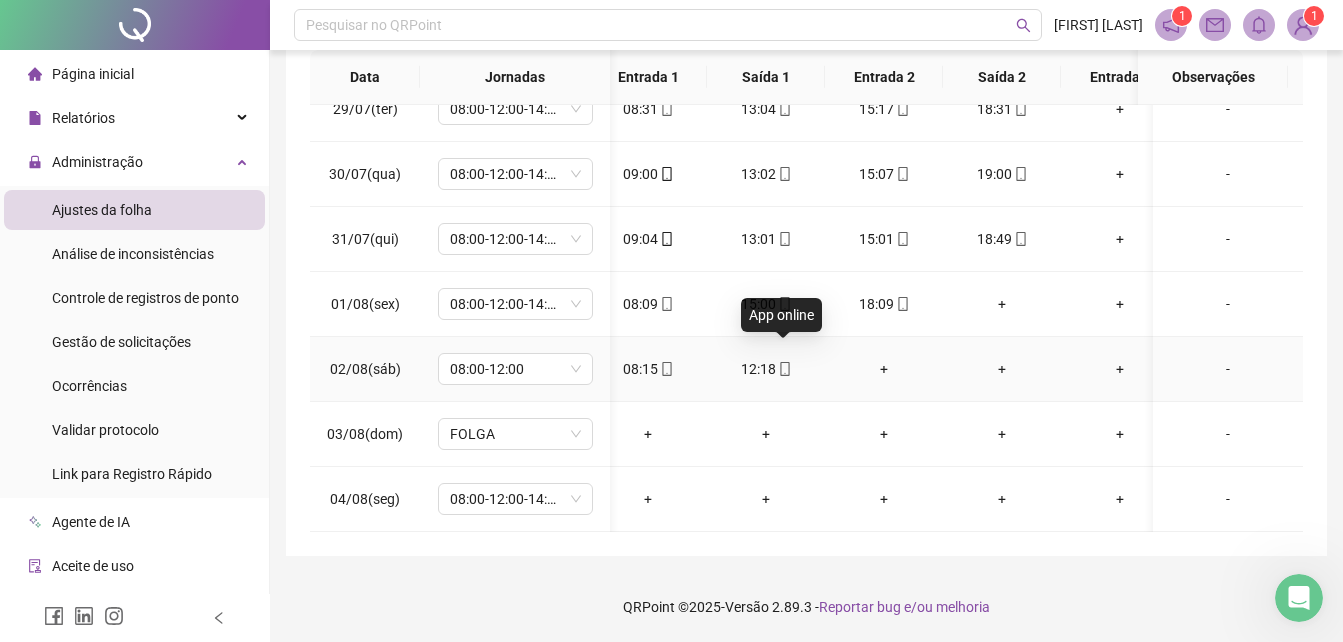 click 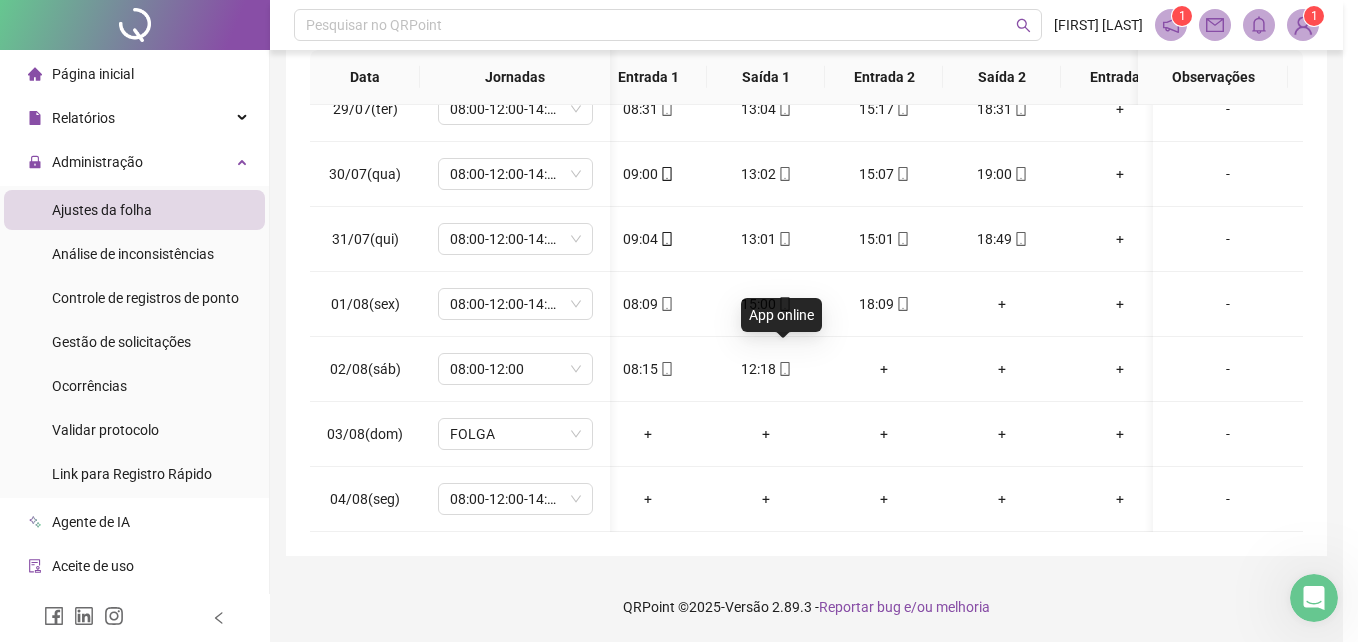 type on "**********" 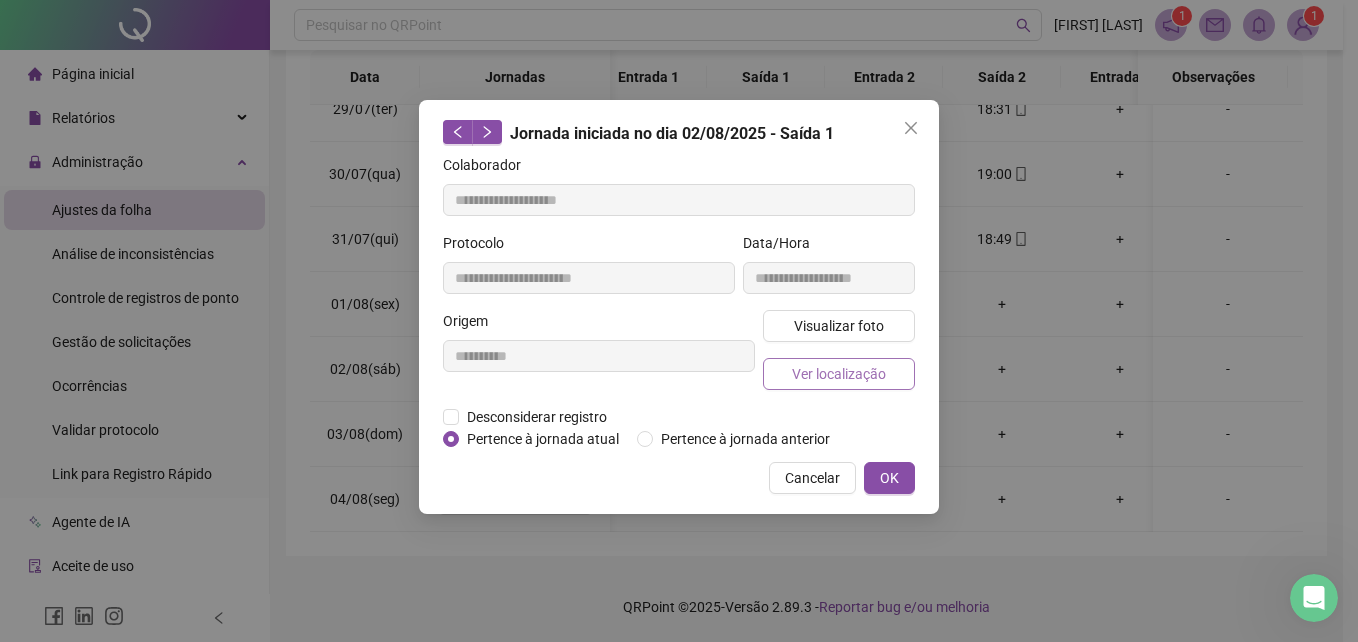 click on "Ver localização" at bounding box center (839, 374) 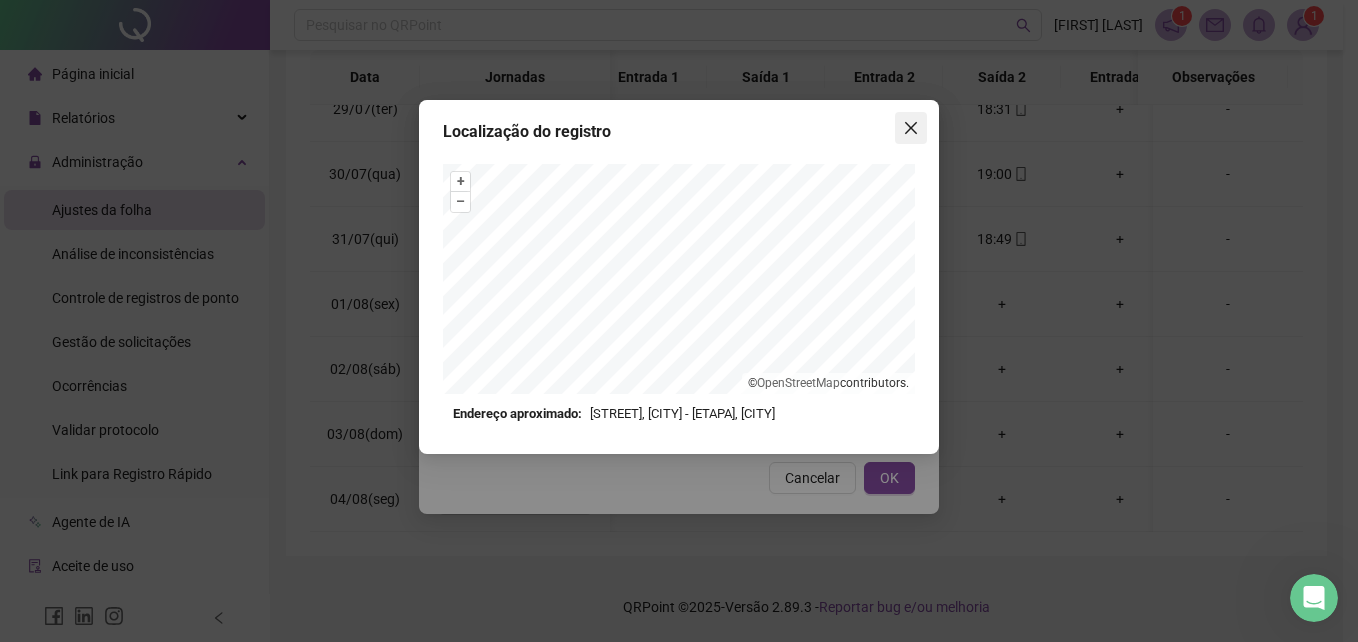 click 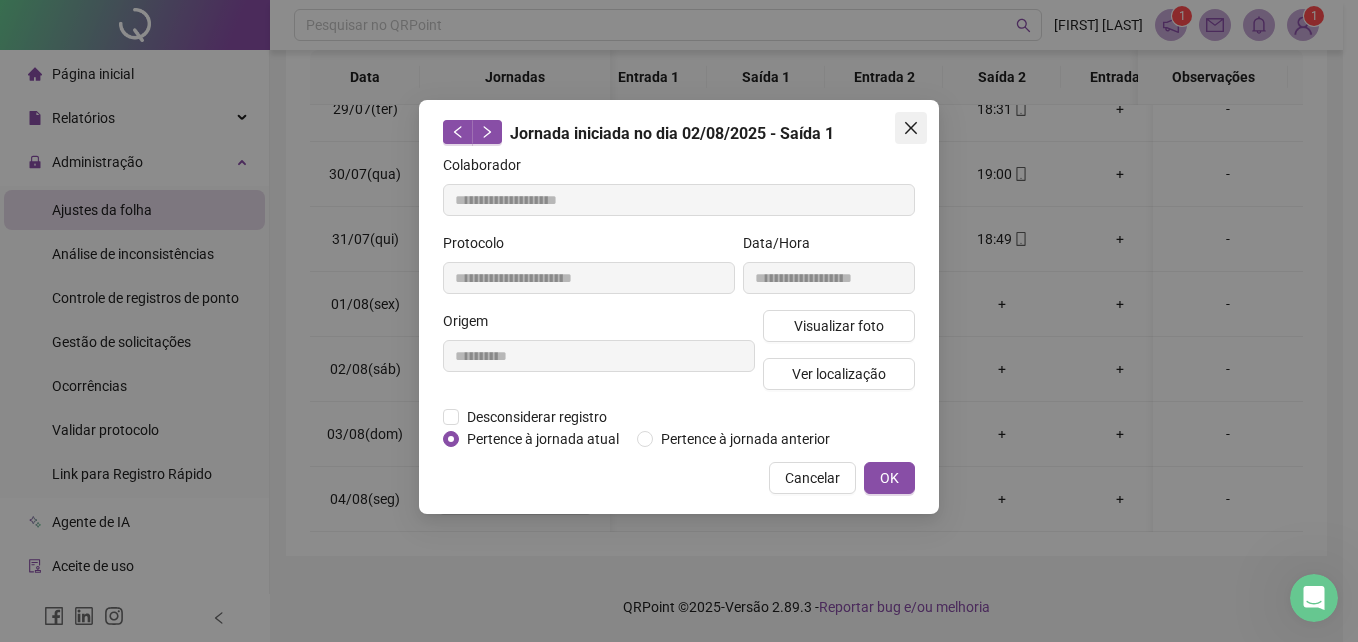 click 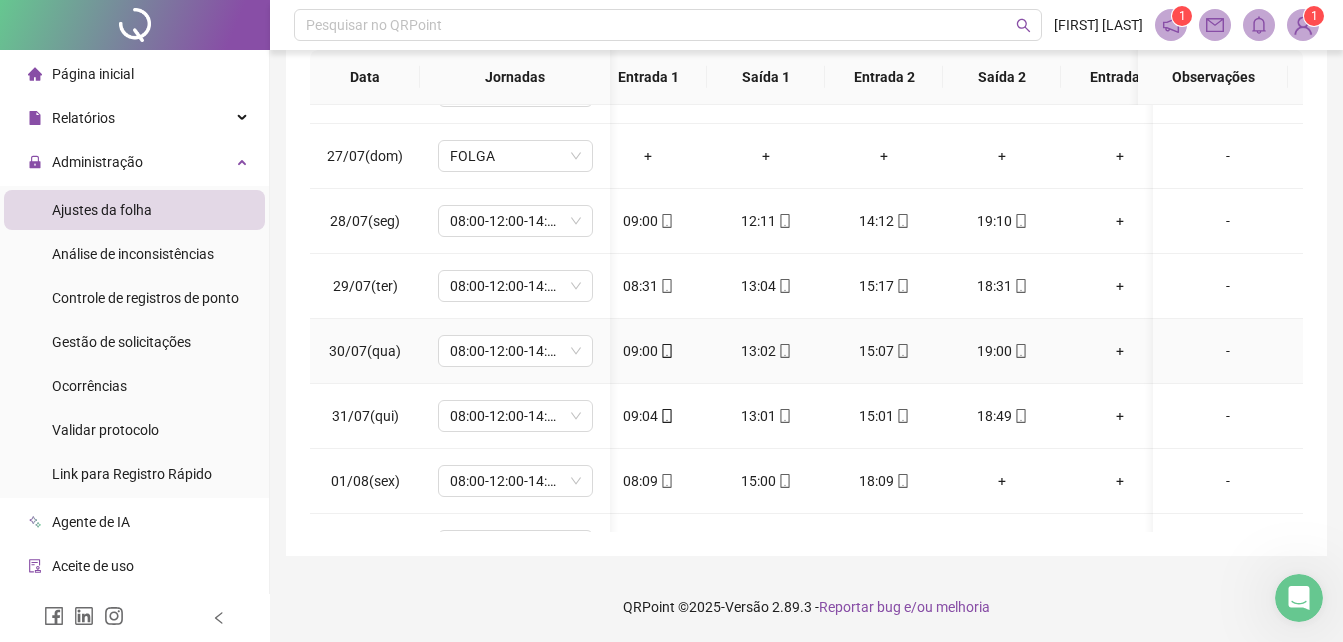 scroll, scrollTop: 363, scrollLeft: 21, axis: both 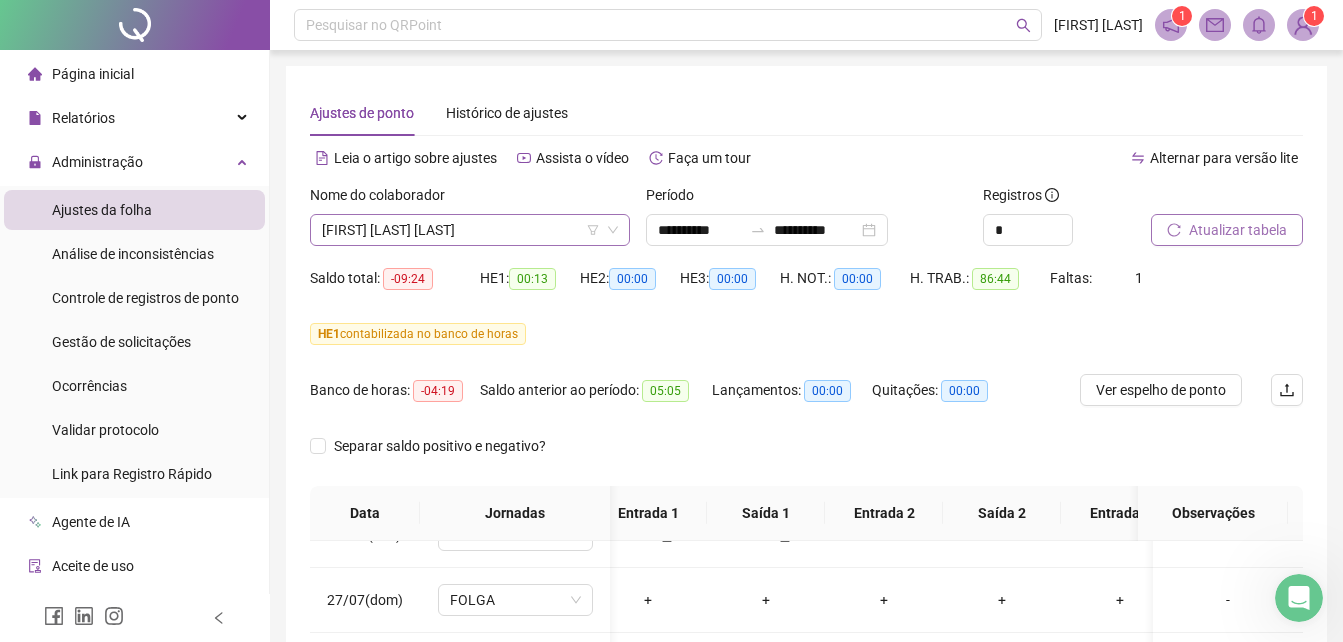 click on "[FIRST] [LAST] [LAST]" at bounding box center (470, 230) 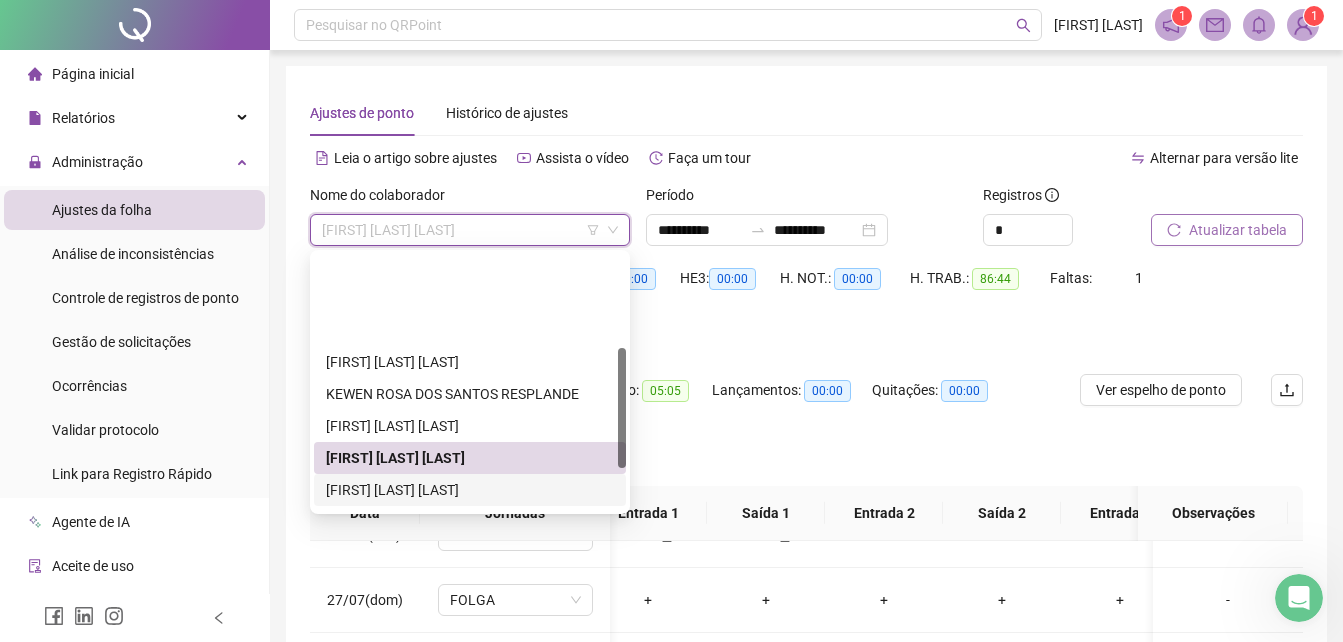 scroll, scrollTop: 200, scrollLeft: 0, axis: vertical 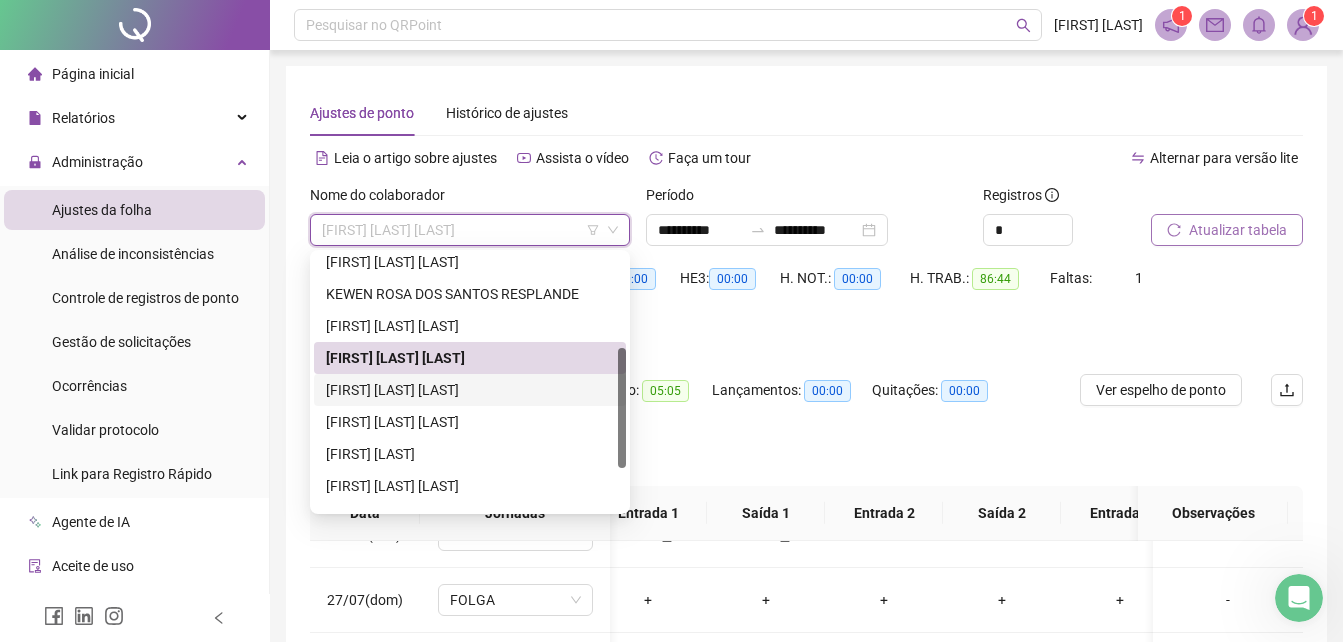 click on "[FIRST] [LAST] [LAST]" at bounding box center (470, 390) 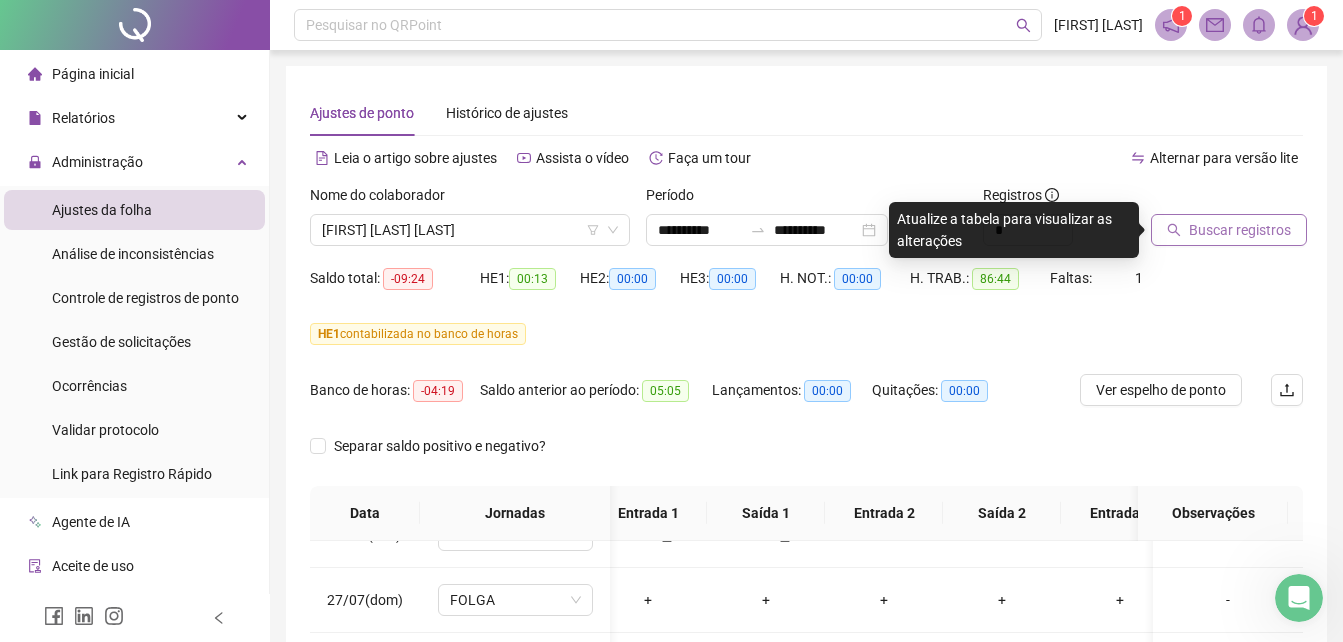 click on "Buscar registros" at bounding box center (1240, 230) 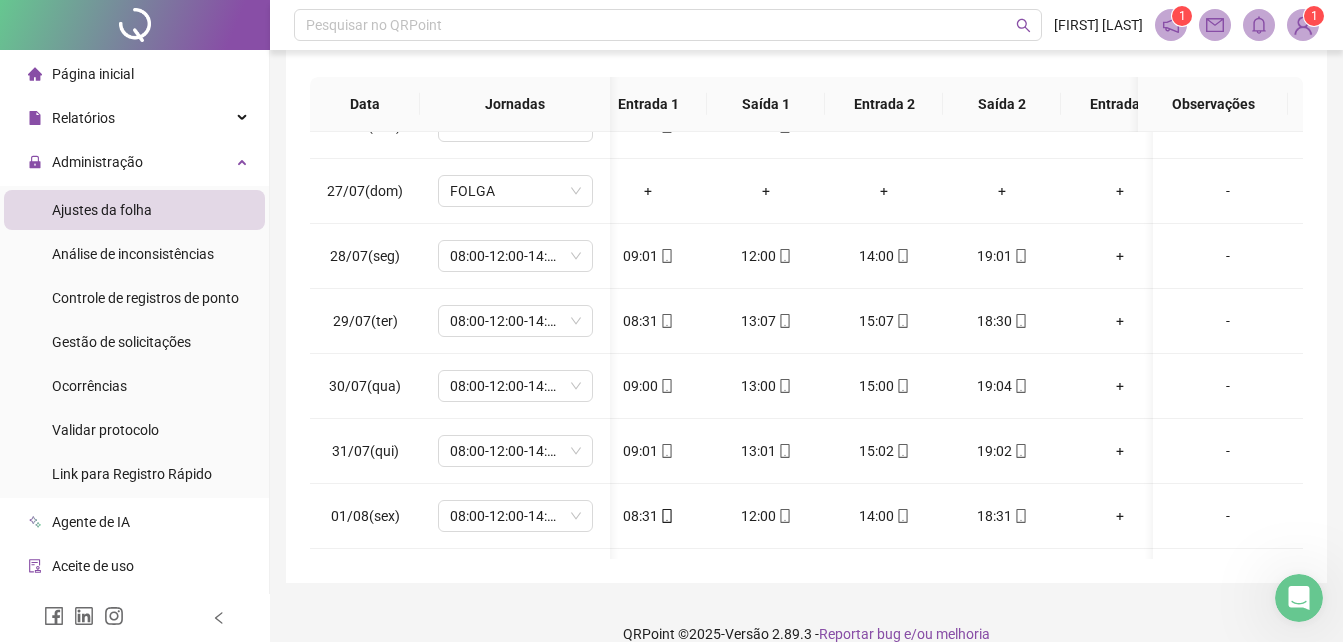 scroll, scrollTop: 436, scrollLeft: 0, axis: vertical 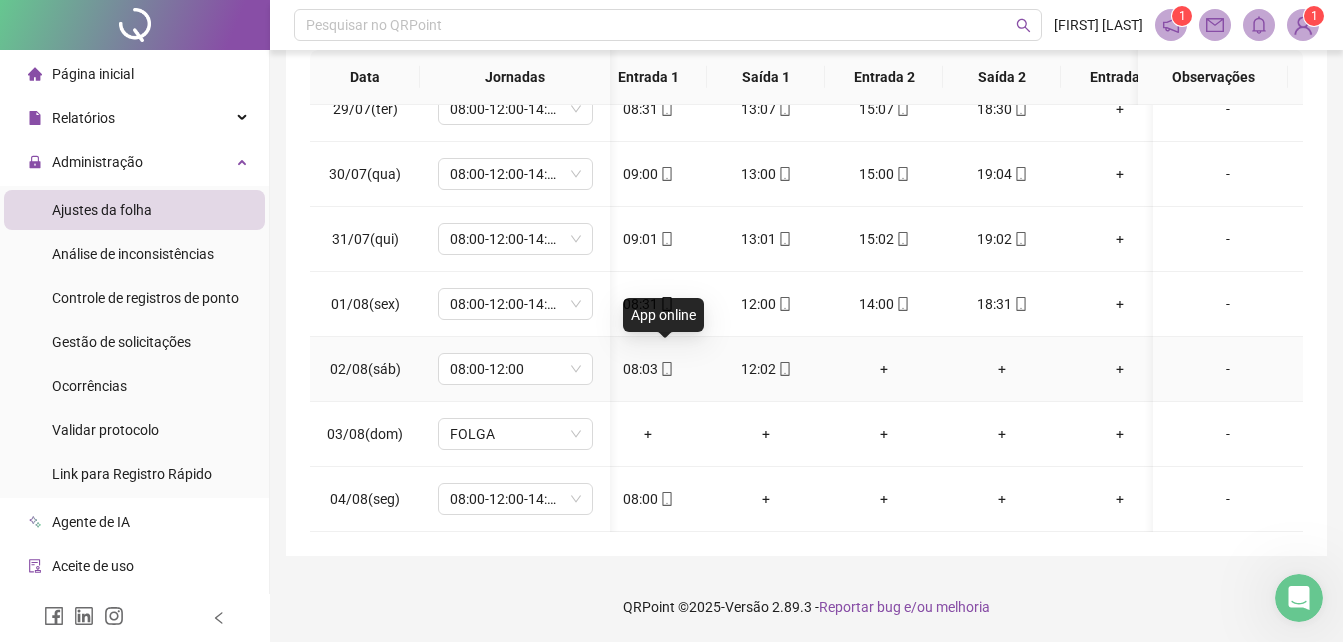 click 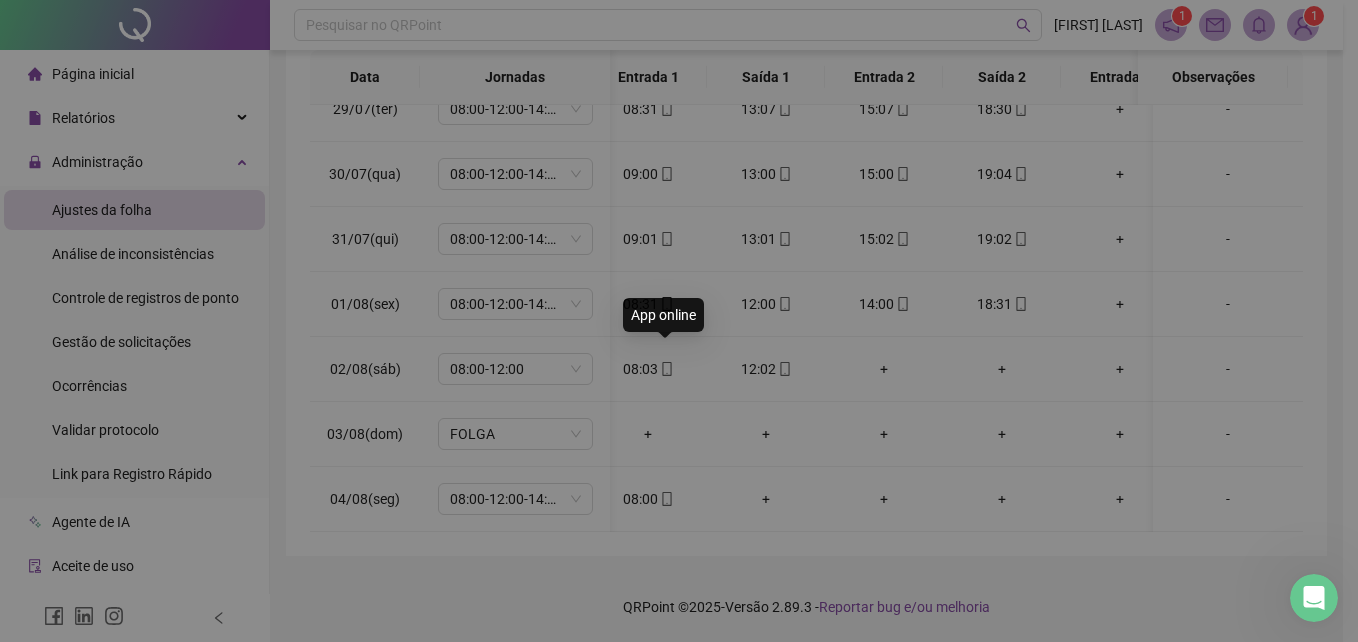 type on "**********" 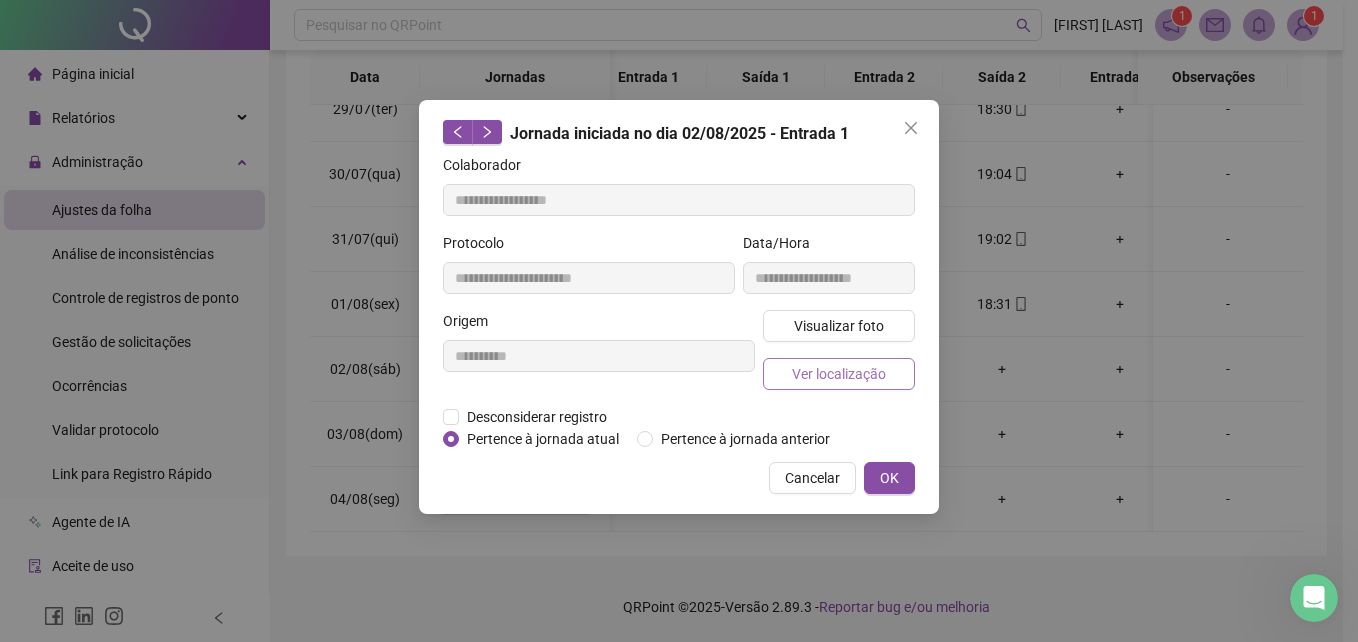 click on "Ver localização" at bounding box center [839, 374] 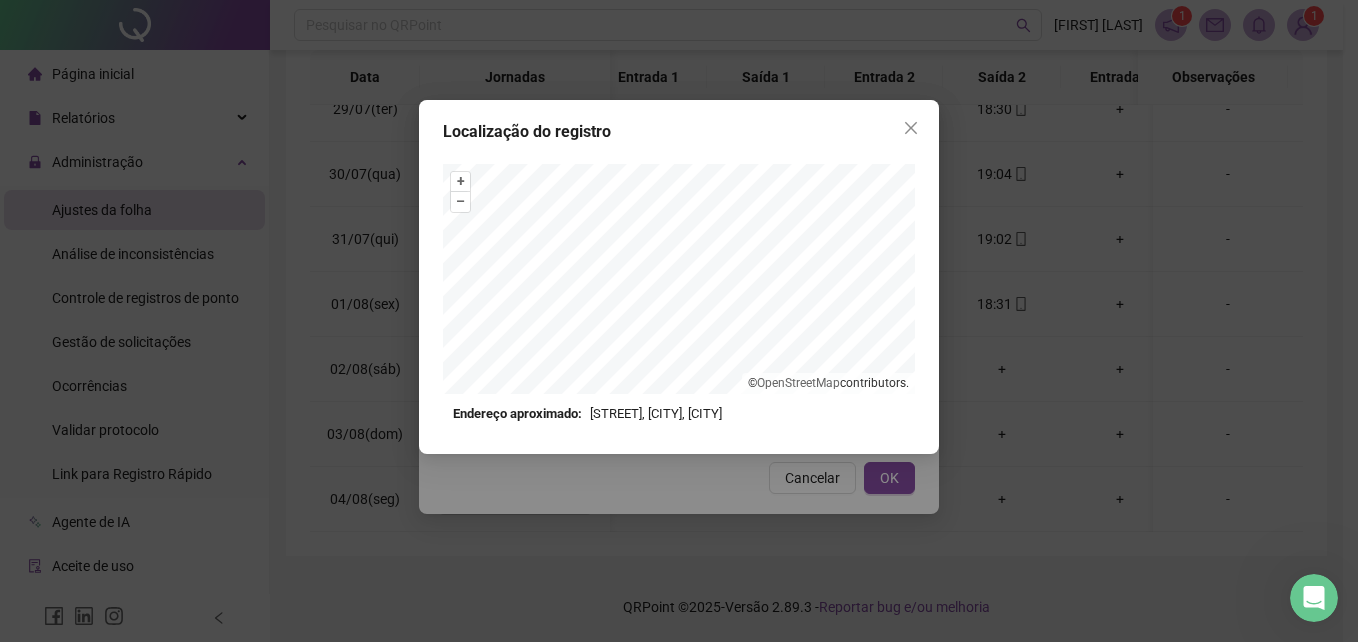 click 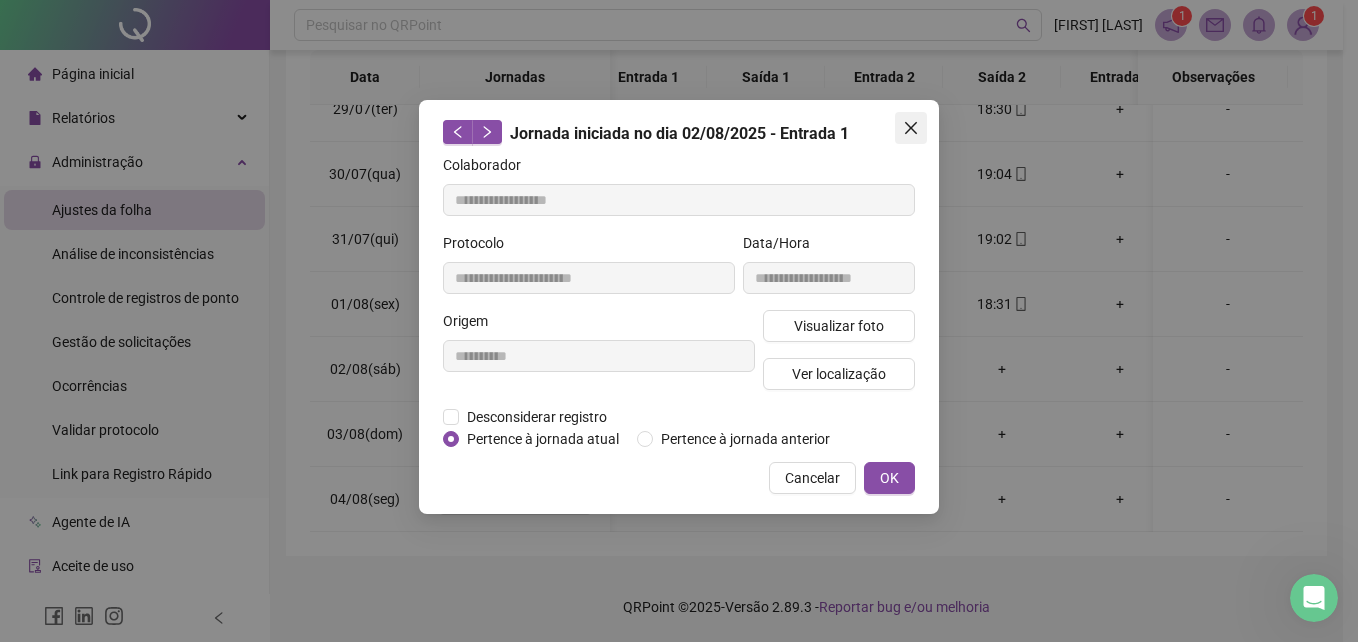 click 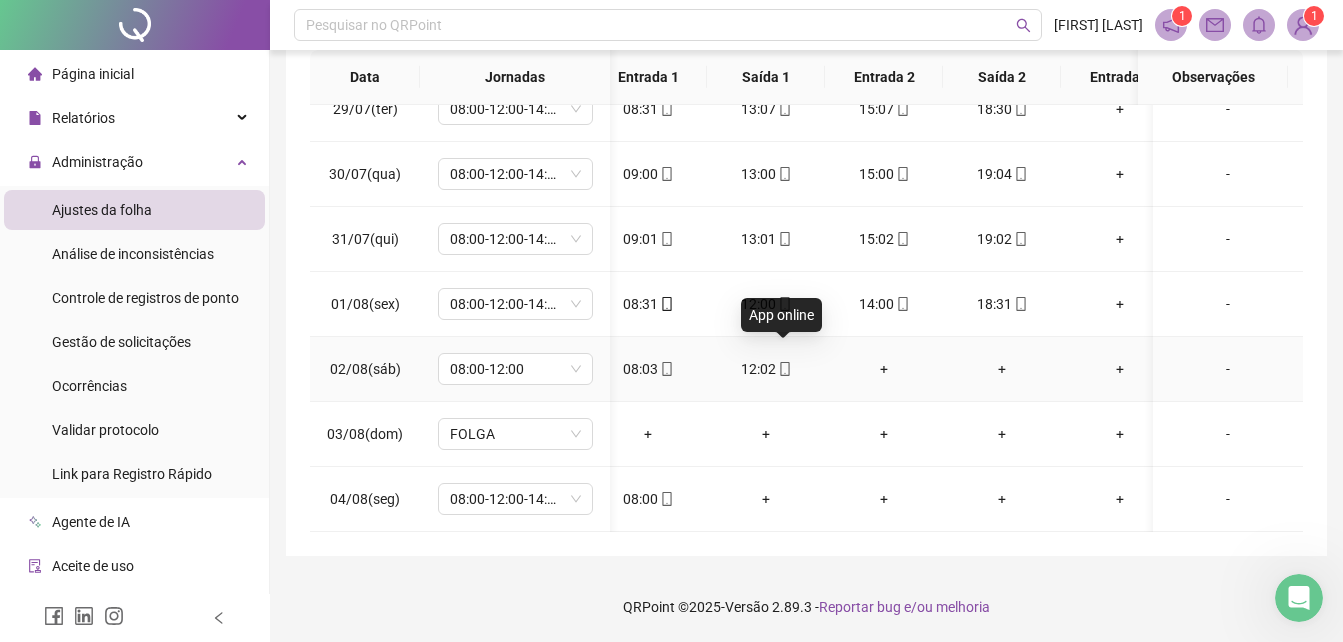 click 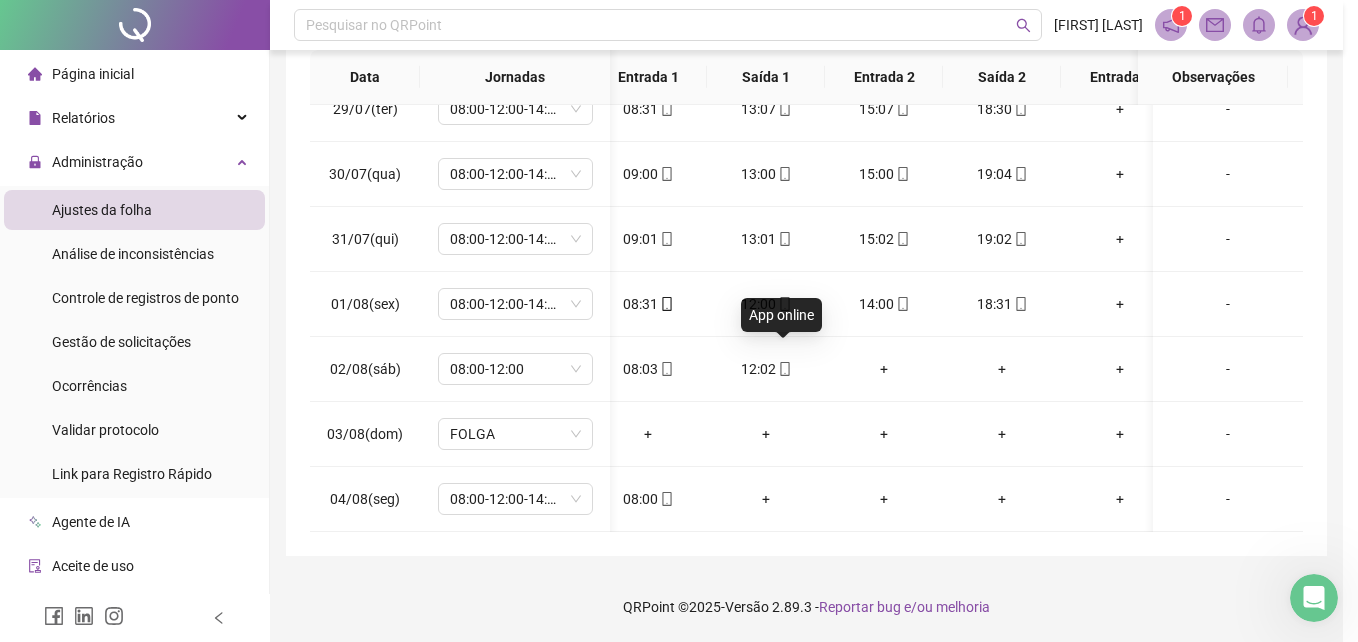 type on "**********" 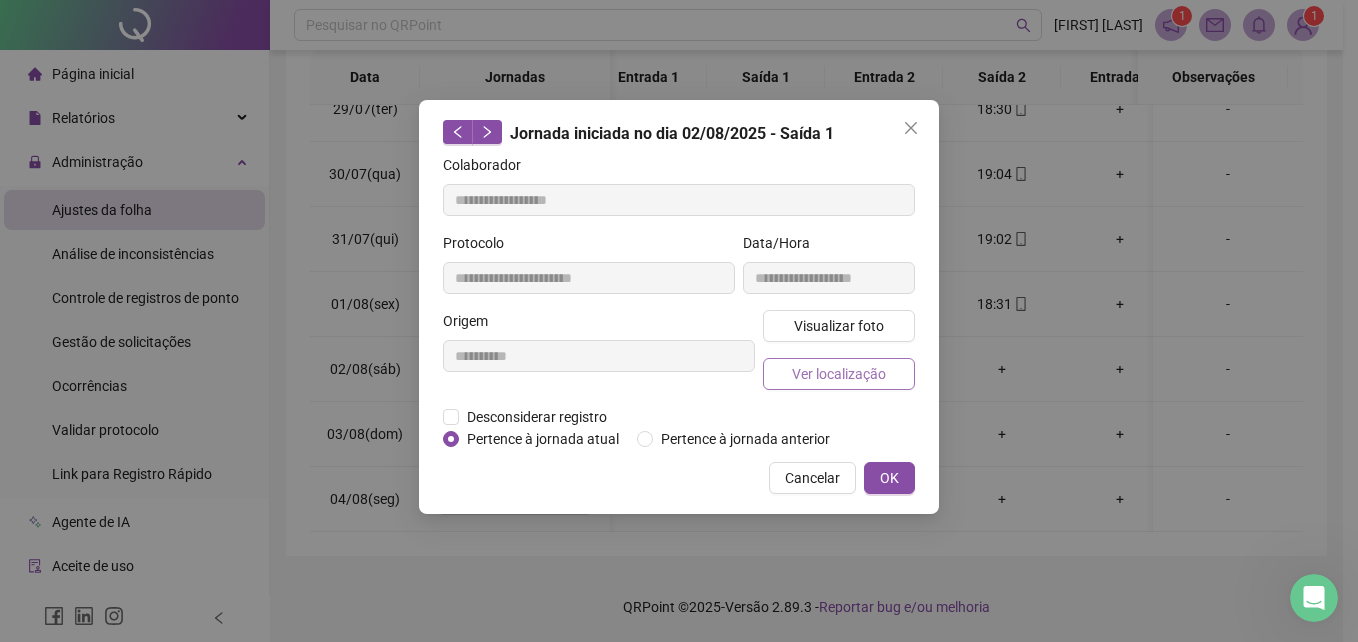 click on "Ver localização" at bounding box center [839, 374] 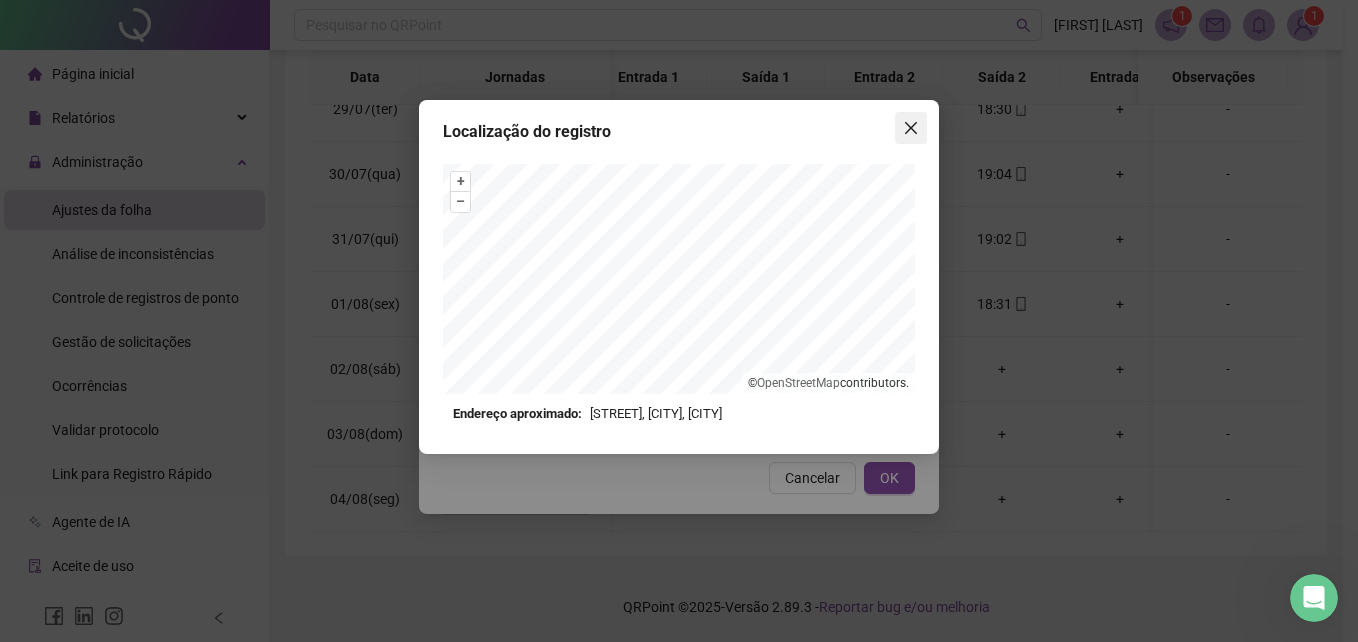 click 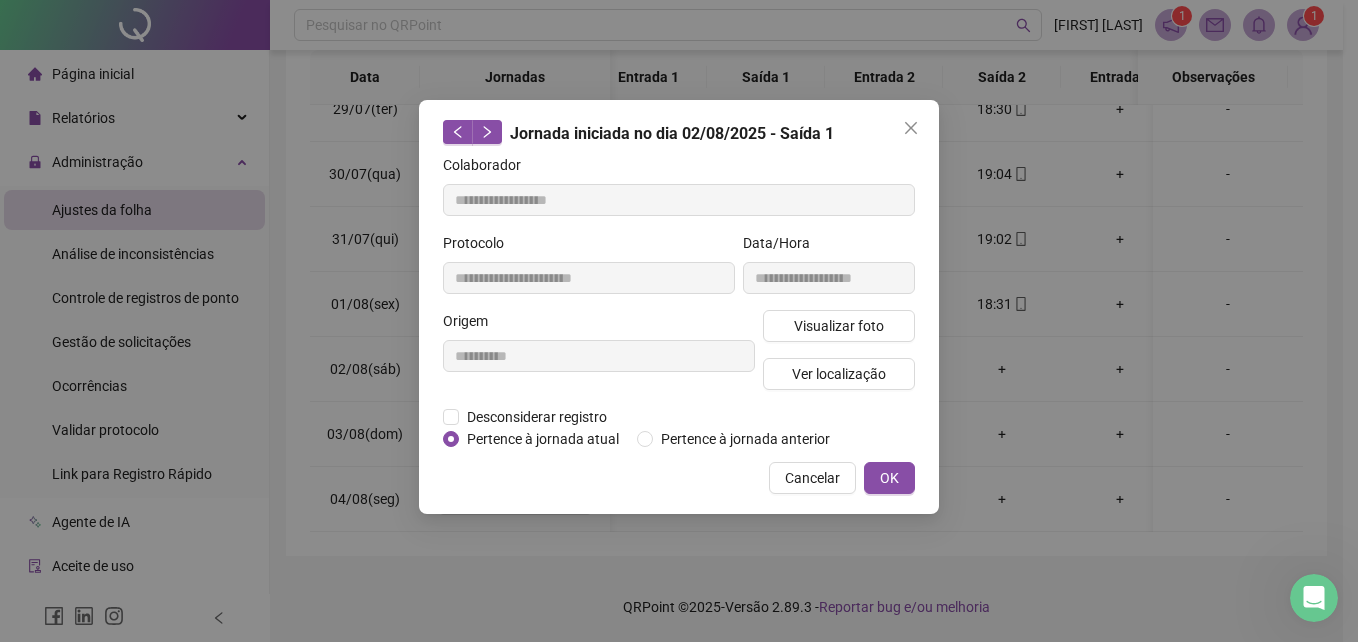 click 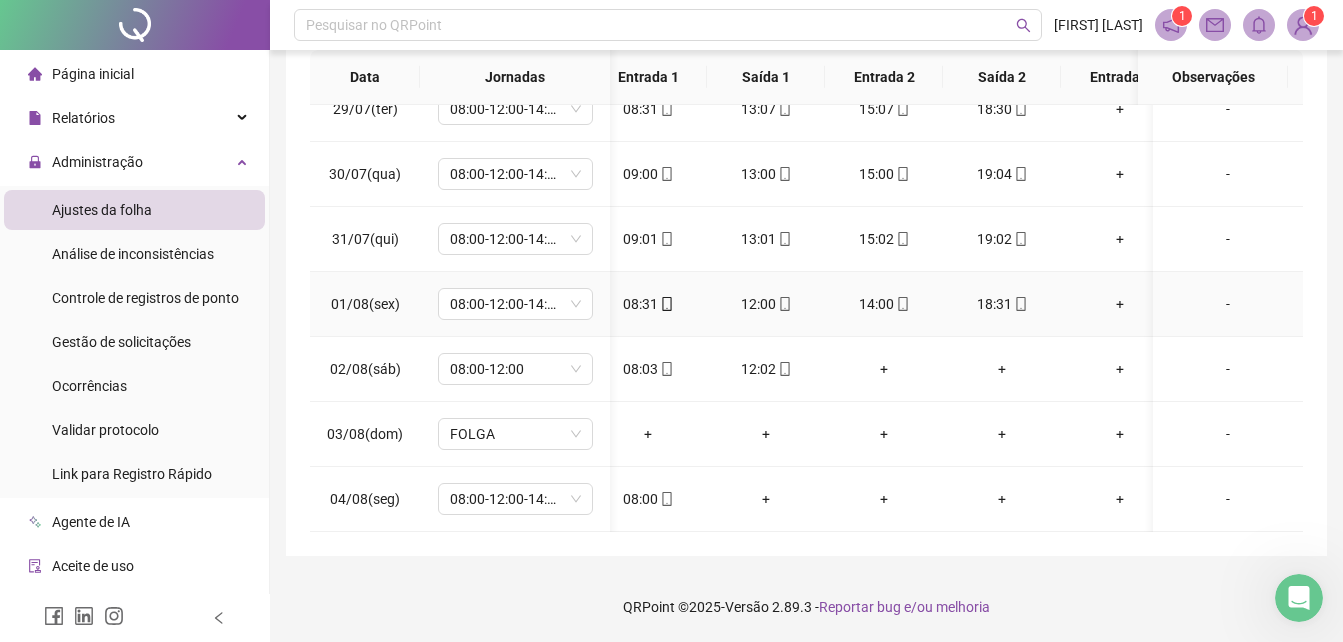 click 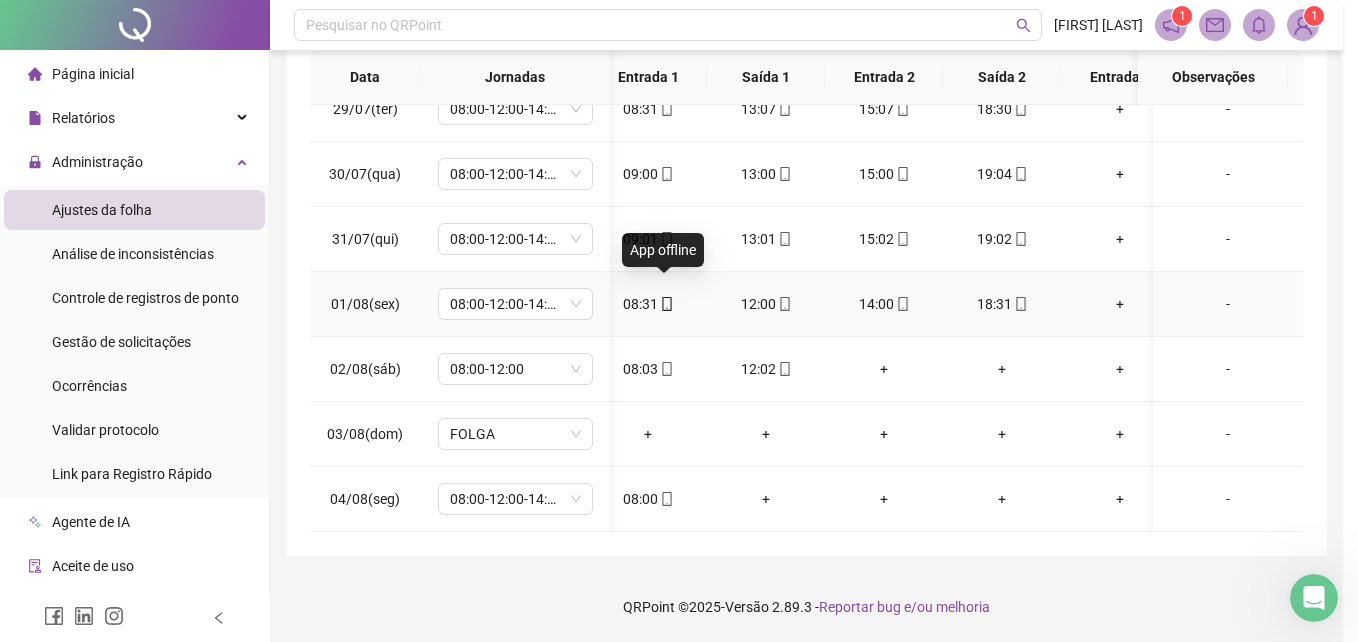 type on "**********" 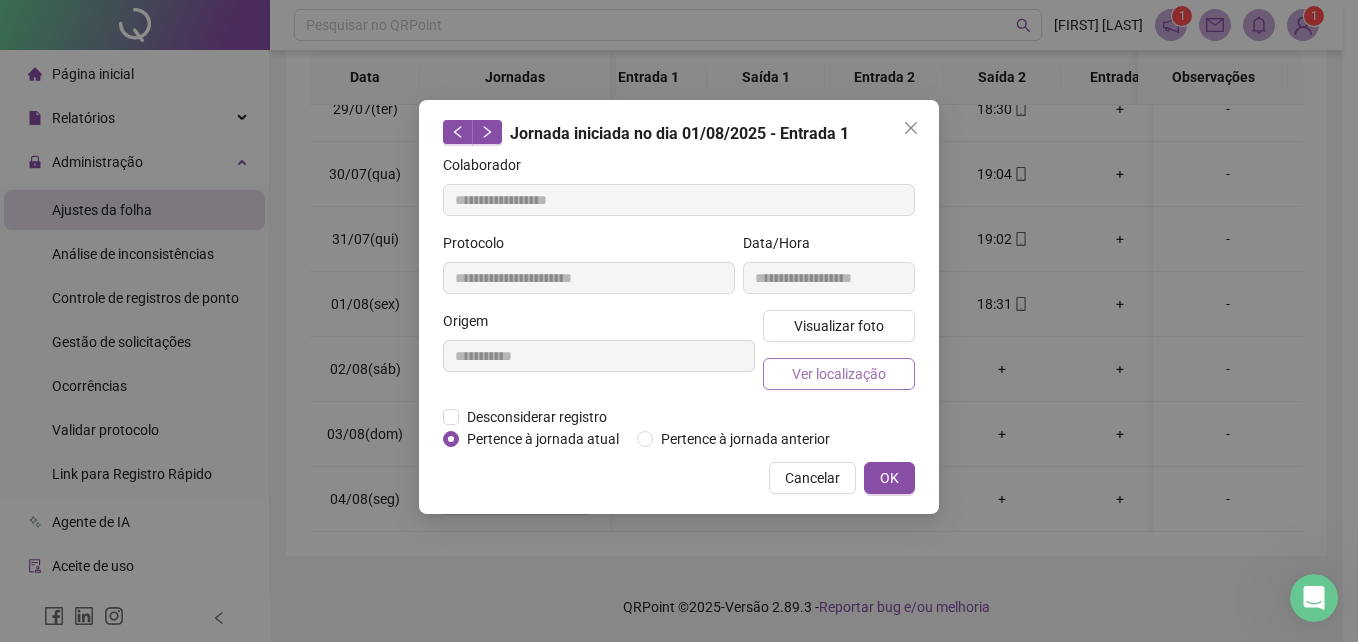click on "Ver localização" at bounding box center [839, 374] 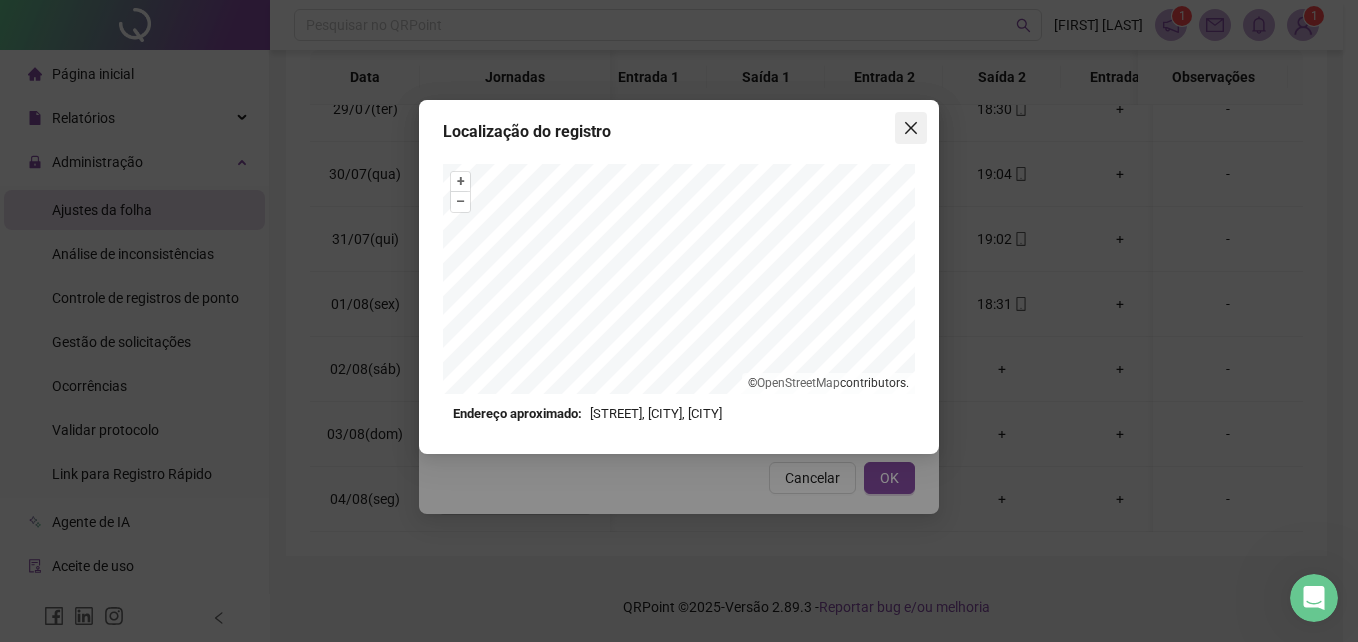click 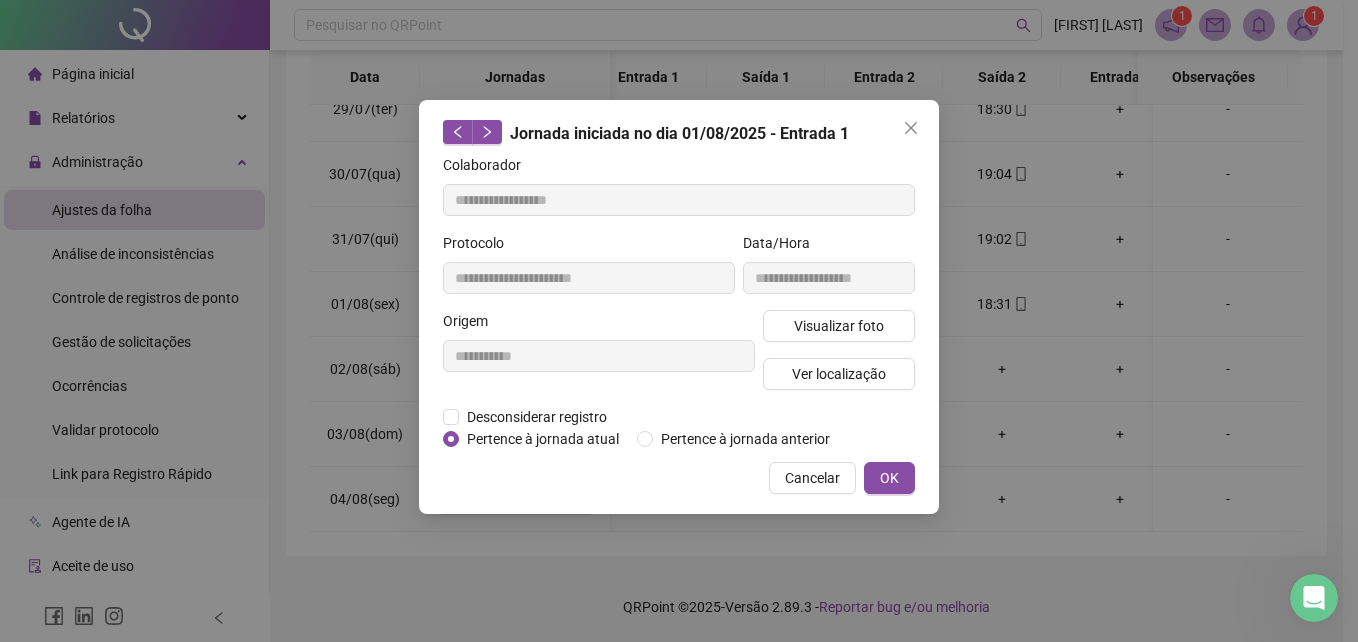 click 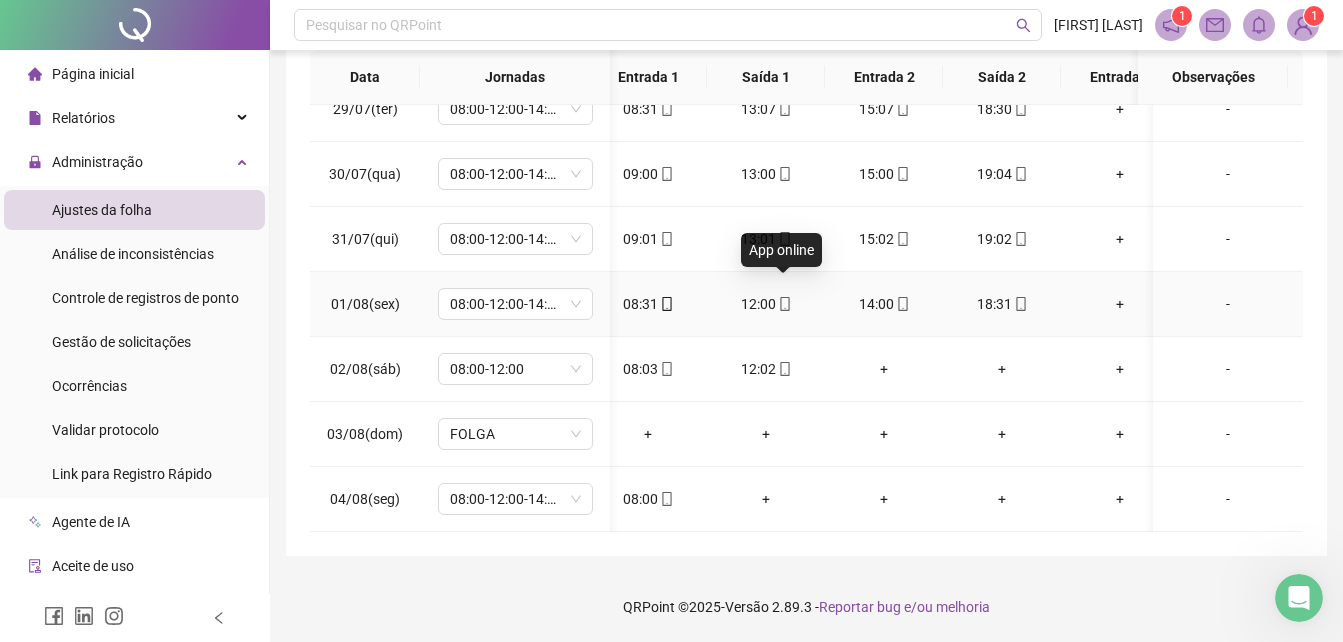 click 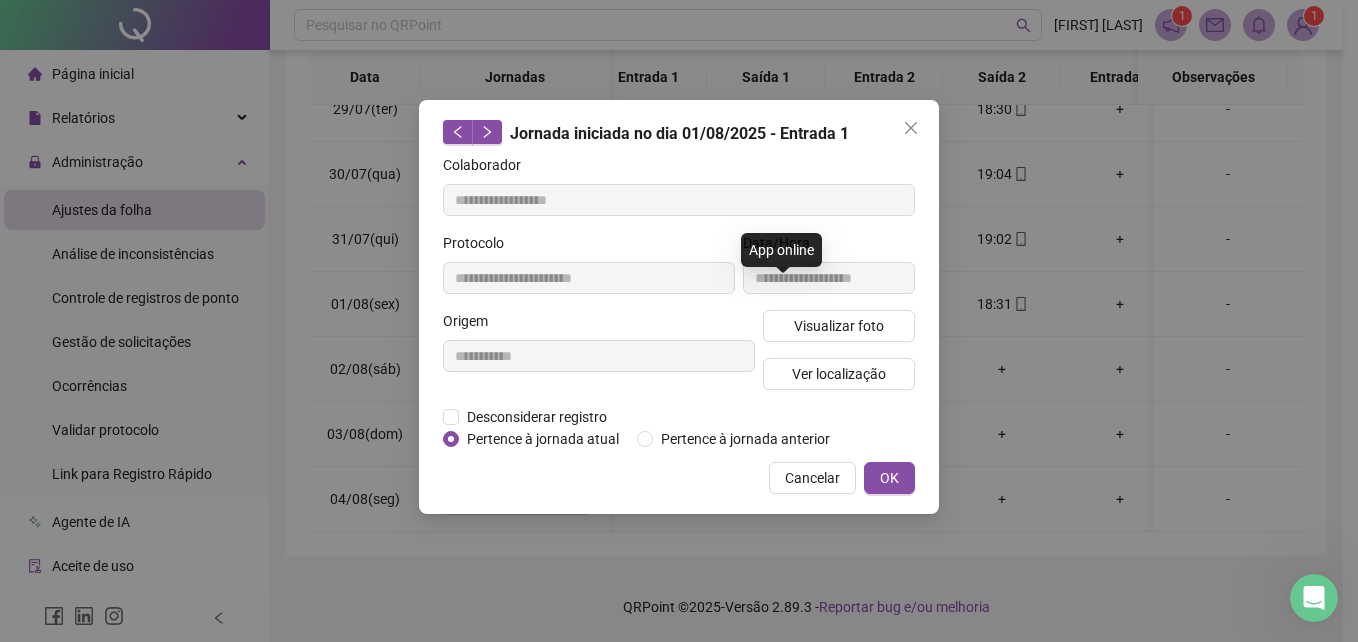 type on "**********" 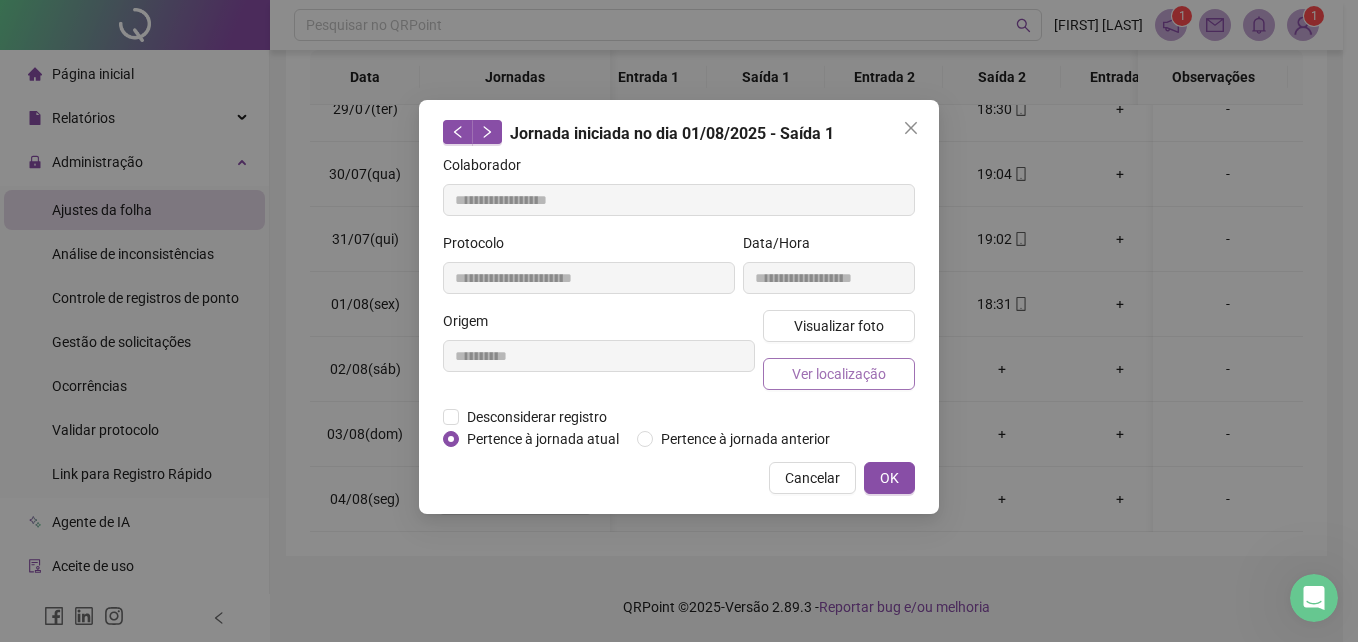 click on "Ver localização" at bounding box center [839, 374] 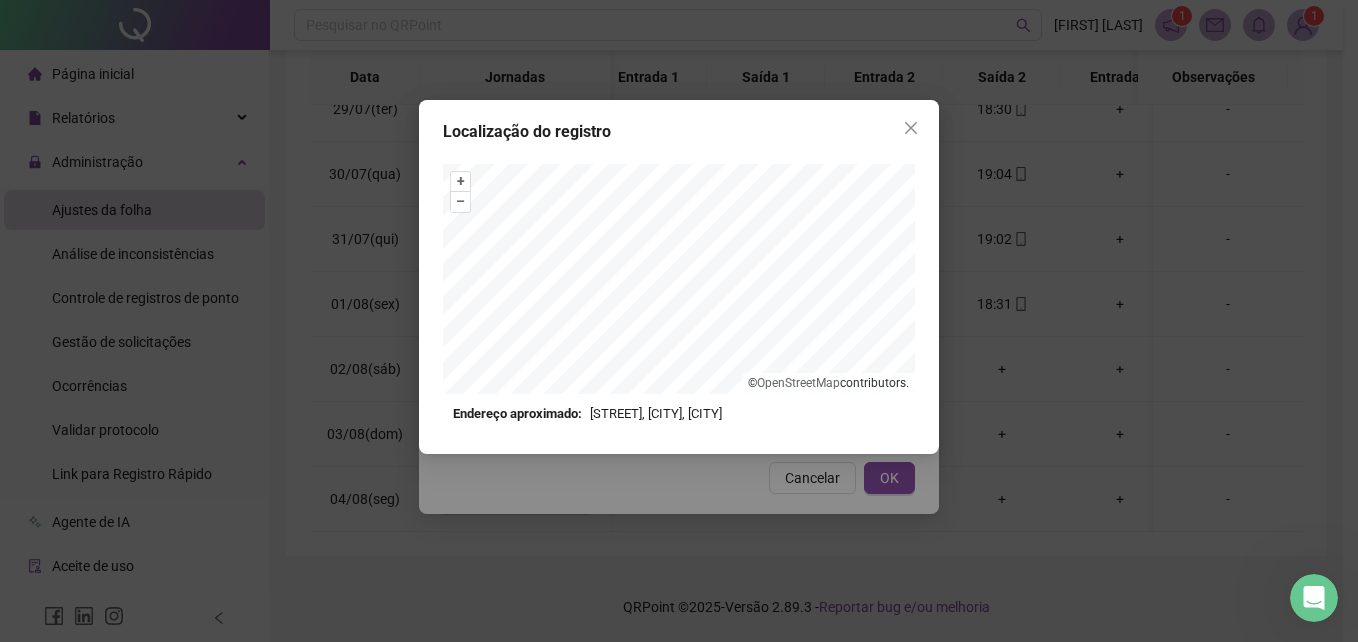 click at bounding box center (911, 128) 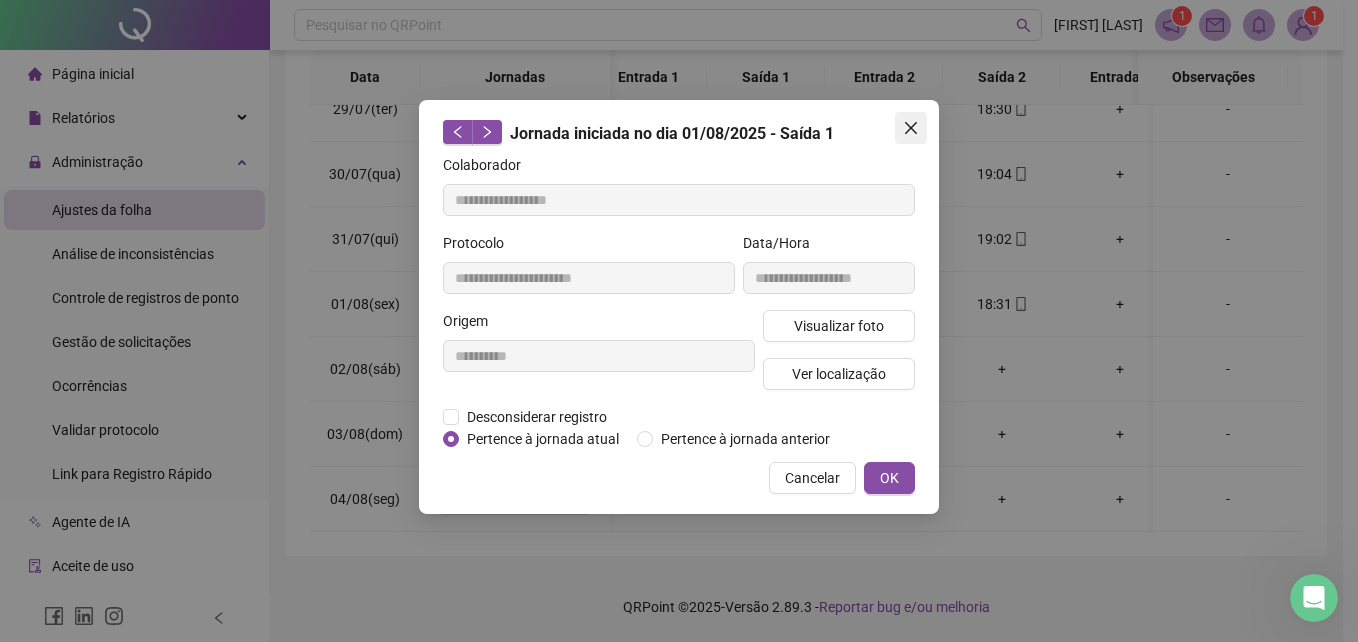 click 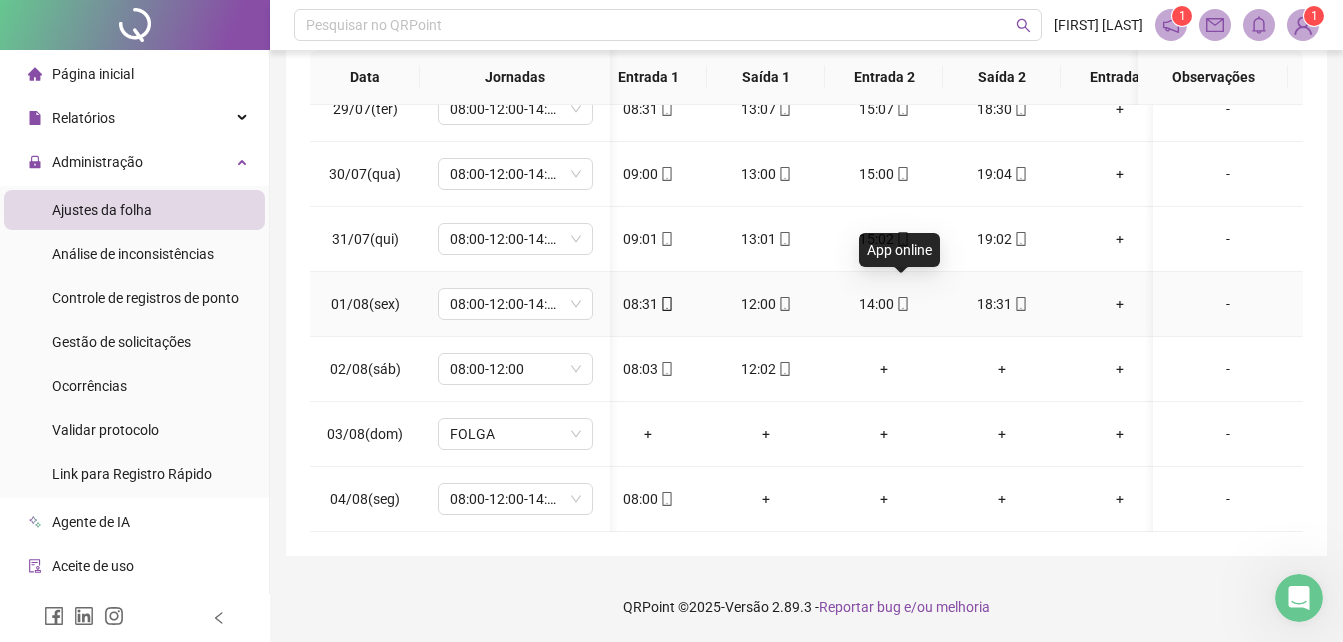 click 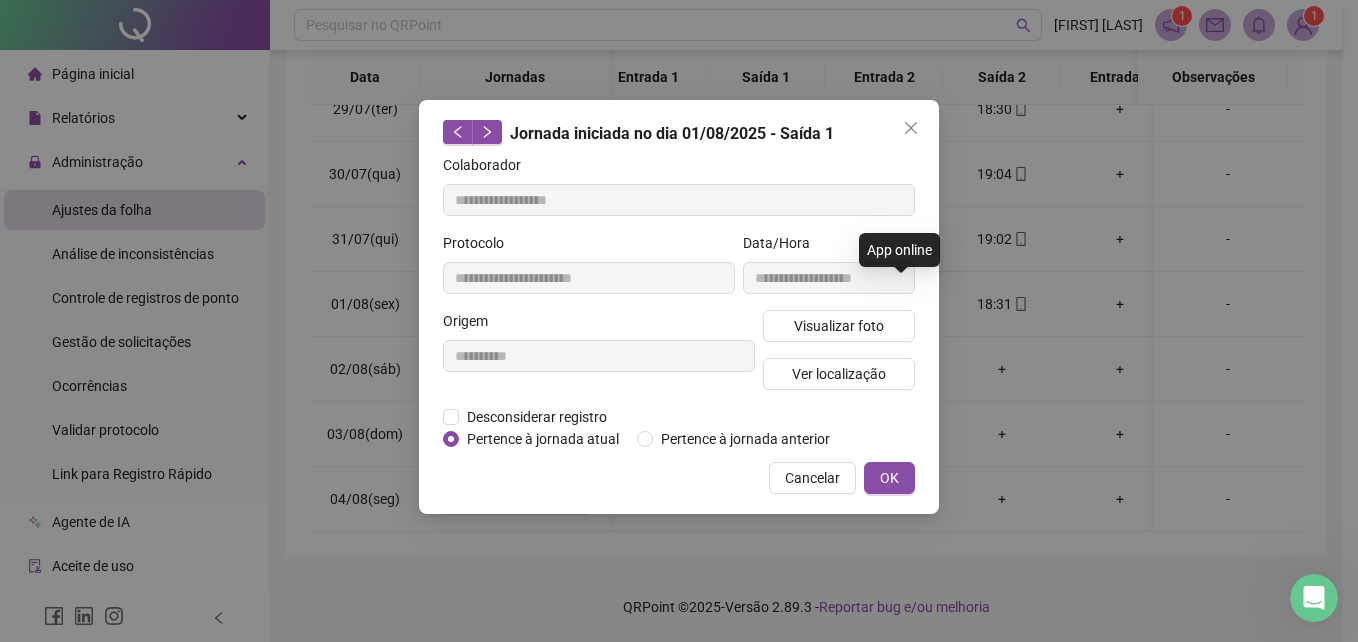 type on "**********" 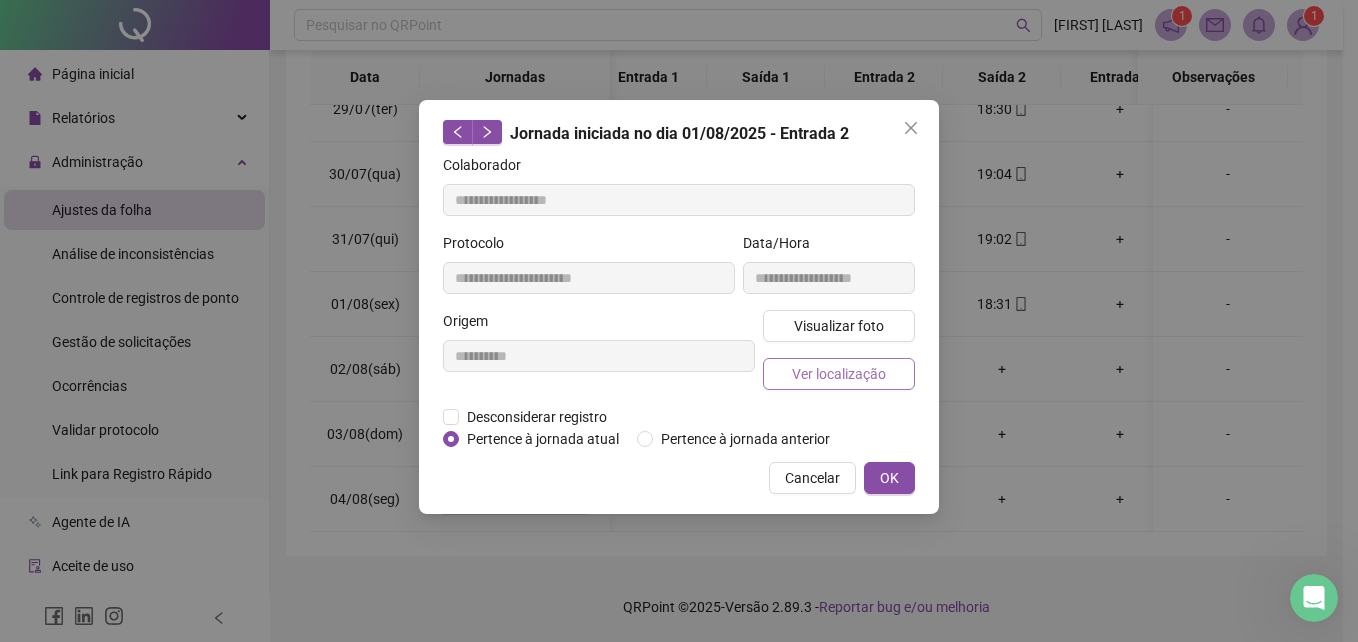 click on "Ver localização" at bounding box center [839, 374] 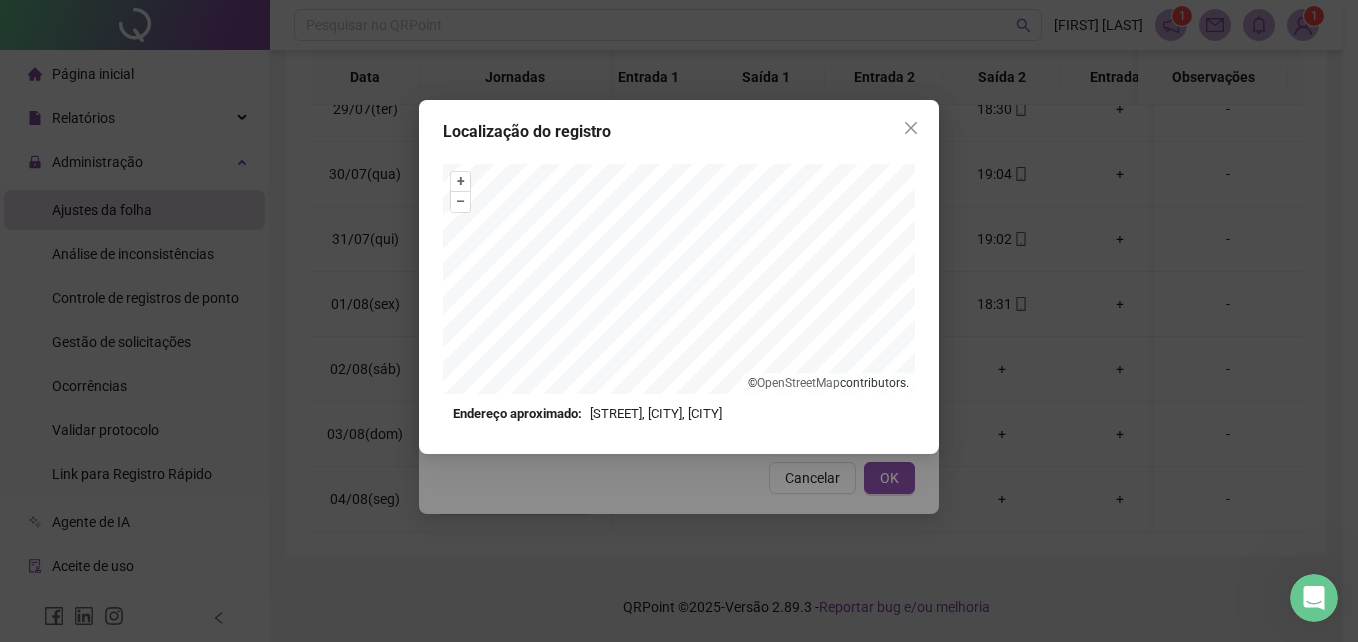 click 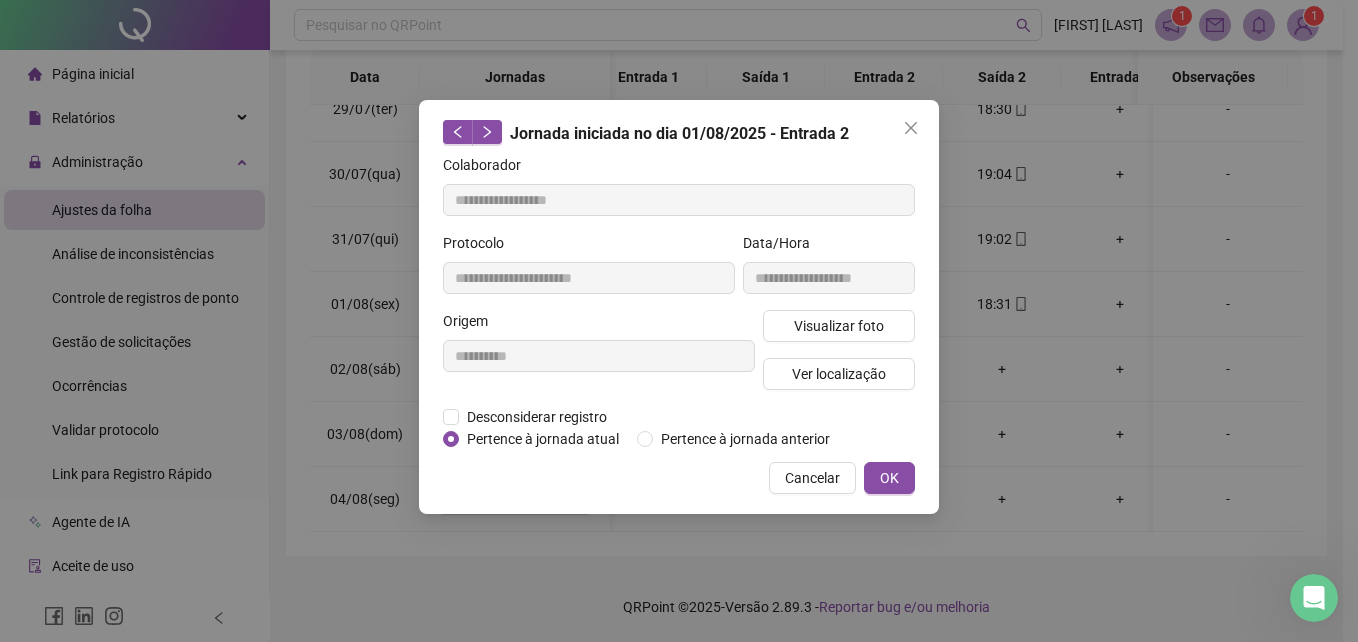 click 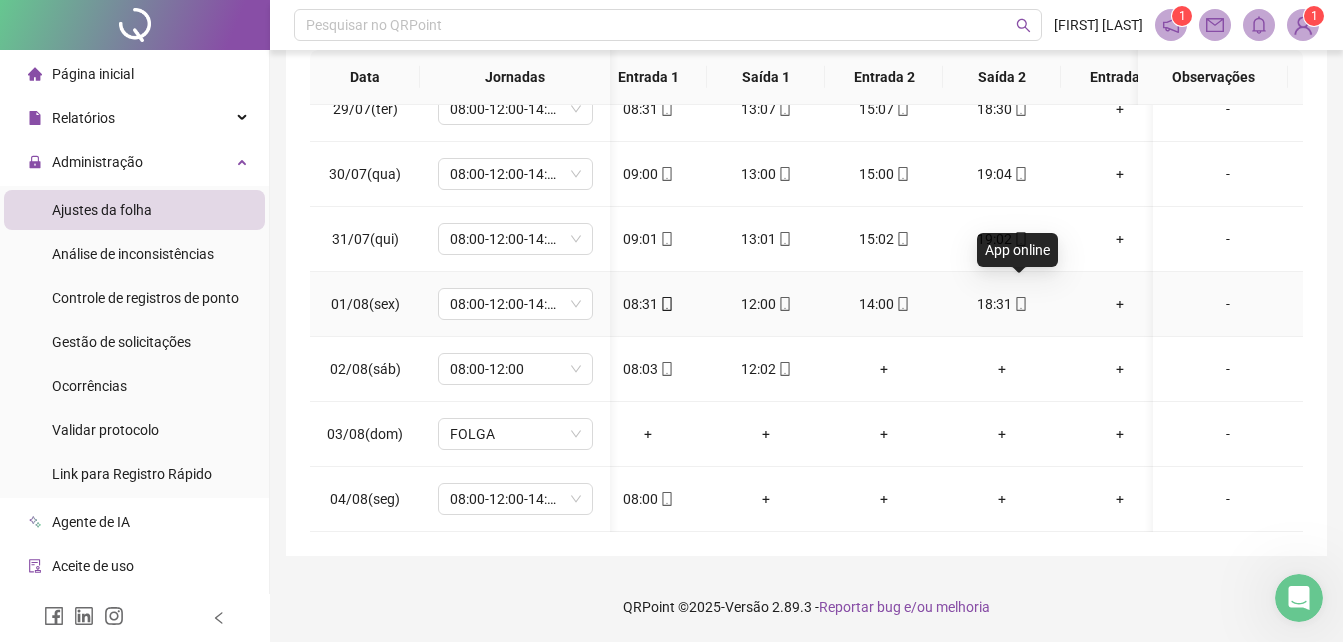 click 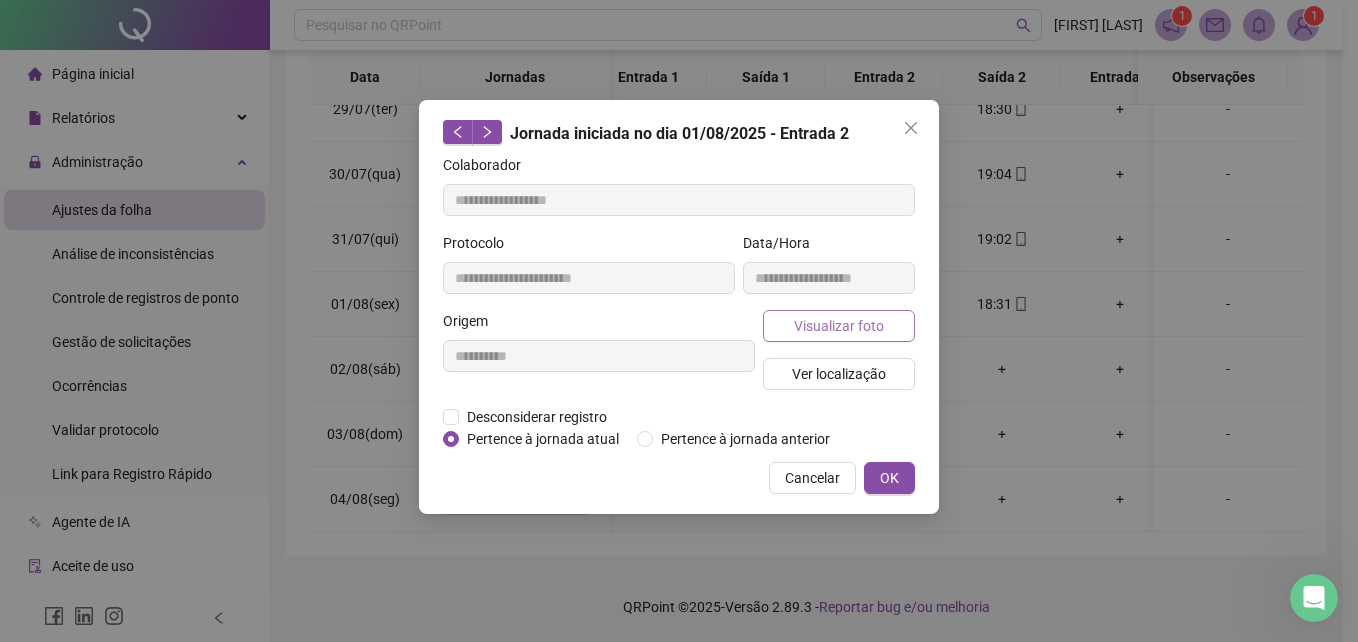type on "**********" 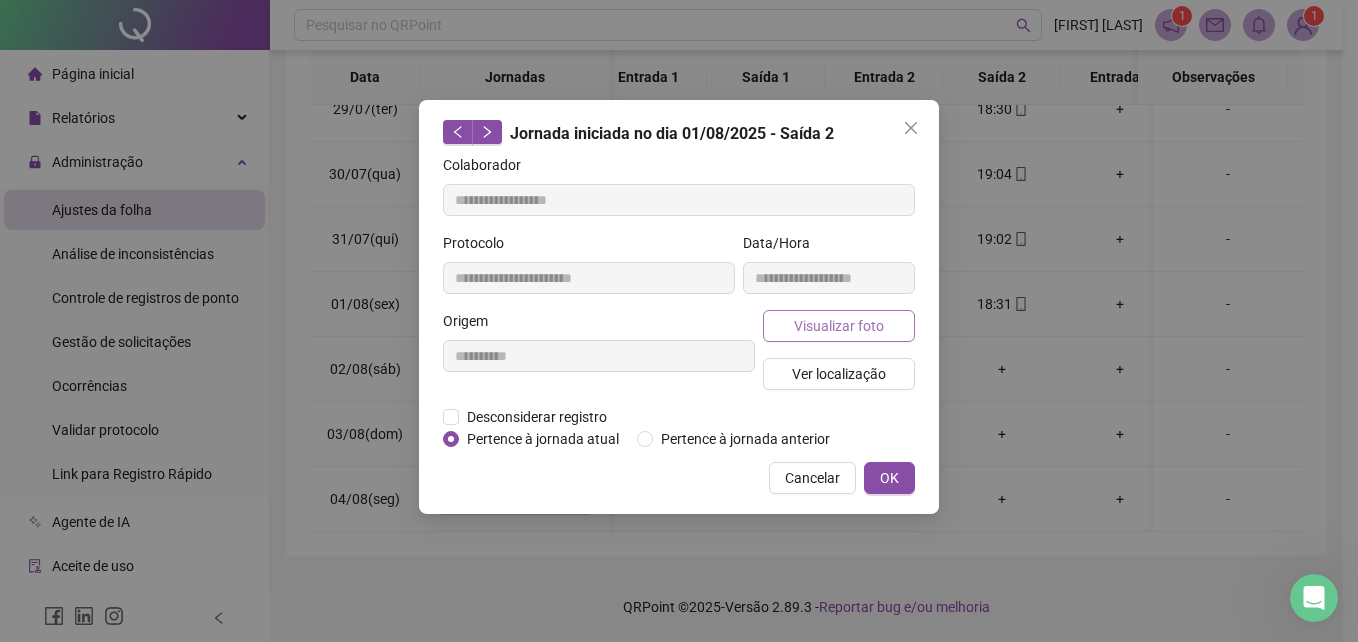 click on "Visualizar foto" at bounding box center (839, 326) 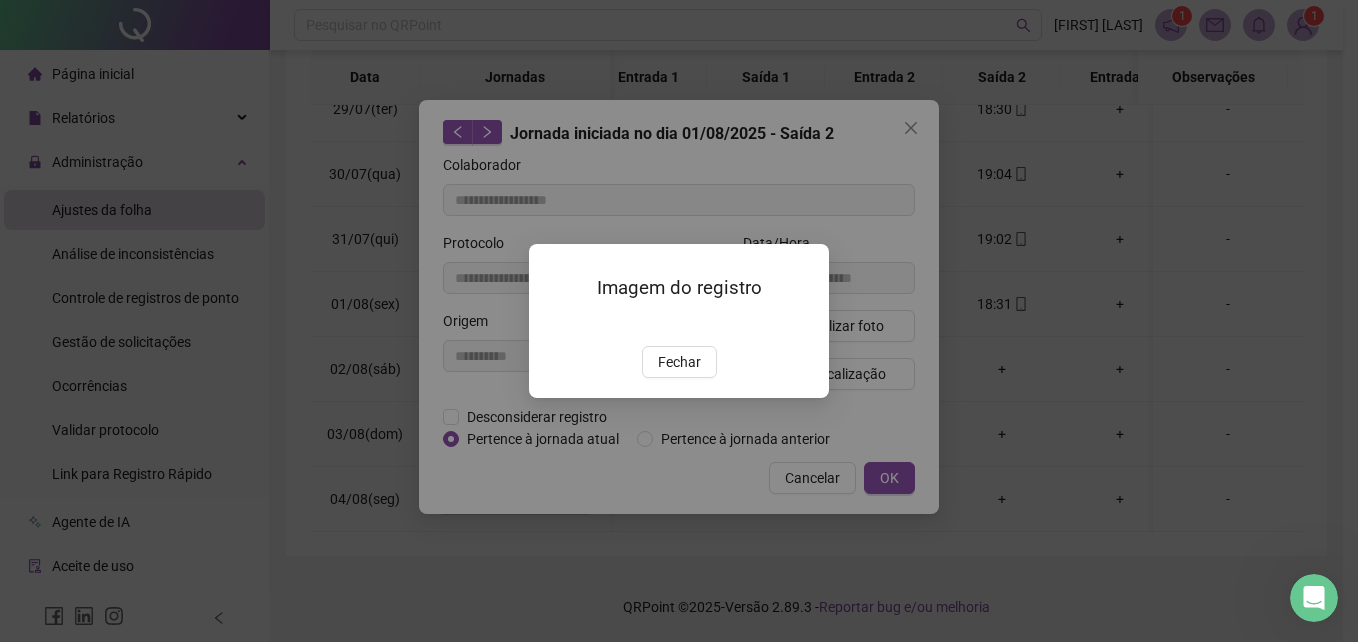 click on "Fechar" at bounding box center [679, 362] 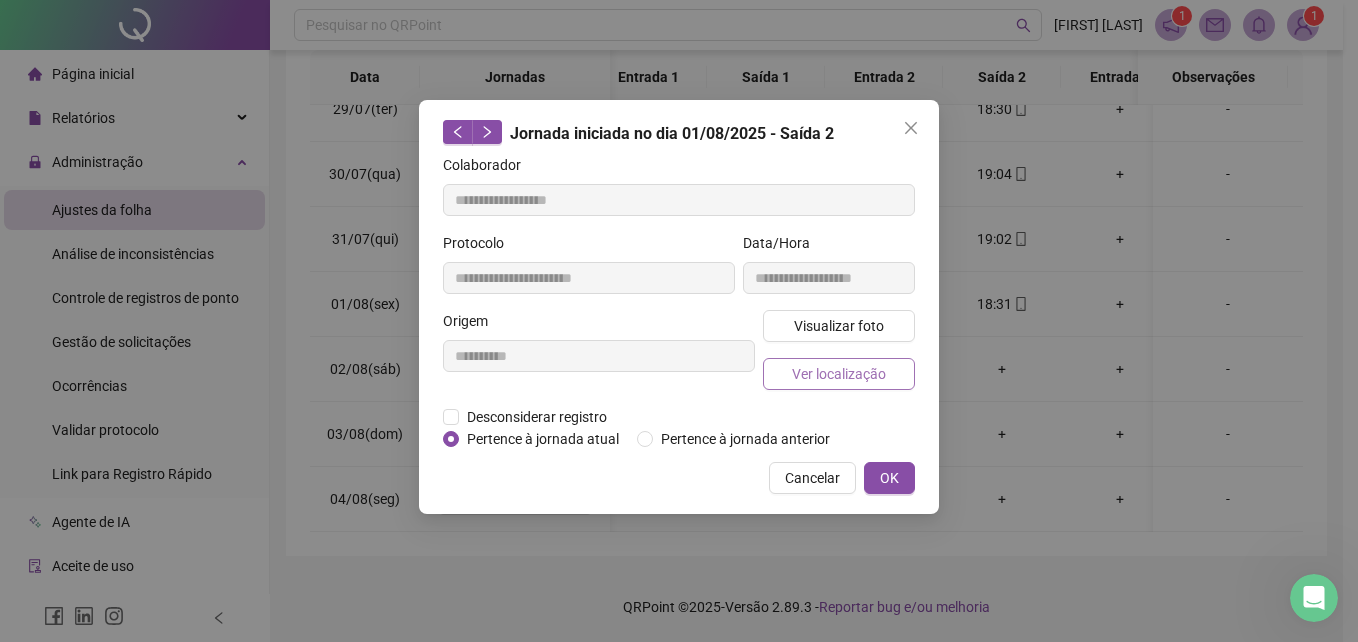click on "Ver localização" at bounding box center [839, 374] 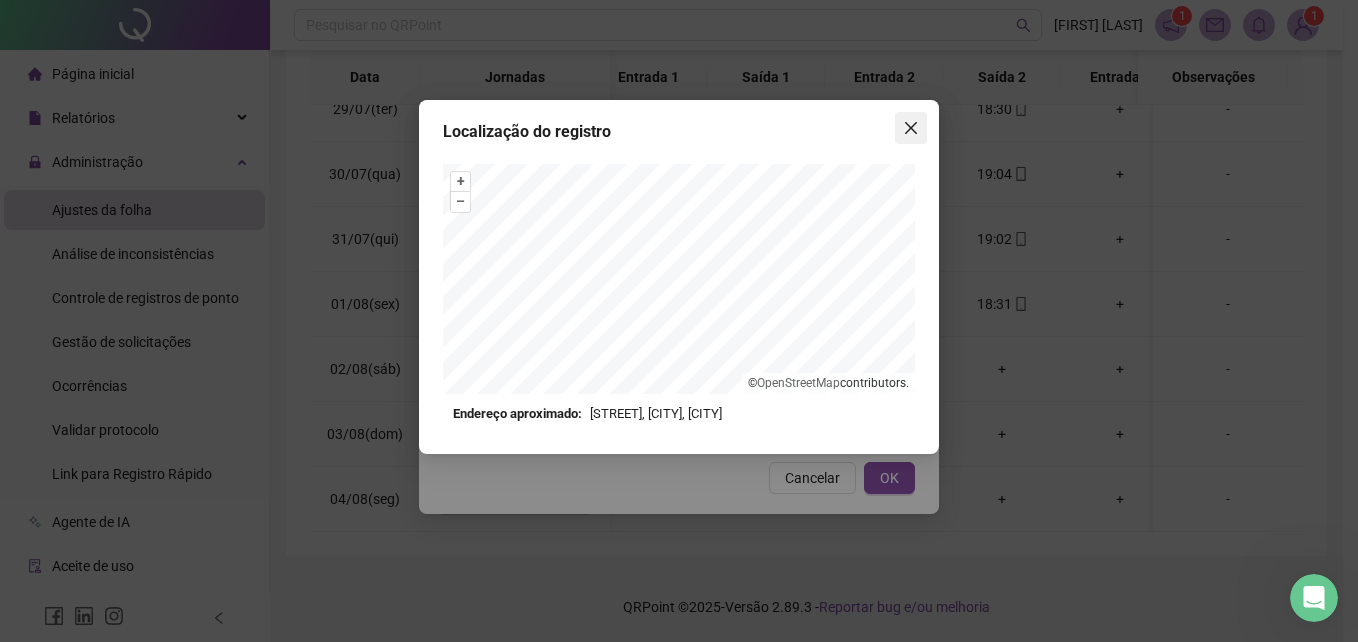 click at bounding box center (911, 128) 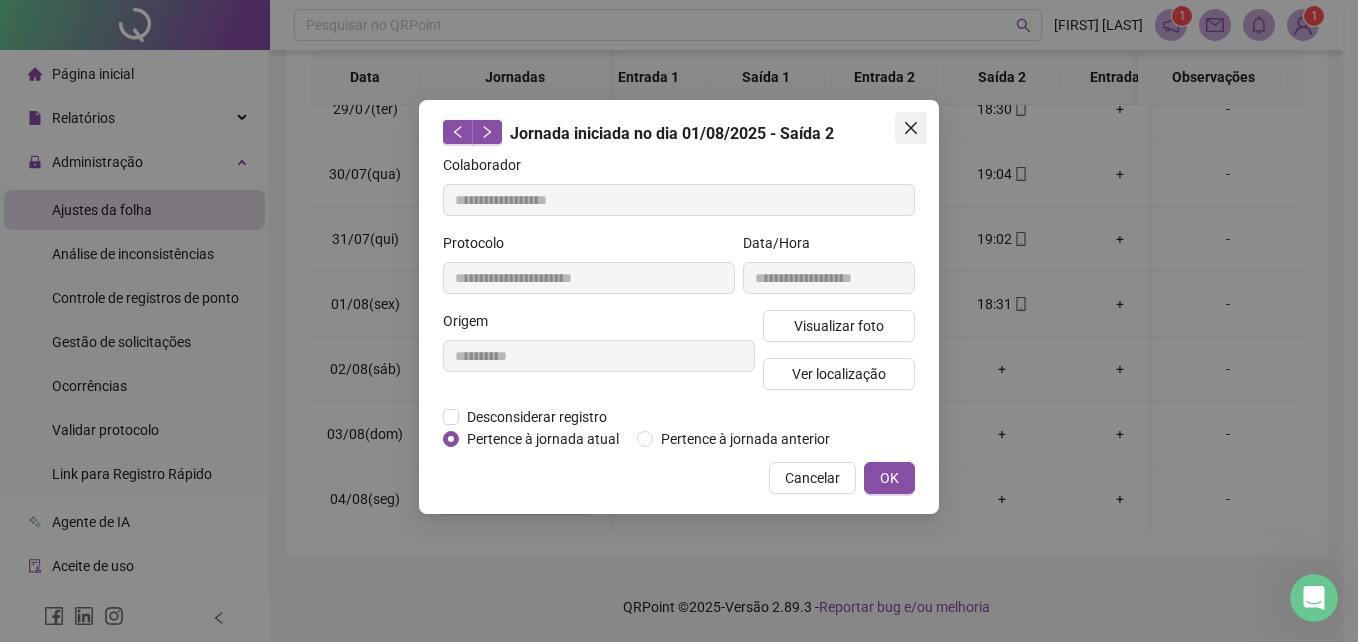click 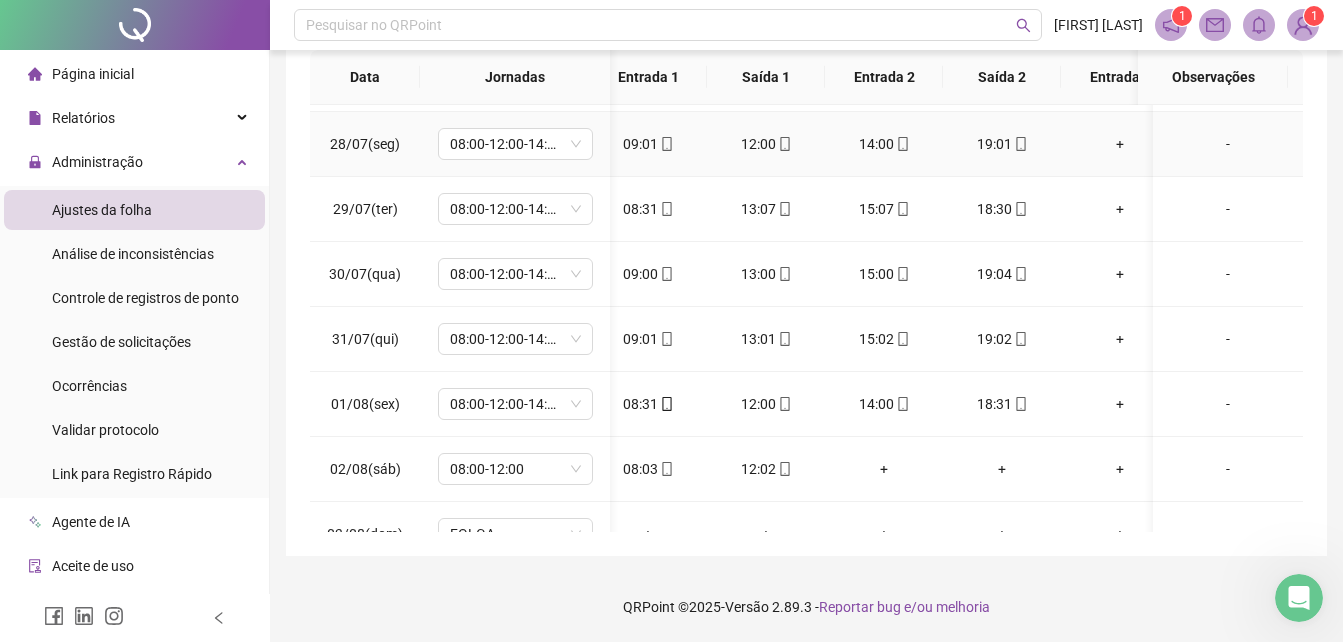 scroll, scrollTop: 563, scrollLeft: 21, axis: both 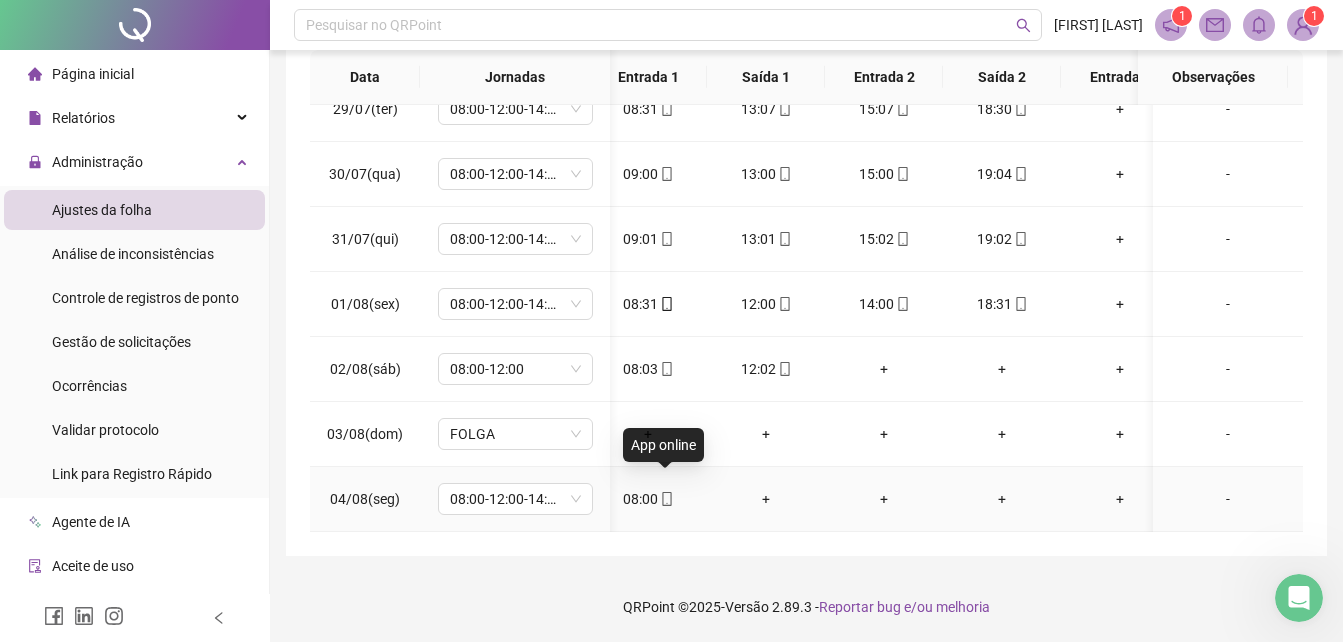 click 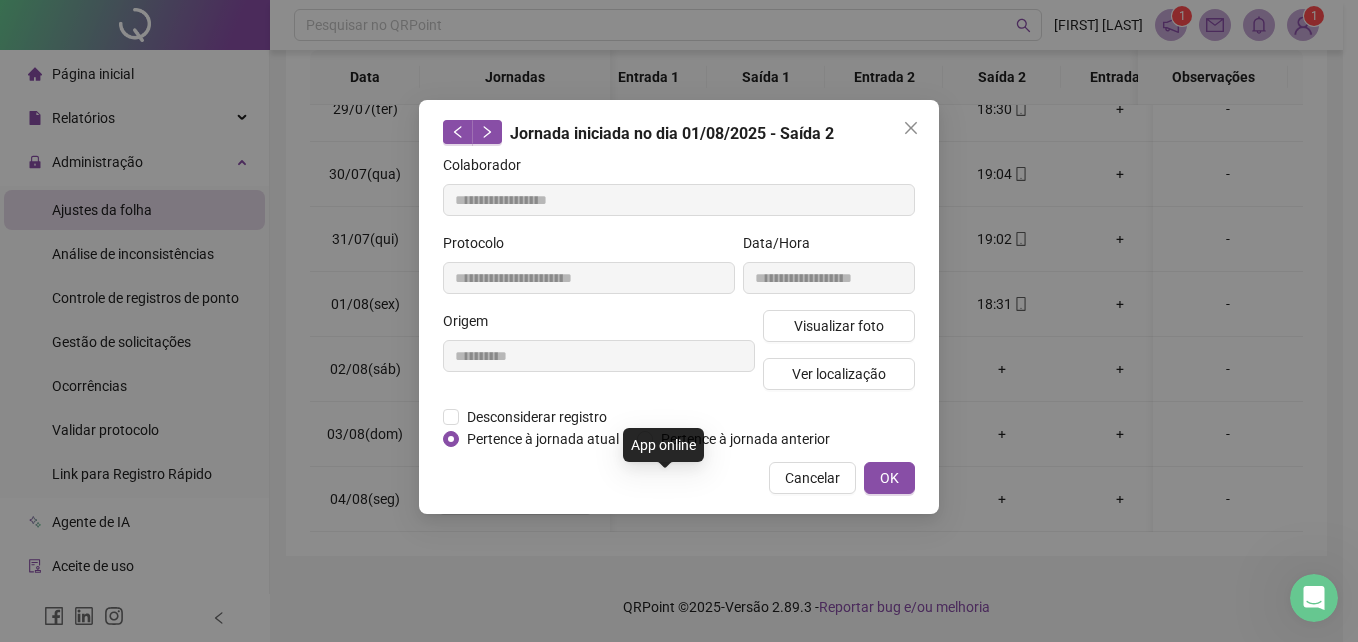 type on "**********" 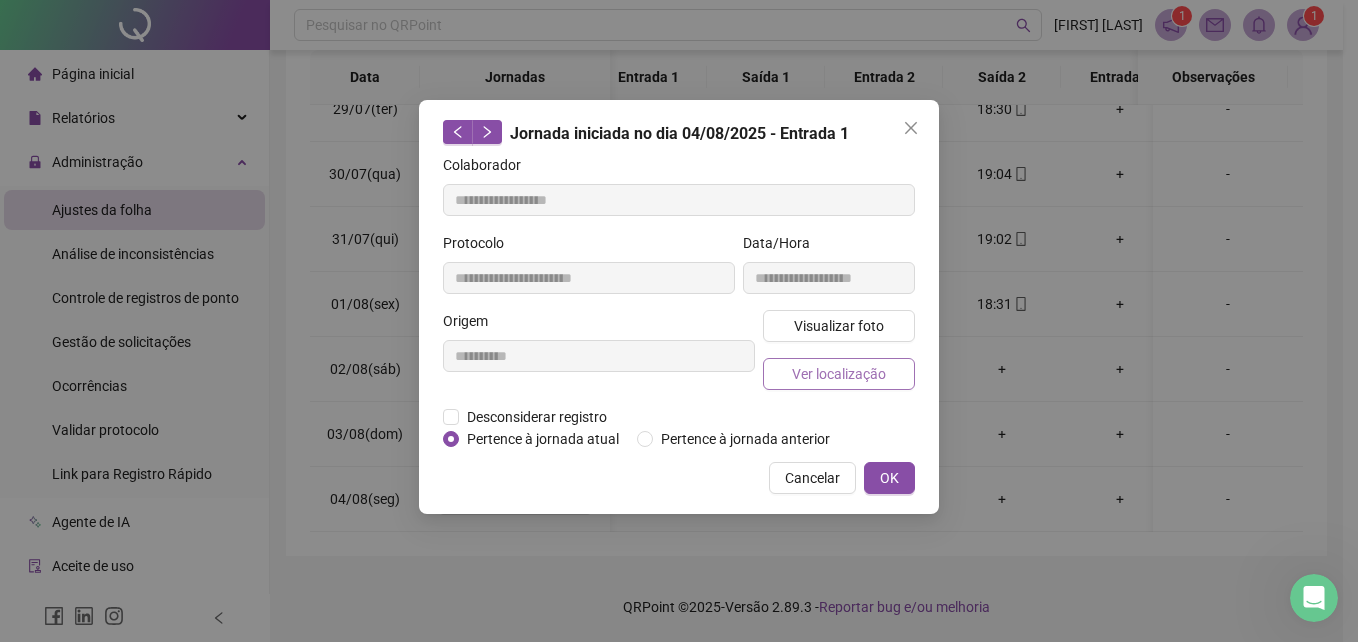 click on "Ver localização" at bounding box center (839, 374) 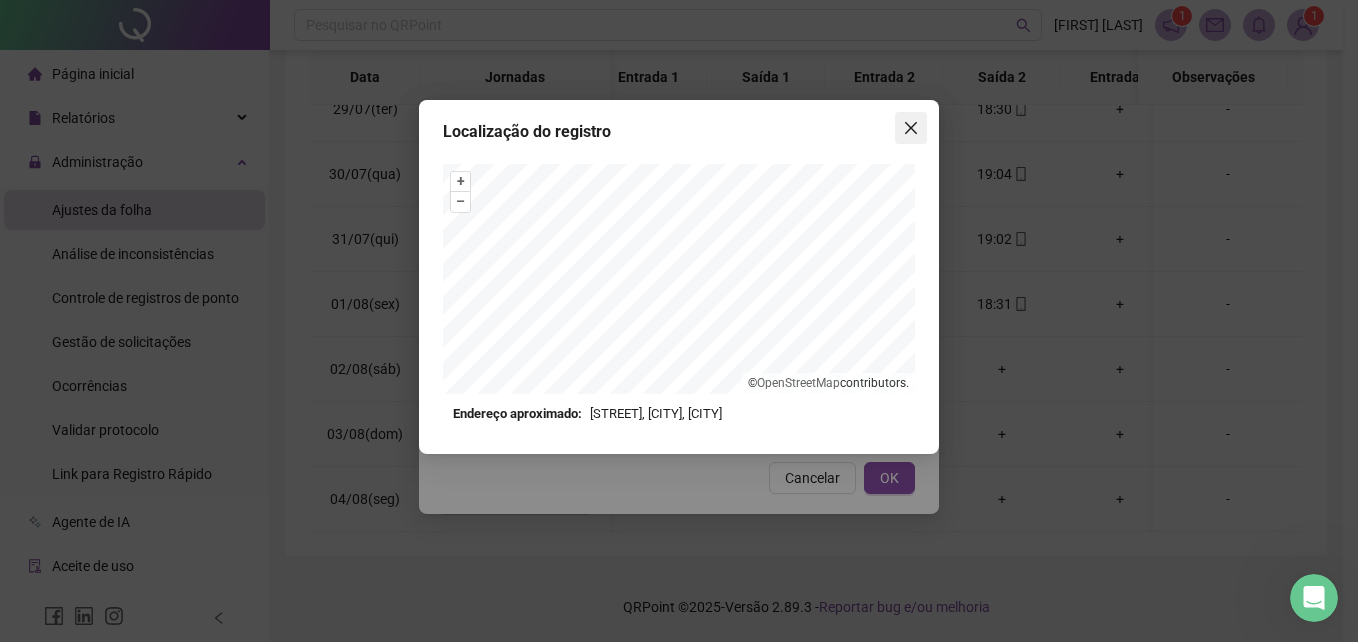click at bounding box center (911, 128) 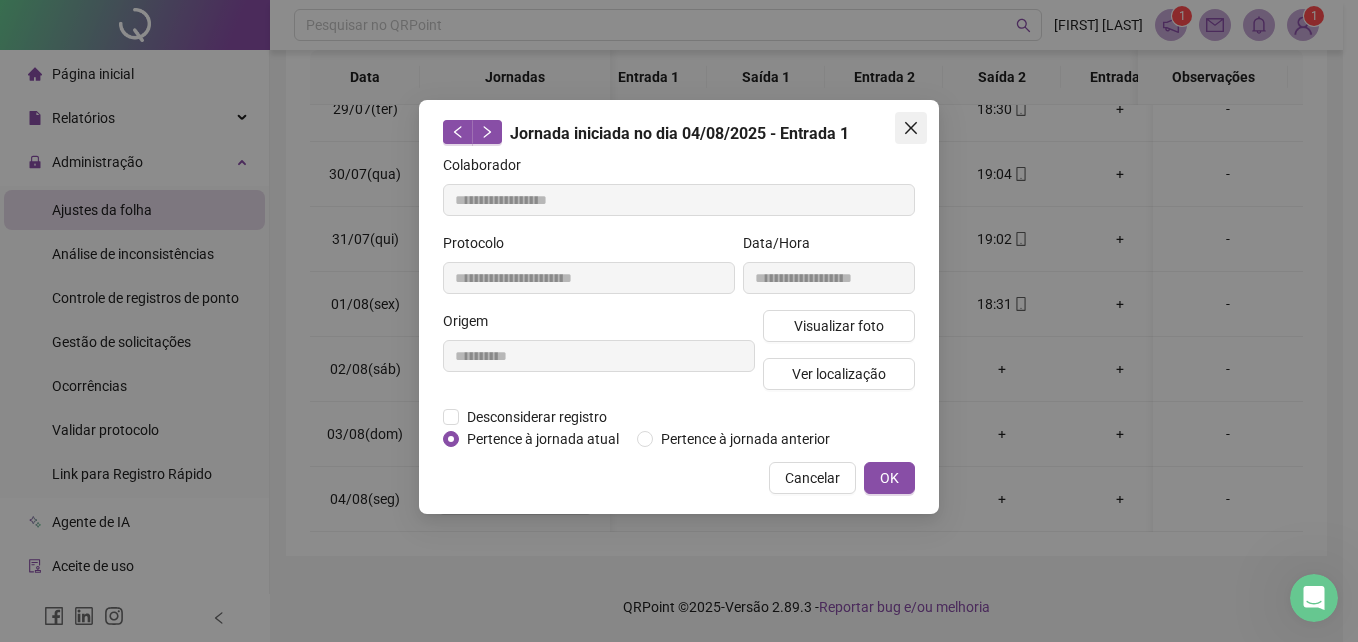 click 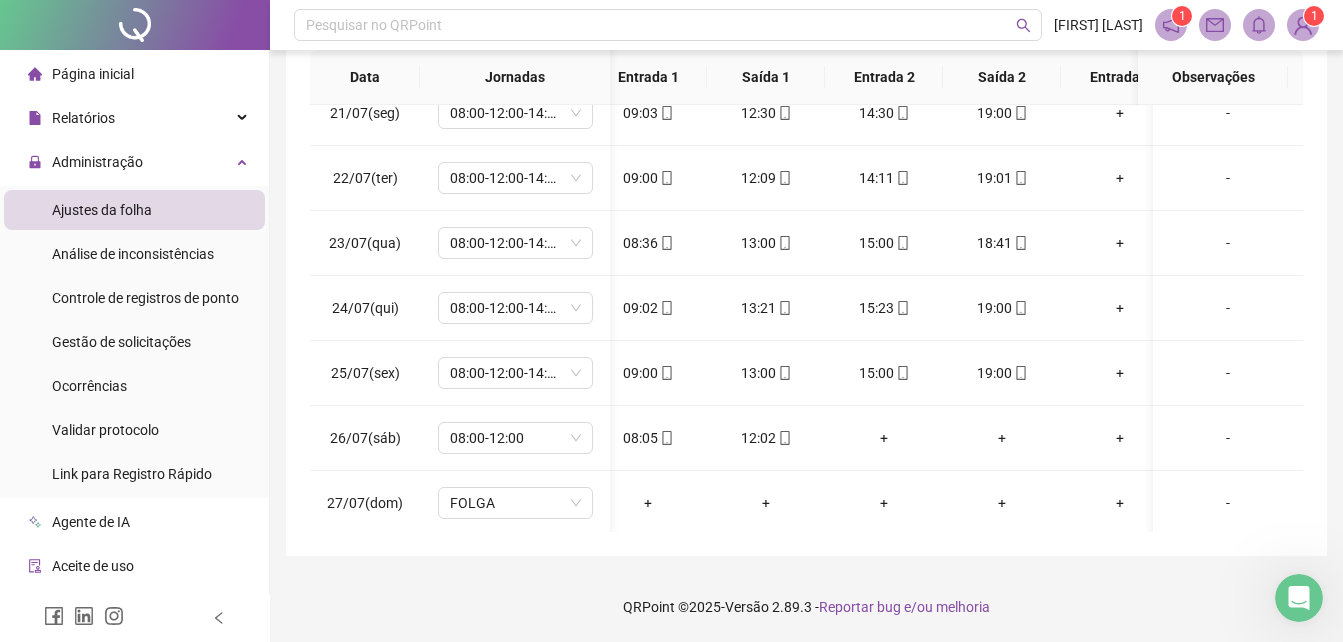 scroll, scrollTop: 0, scrollLeft: 21, axis: horizontal 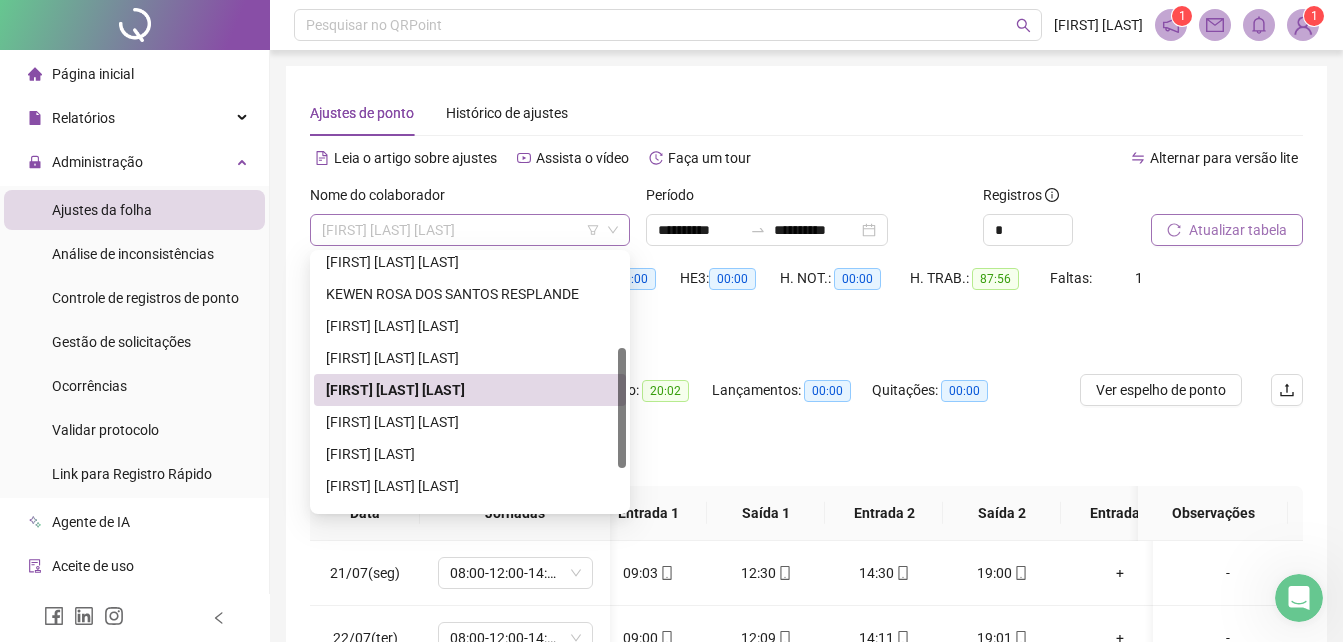 click on "[FIRST] [LAST] [LAST]" at bounding box center [470, 230] 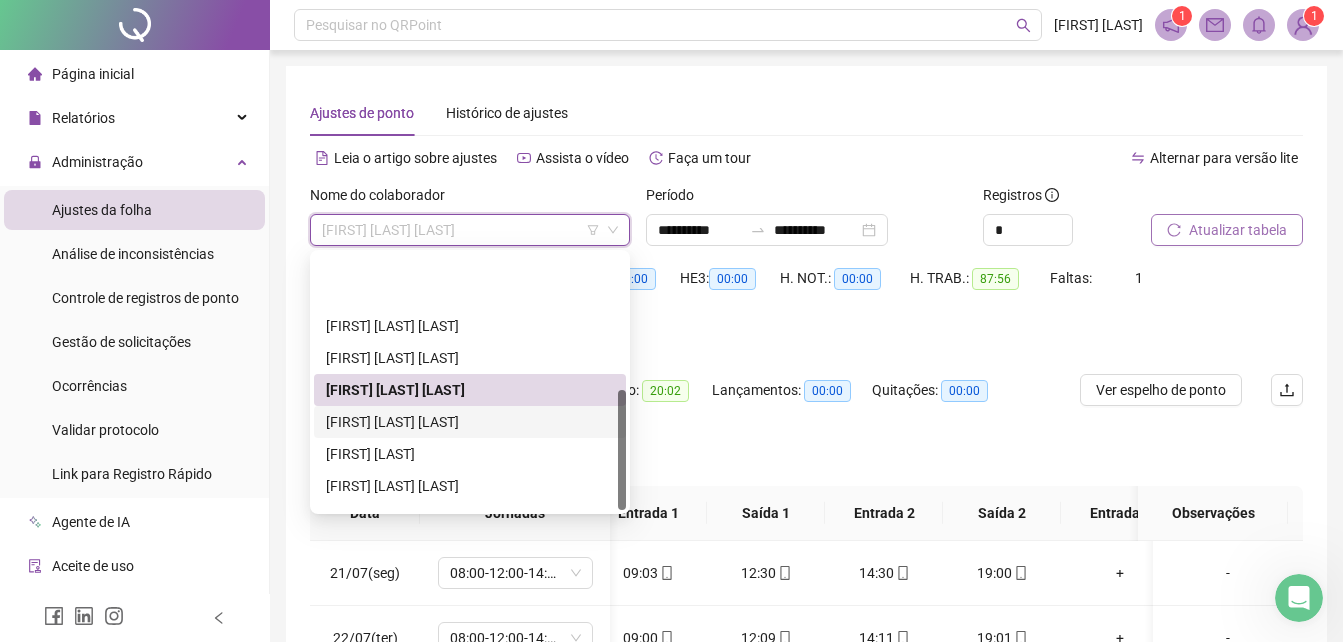 scroll, scrollTop: 288, scrollLeft: 0, axis: vertical 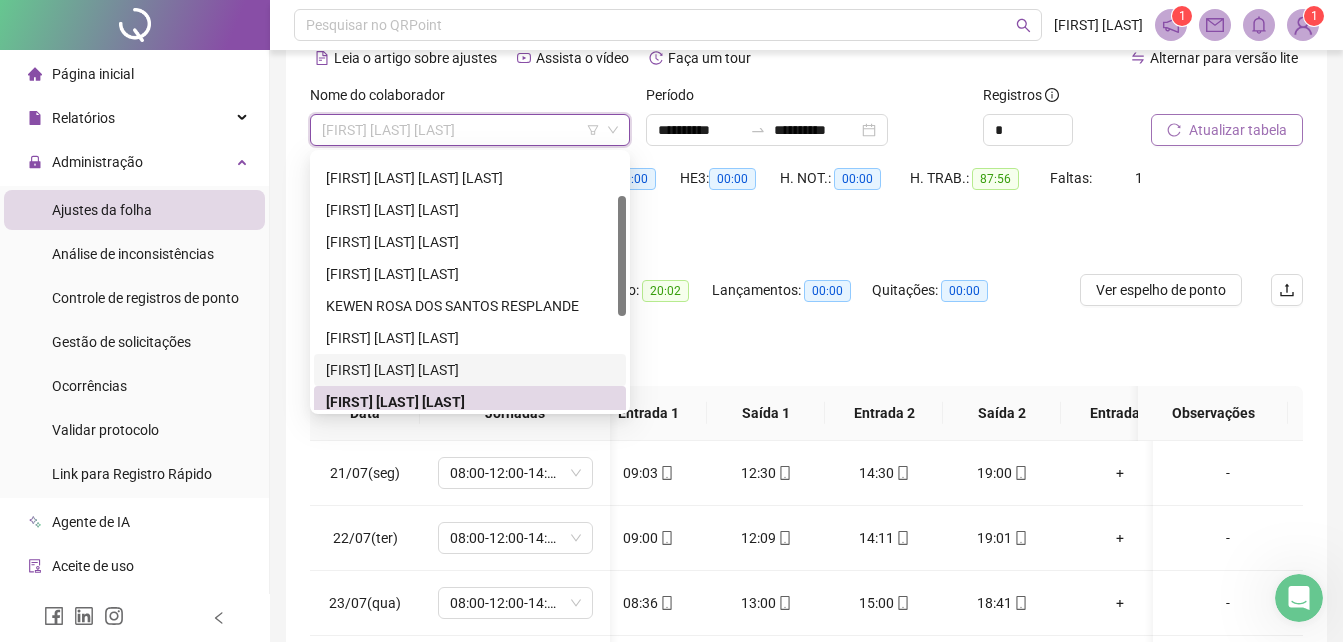 click on "[FIRST] [LAST] [LAST]" at bounding box center (470, 370) 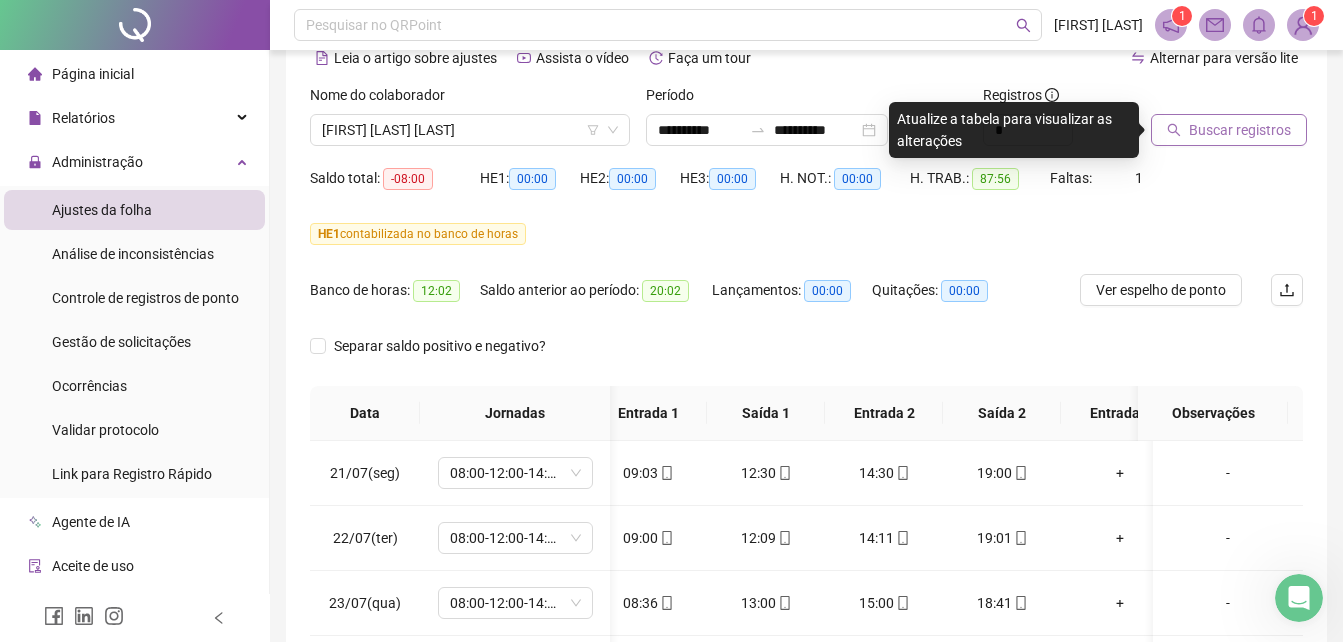 click on "Buscar registros" at bounding box center [1240, 130] 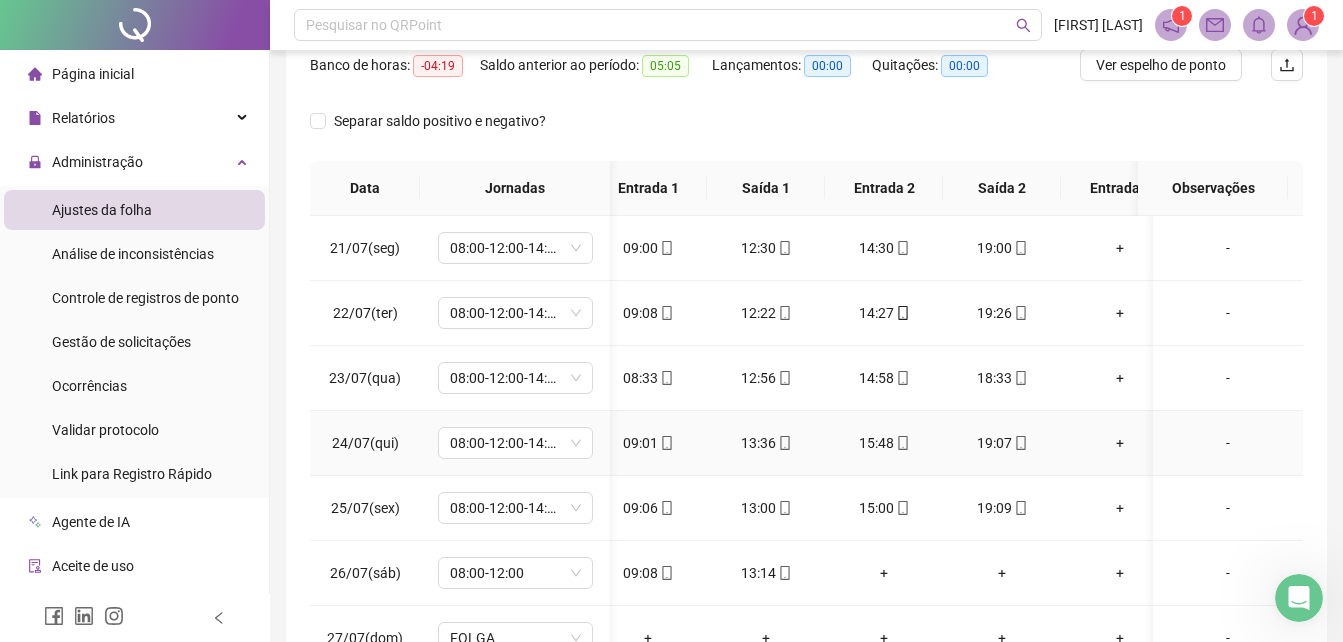 scroll, scrollTop: 436, scrollLeft: 0, axis: vertical 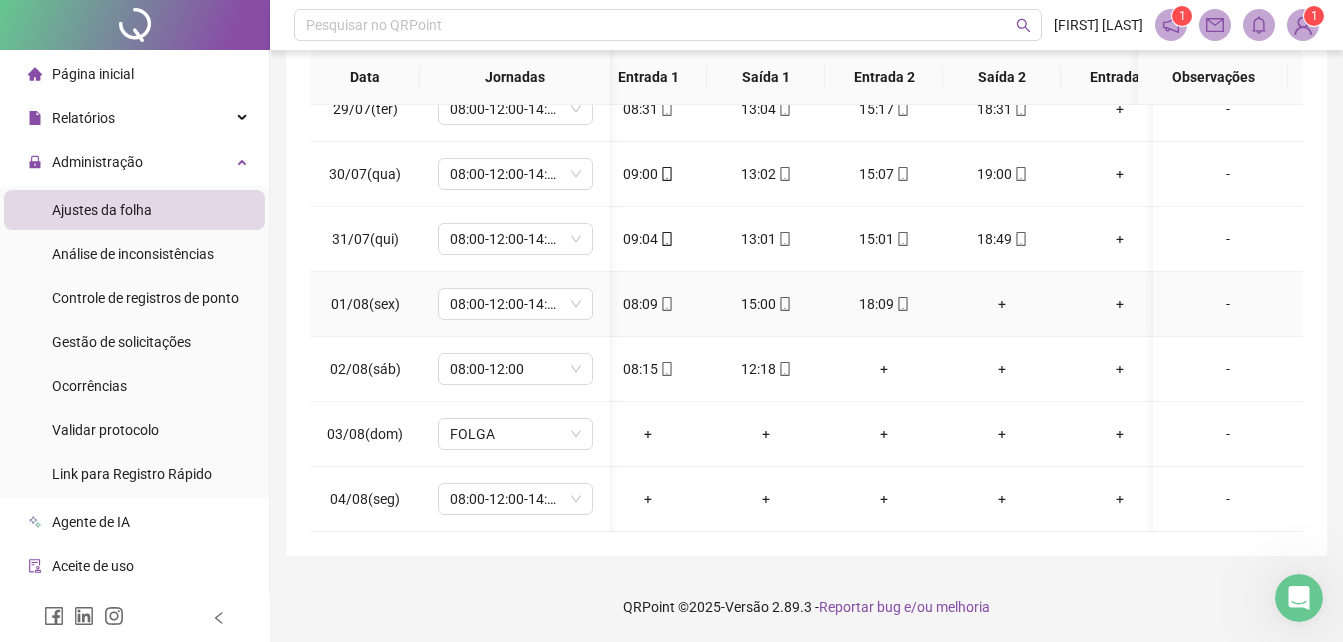 click on "+" at bounding box center (1002, 304) 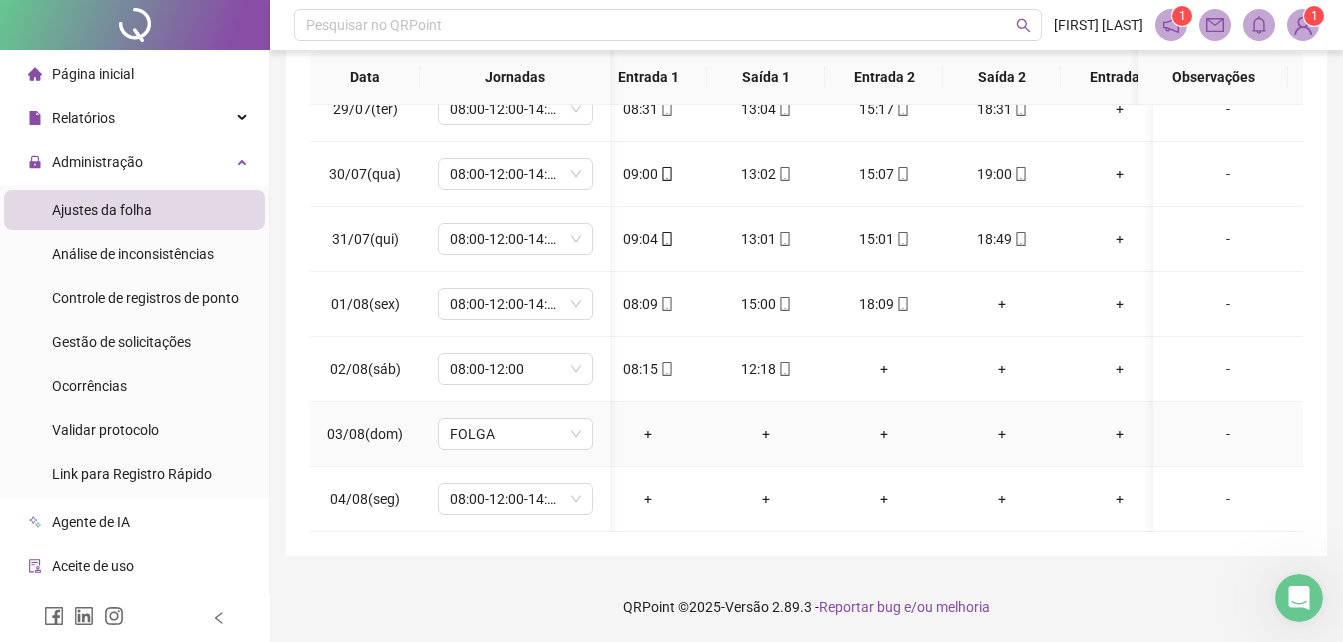 click on "+" at bounding box center (884, 434) 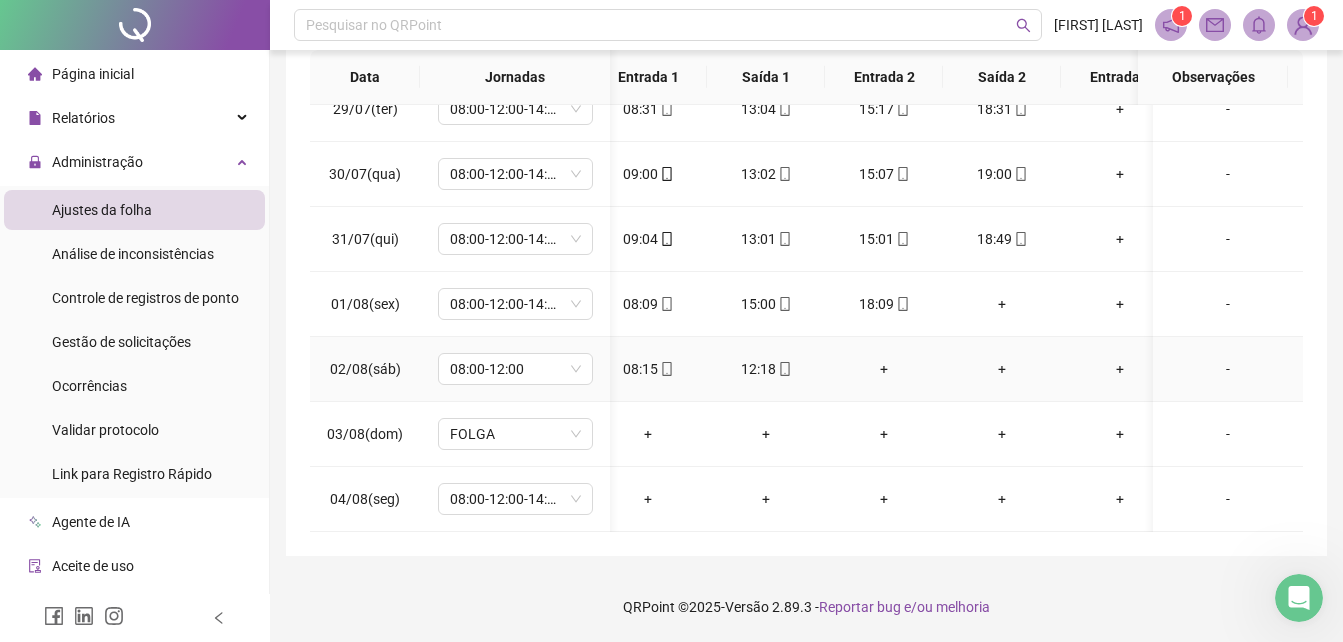 scroll, scrollTop: 563, scrollLeft: 21, axis: both 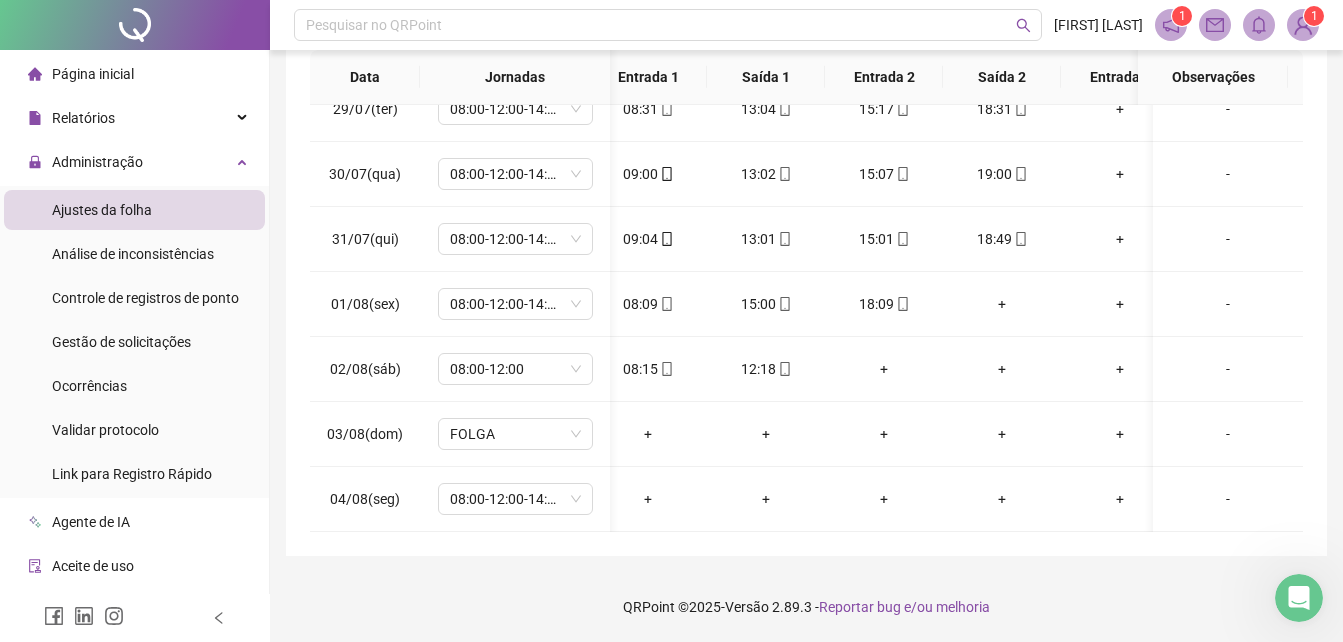 click on "**********" at bounding box center [806, 103] 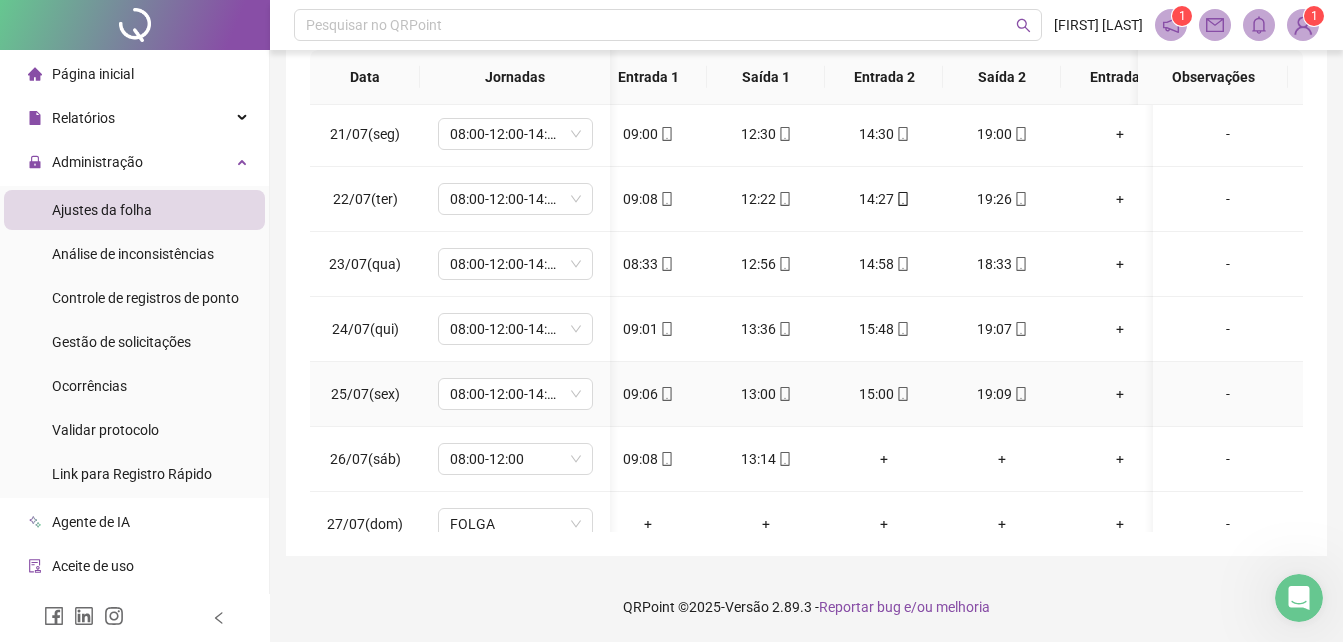 scroll, scrollTop: 0, scrollLeft: 21, axis: horizontal 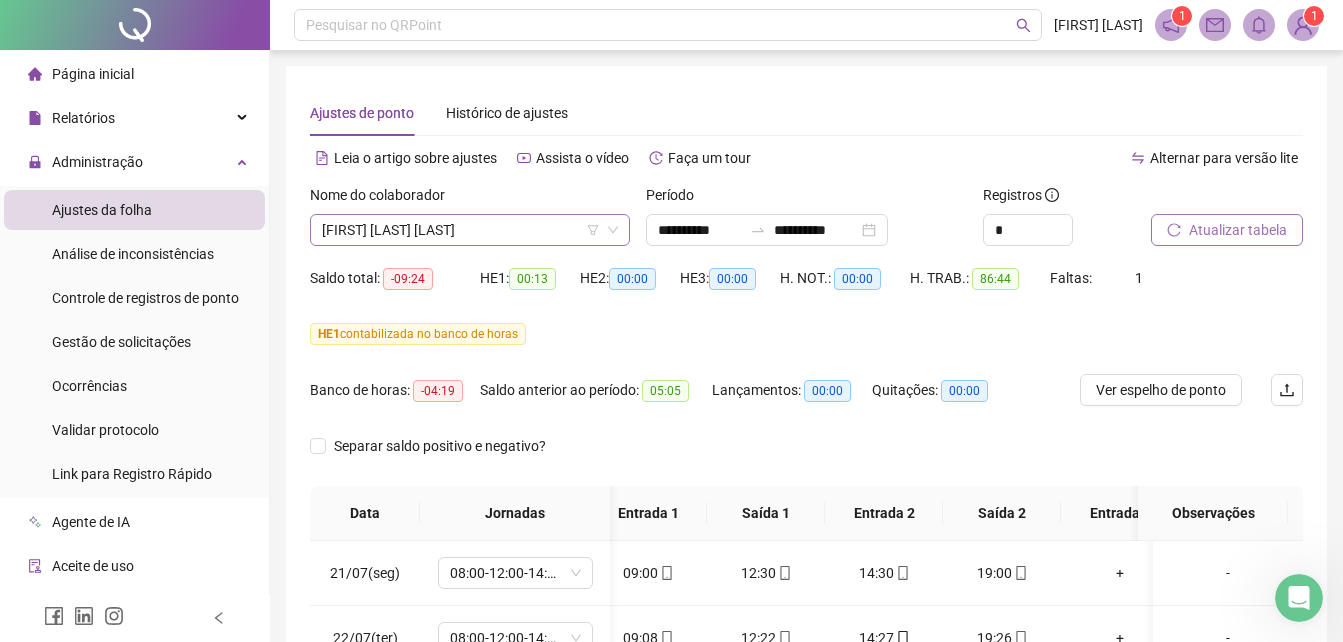 click on "[FIRST] [LAST] [LAST]" at bounding box center (470, 230) 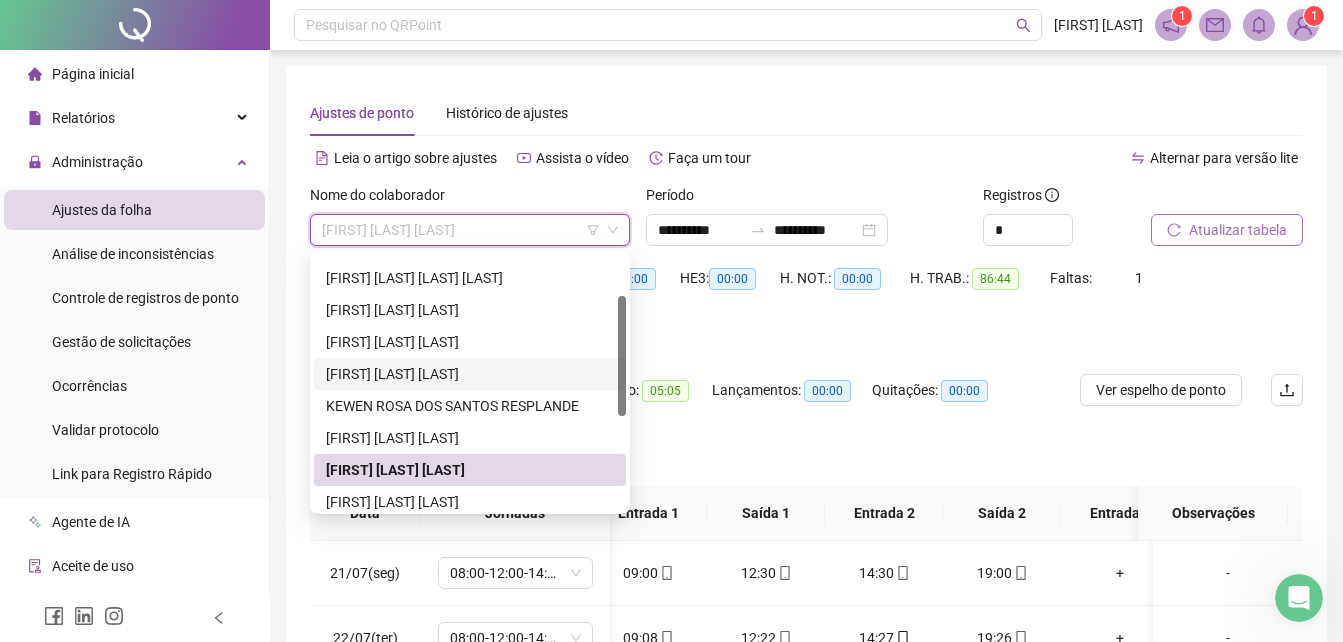 scroll, scrollTop: 188, scrollLeft: 0, axis: vertical 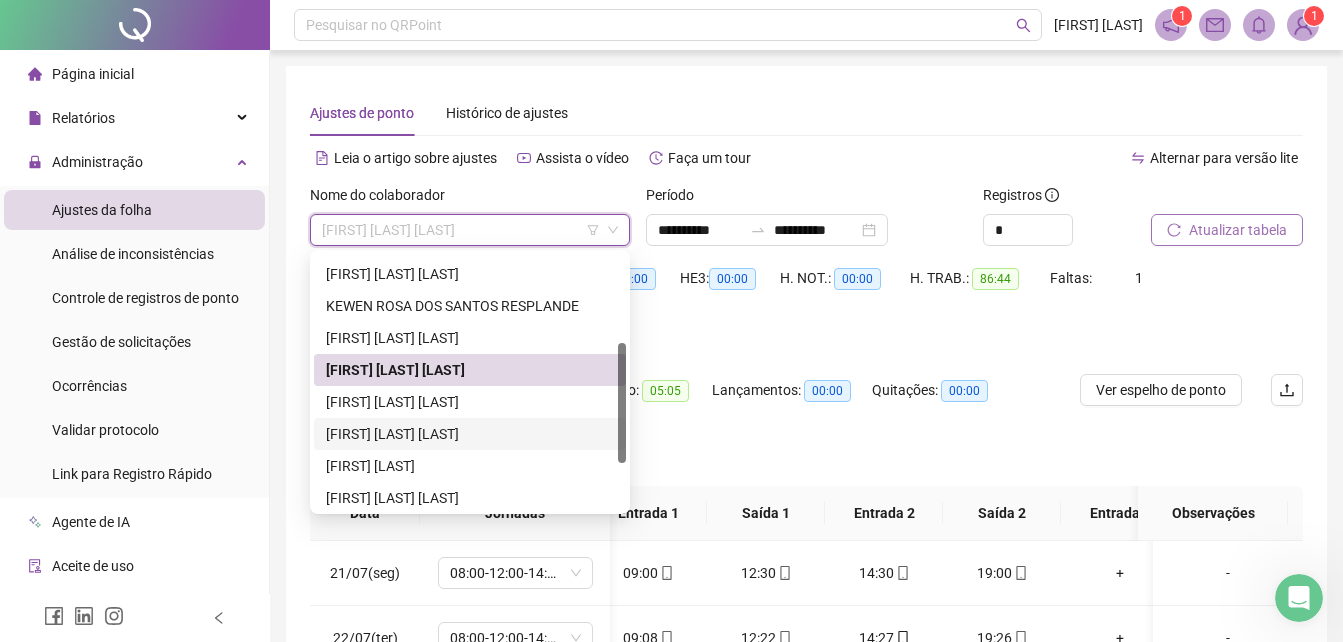 click on "[FIRST] [LAST] [LAST]" at bounding box center (470, 434) 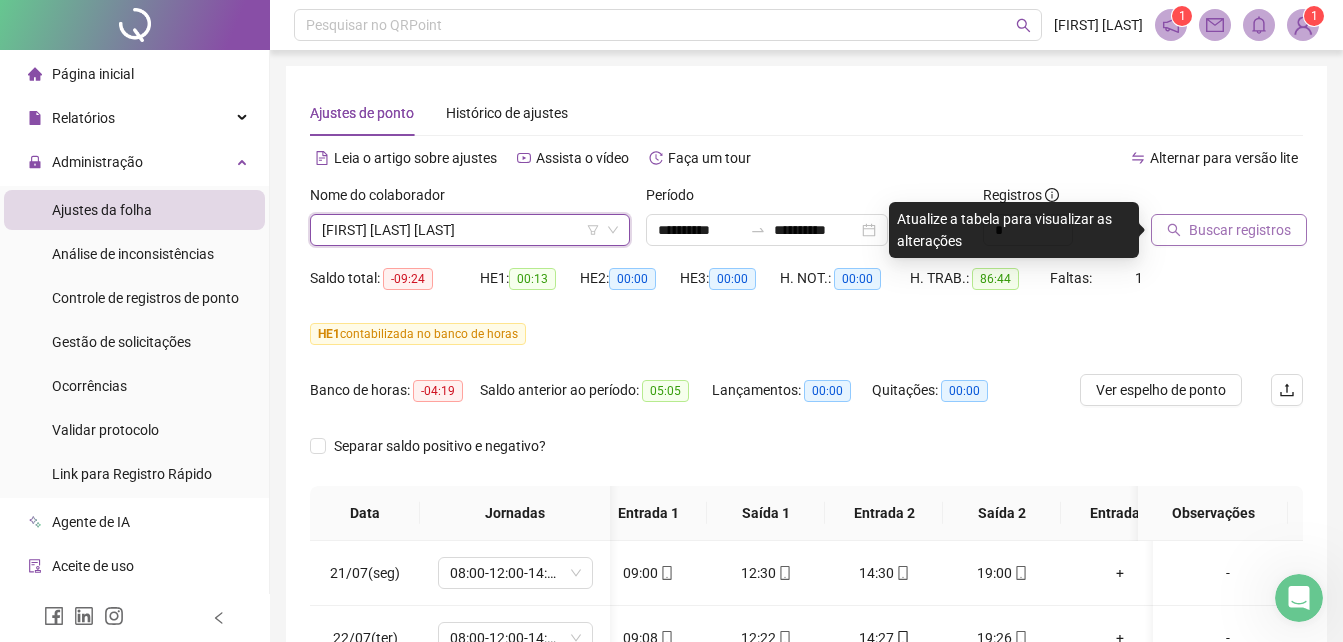 click on "Buscar registros" at bounding box center [1240, 230] 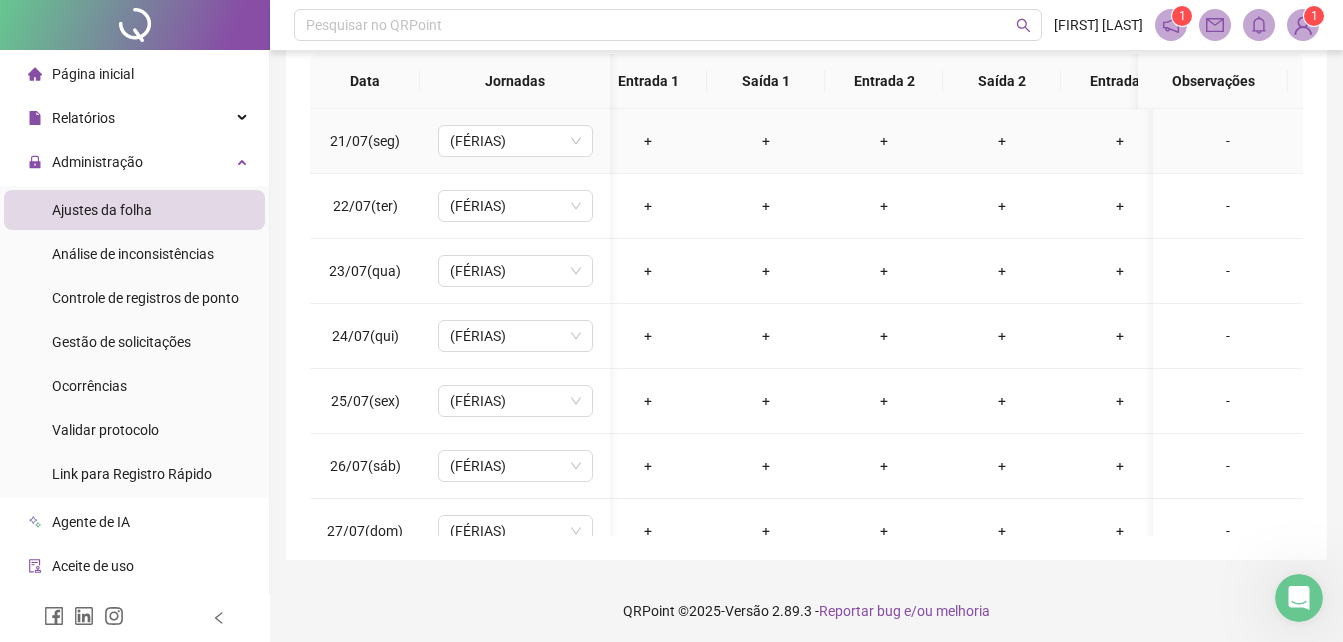 scroll, scrollTop: 436, scrollLeft: 0, axis: vertical 